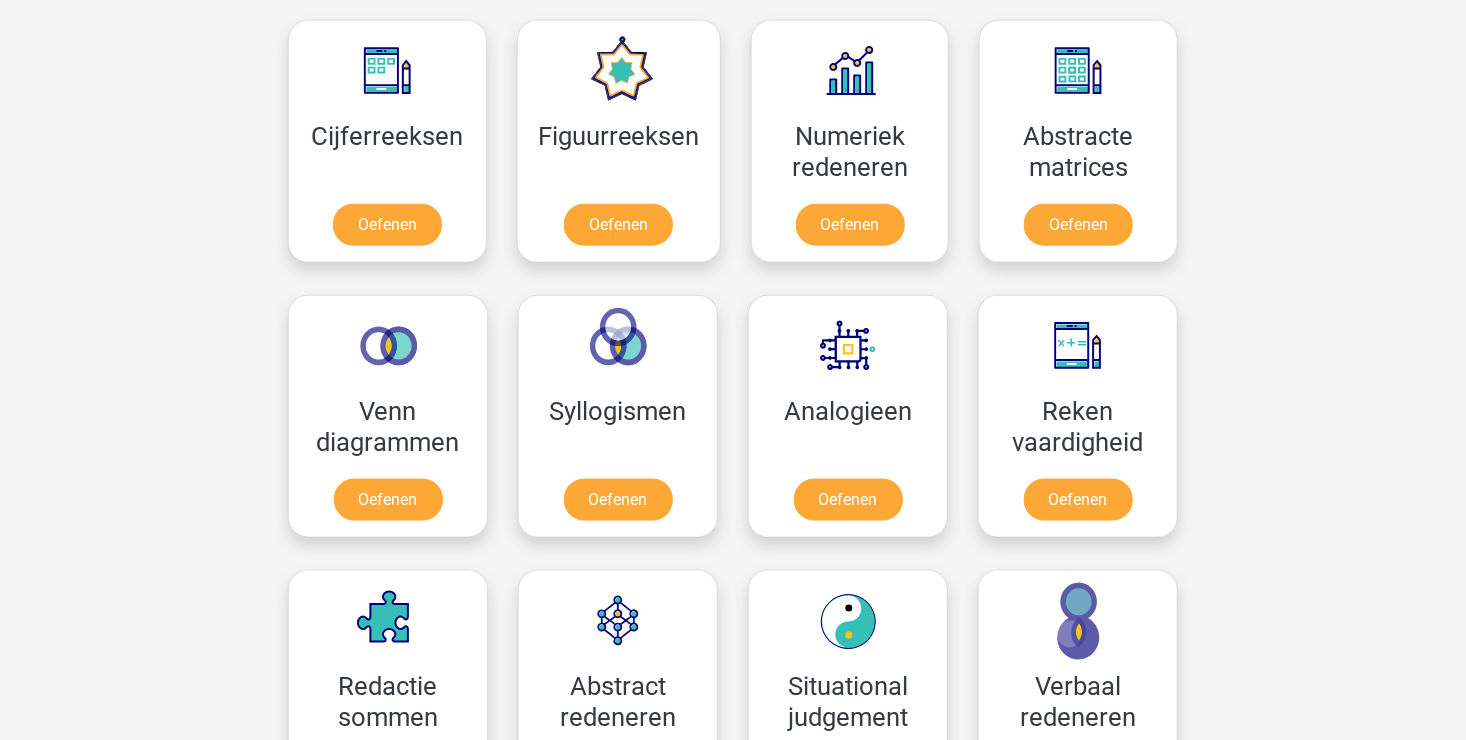 scroll, scrollTop: 1100, scrollLeft: 0, axis: vertical 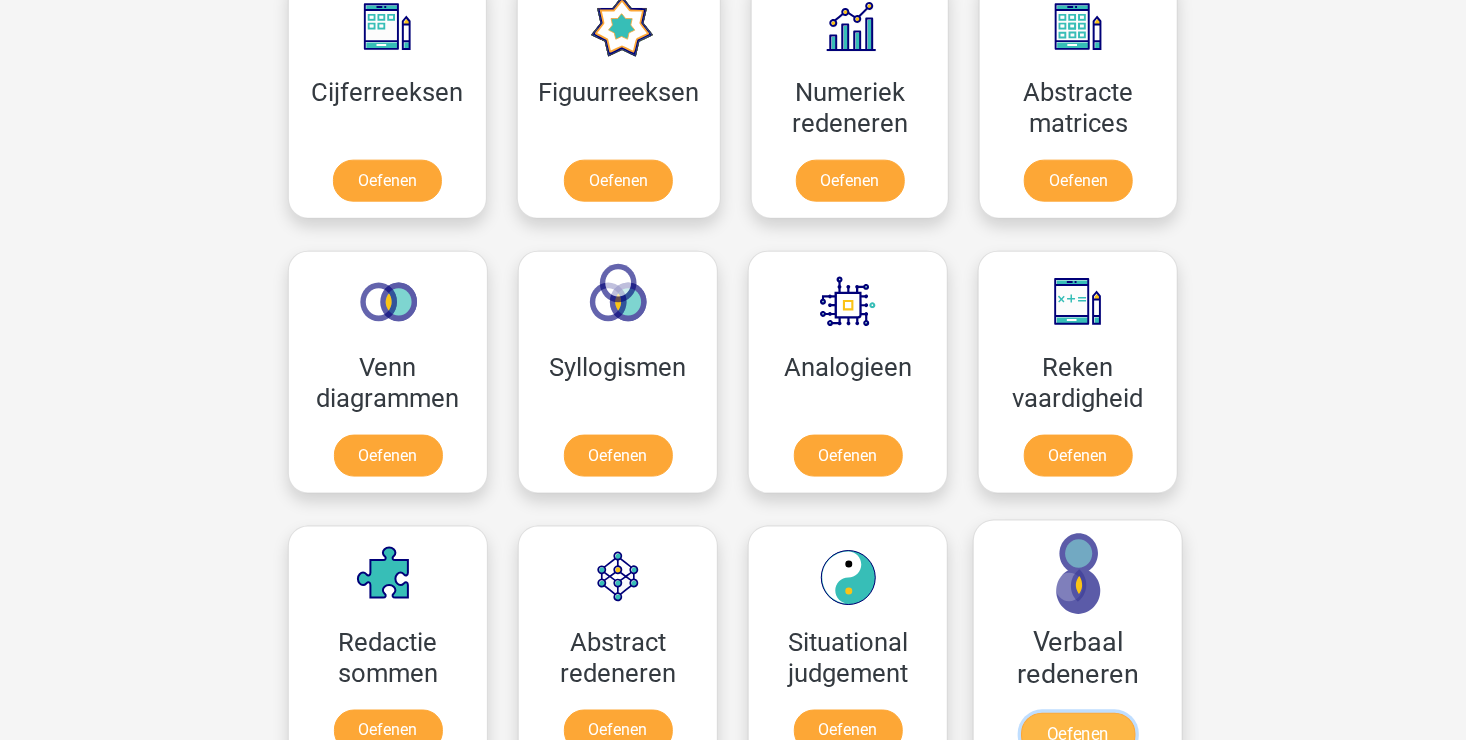 click on "Oefenen" at bounding box center [1078, 735] 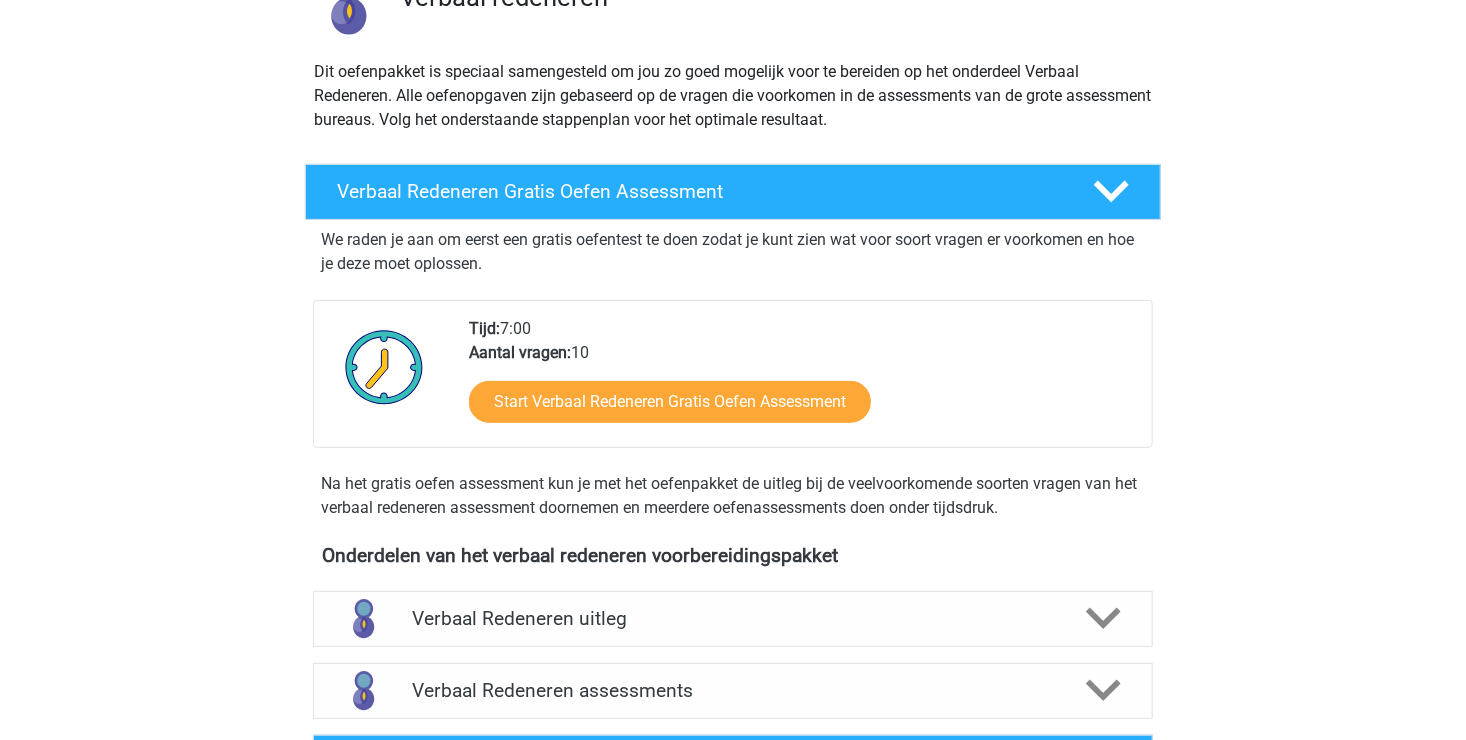 scroll, scrollTop: 200, scrollLeft: 0, axis: vertical 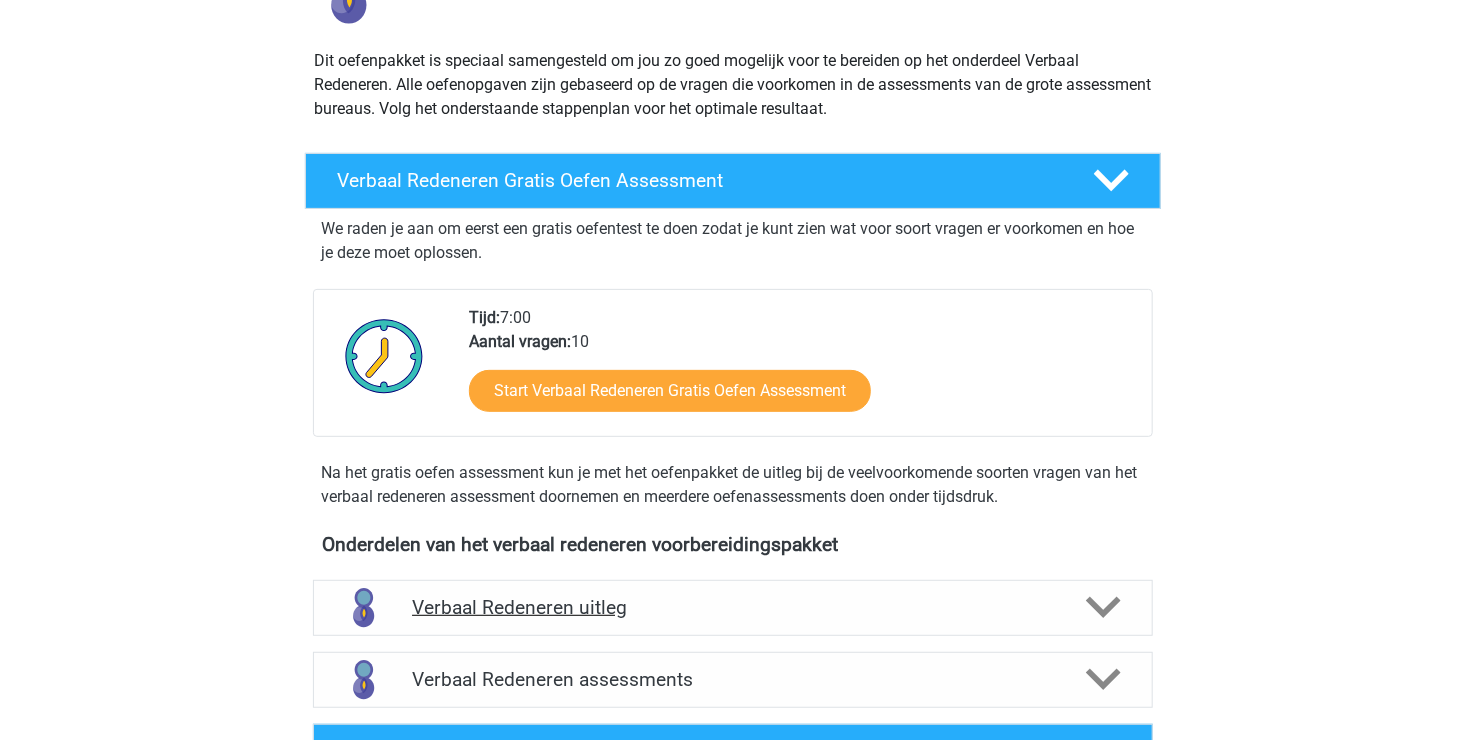 click at bounding box center [1103, 607] 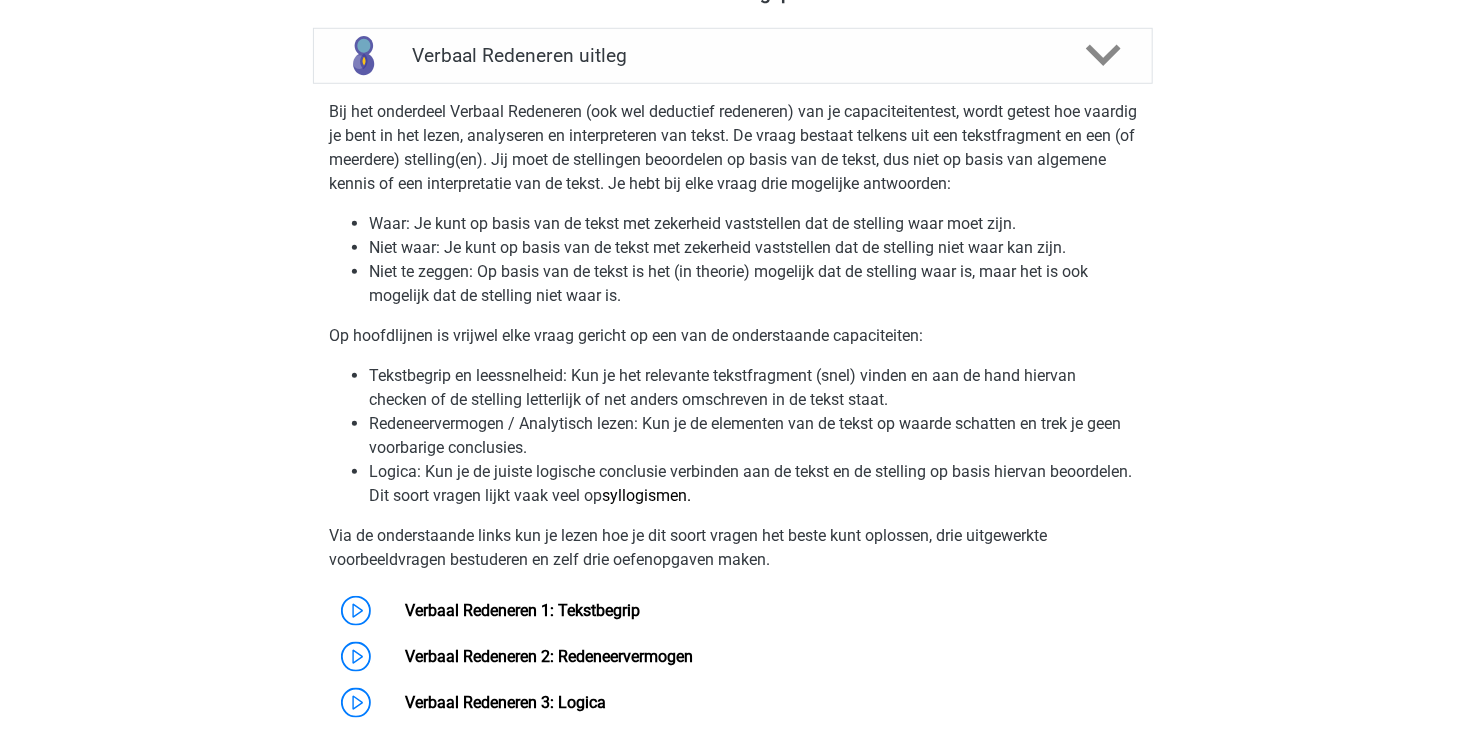 scroll, scrollTop: 800, scrollLeft: 0, axis: vertical 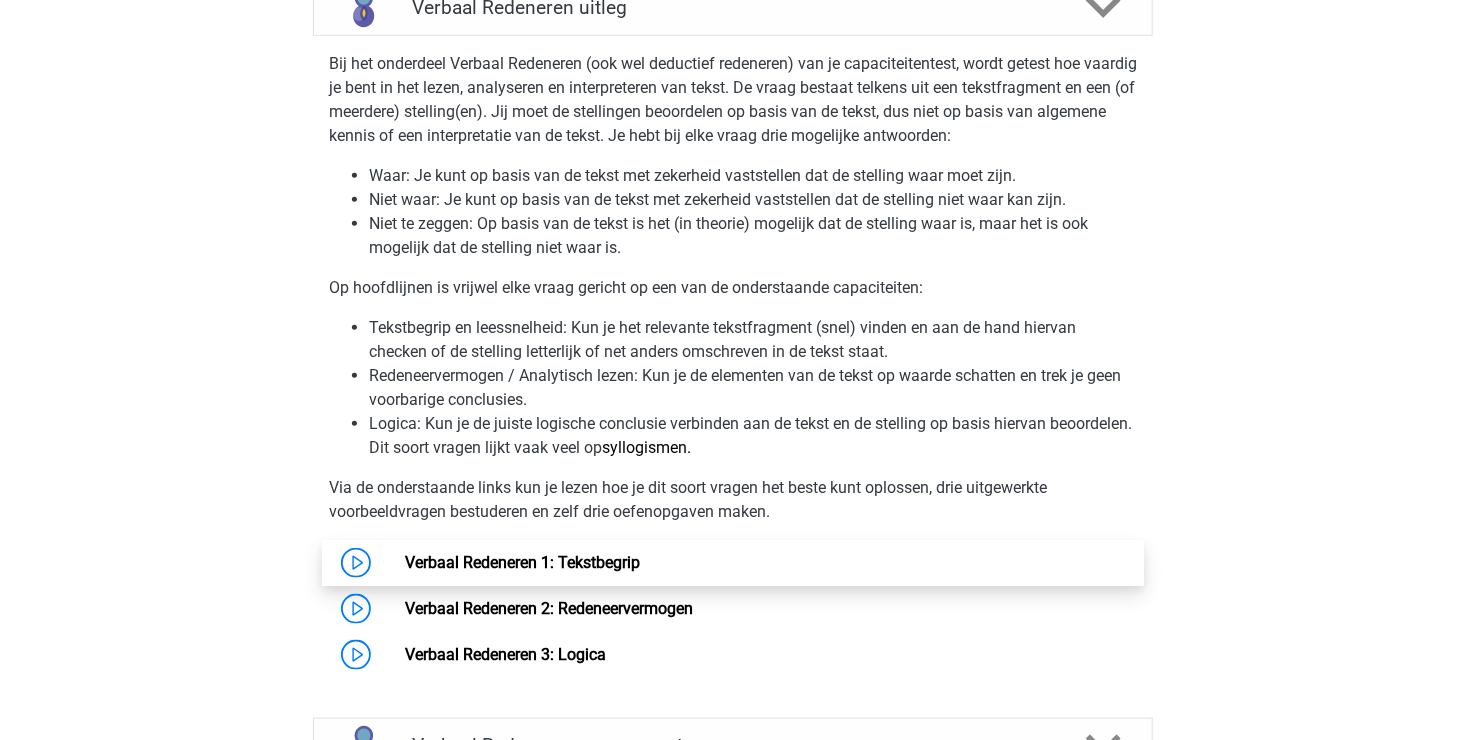 click on "Verbaal Redeneren 1: Tekstbegrip" at bounding box center [522, 562] 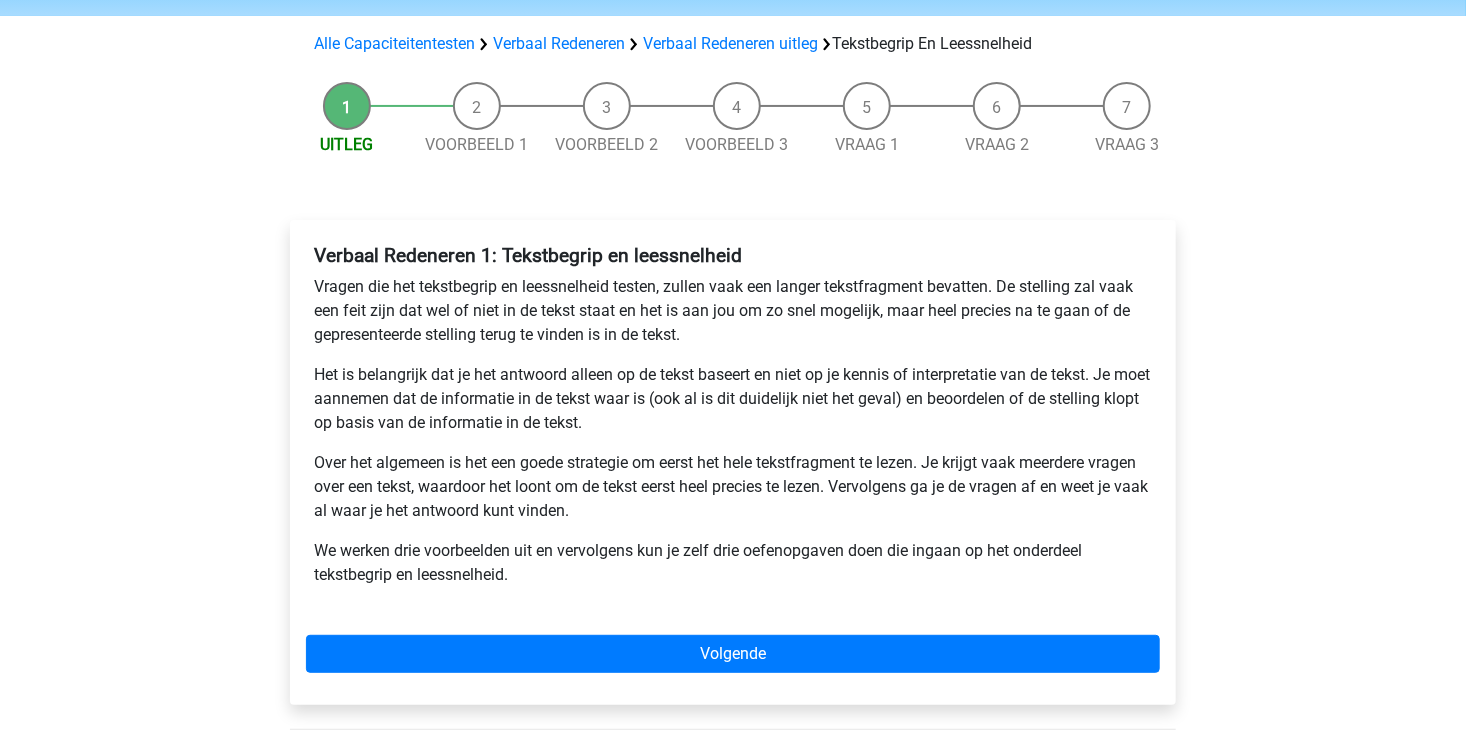 scroll, scrollTop: 200, scrollLeft: 0, axis: vertical 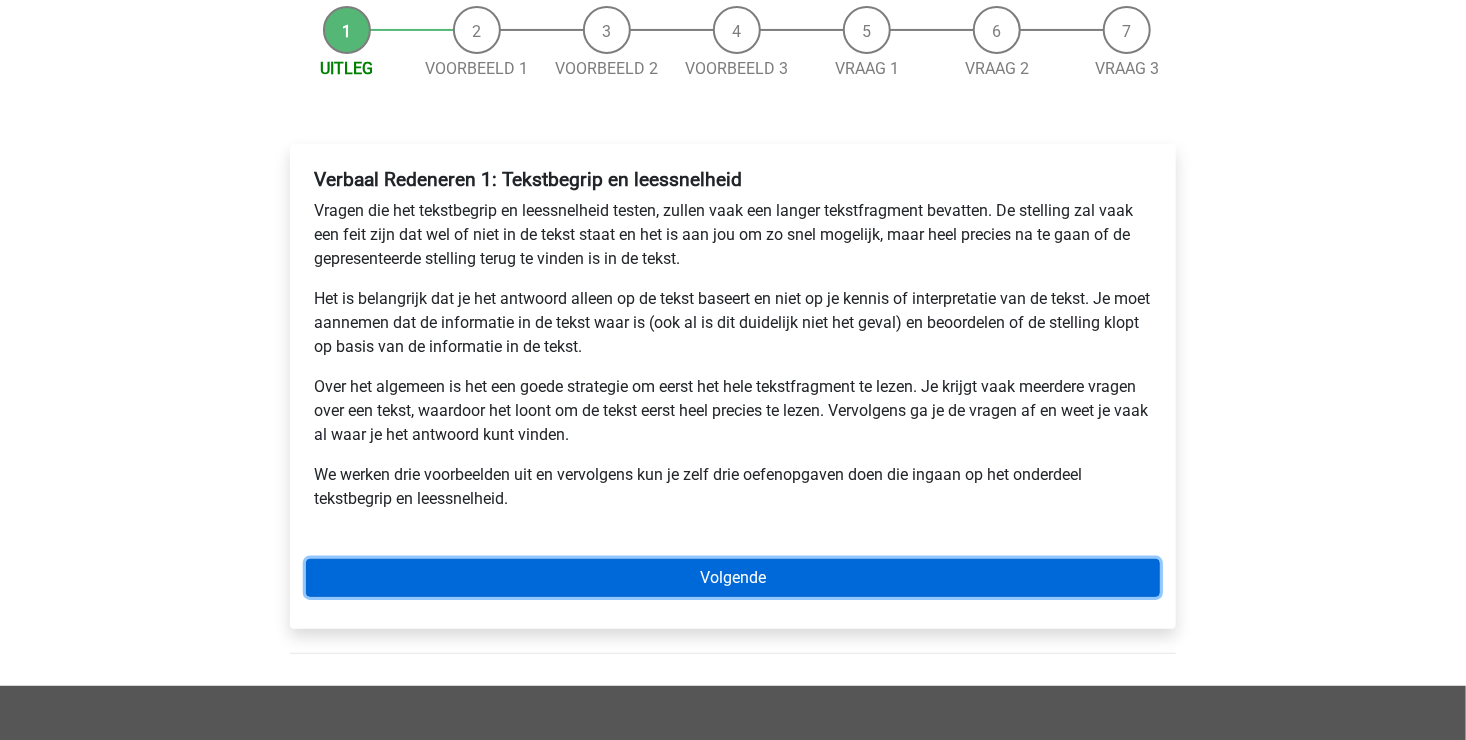 click on "Volgende" at bounding box center [733, 578] 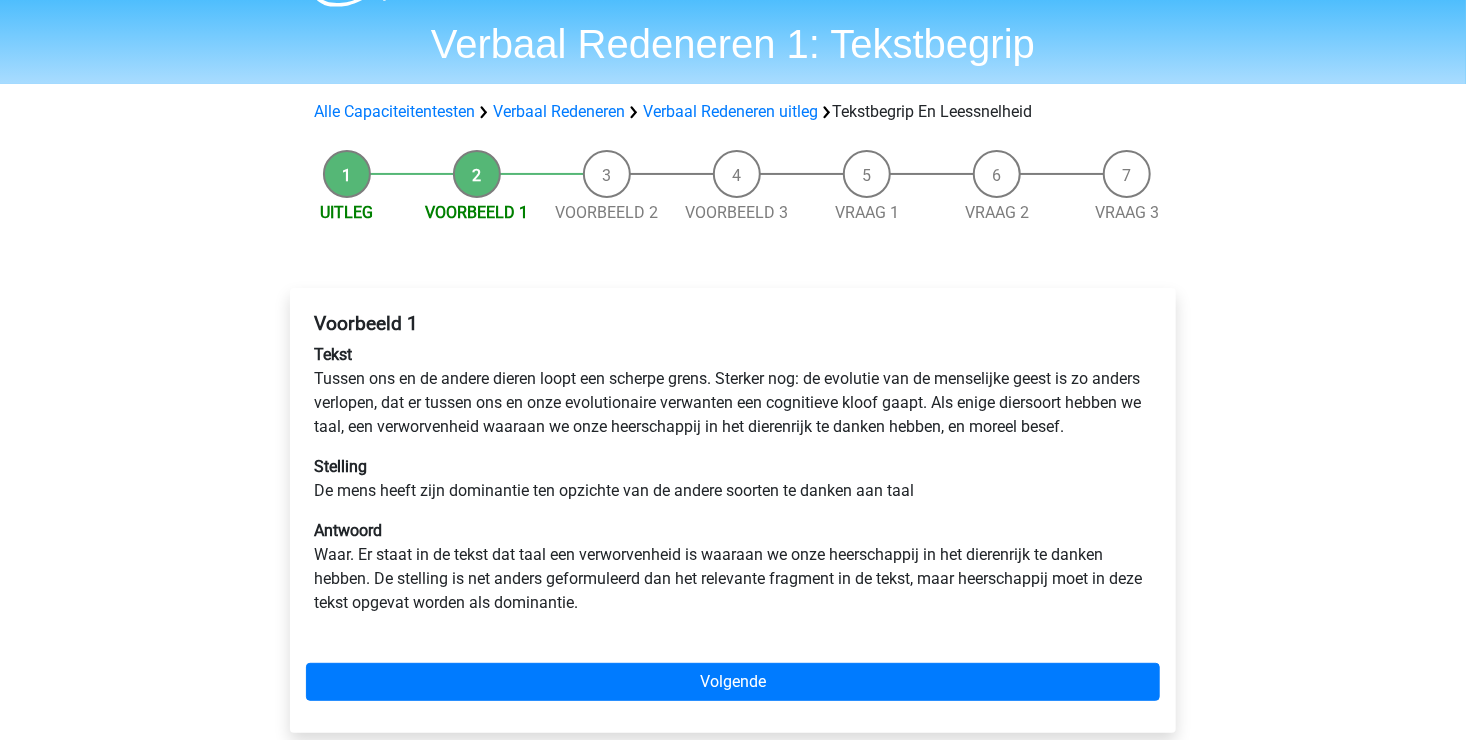 scroll, scrollTop: 100, scrollLeft: 0, axis: vertical 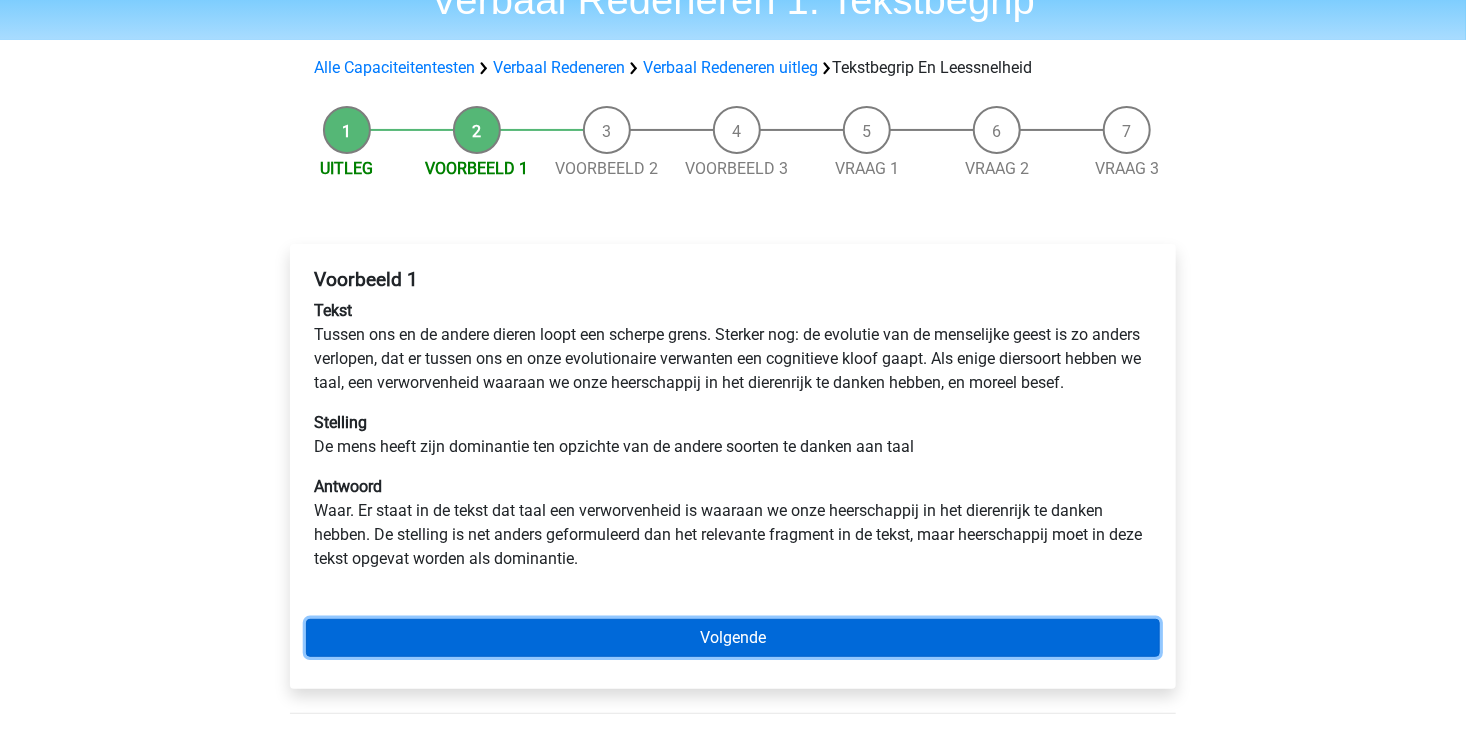 click on "Volgende" at bounding box center [733, 614] 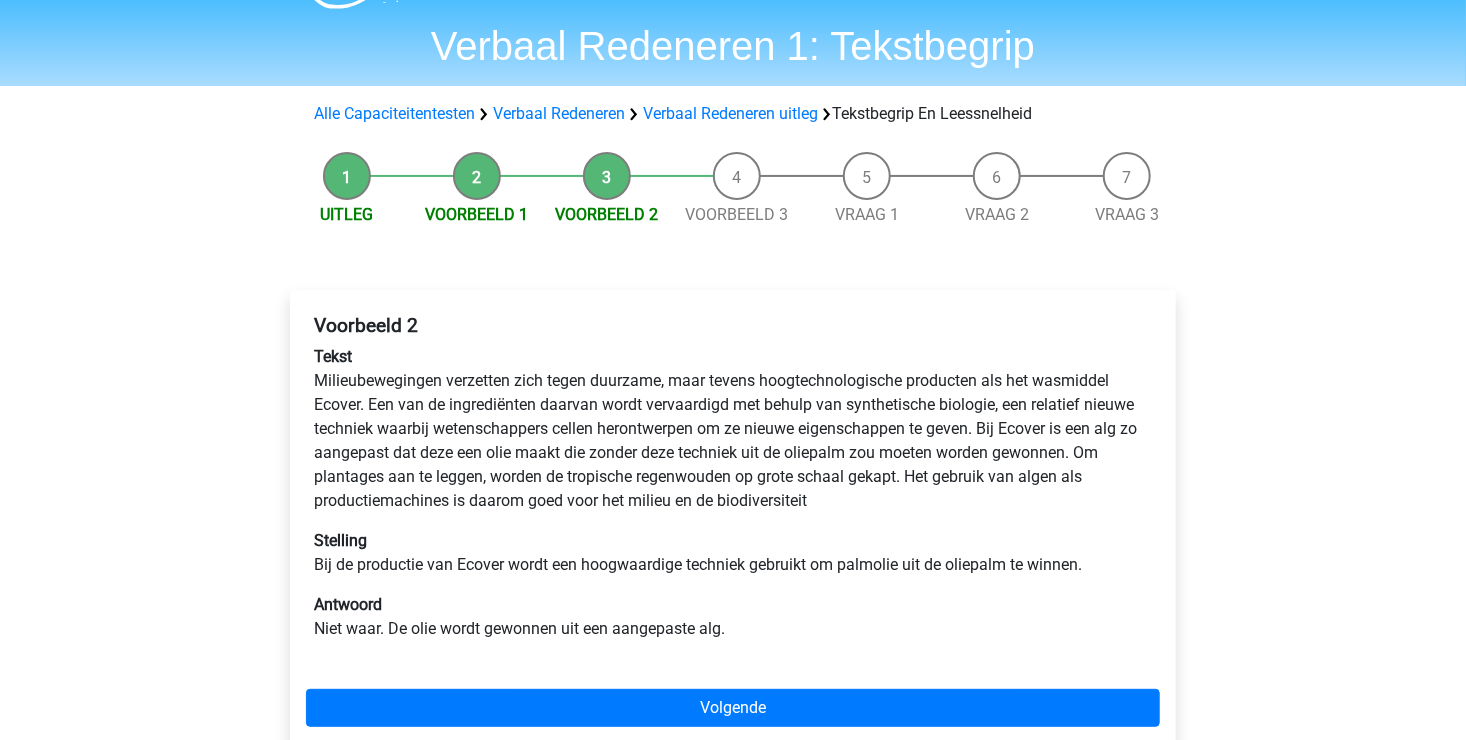 scroll, scrollTop: 100, scrollLeft: 0, axis: vertical 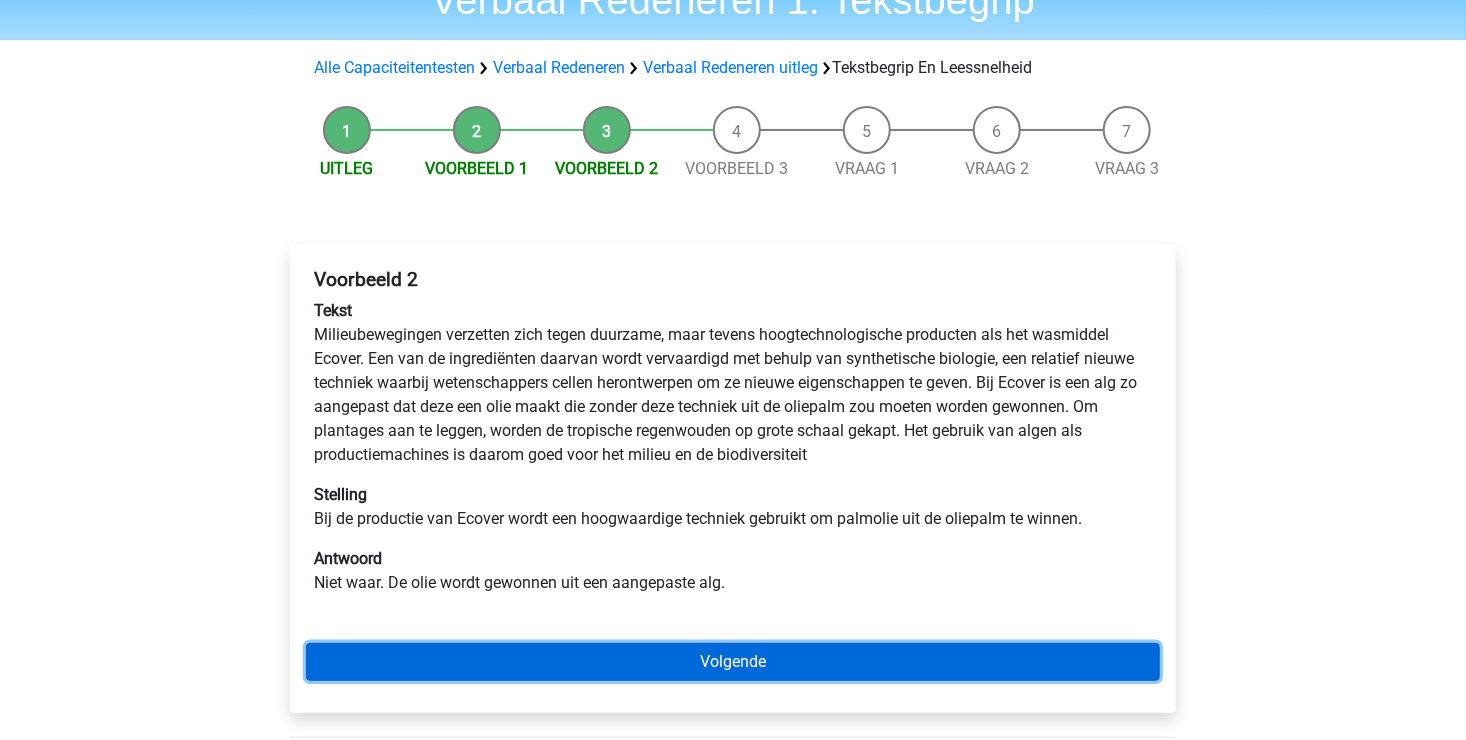 click on "Volgende" at bounding box center [733, 662] 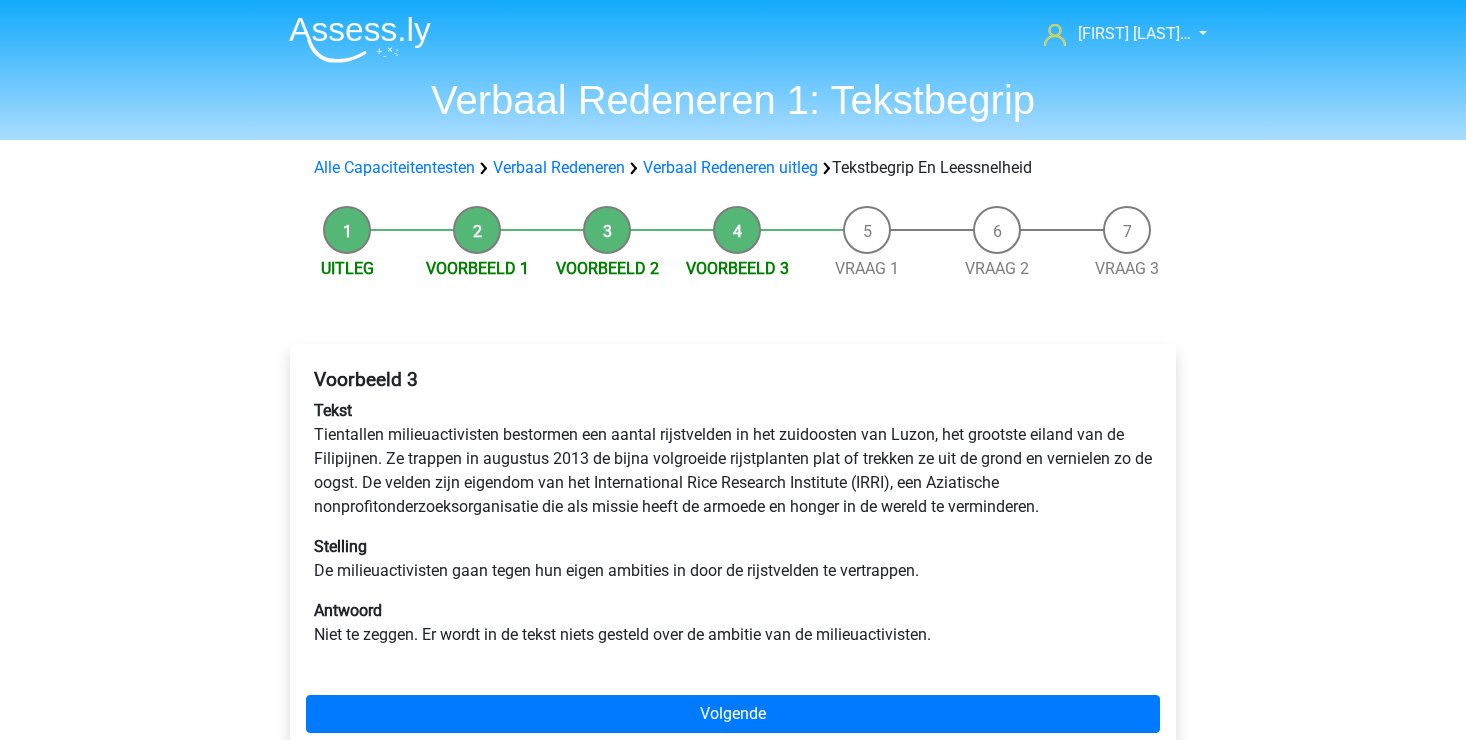 scroll, scrollTop: 0, scrollLeft: 0, axis: both 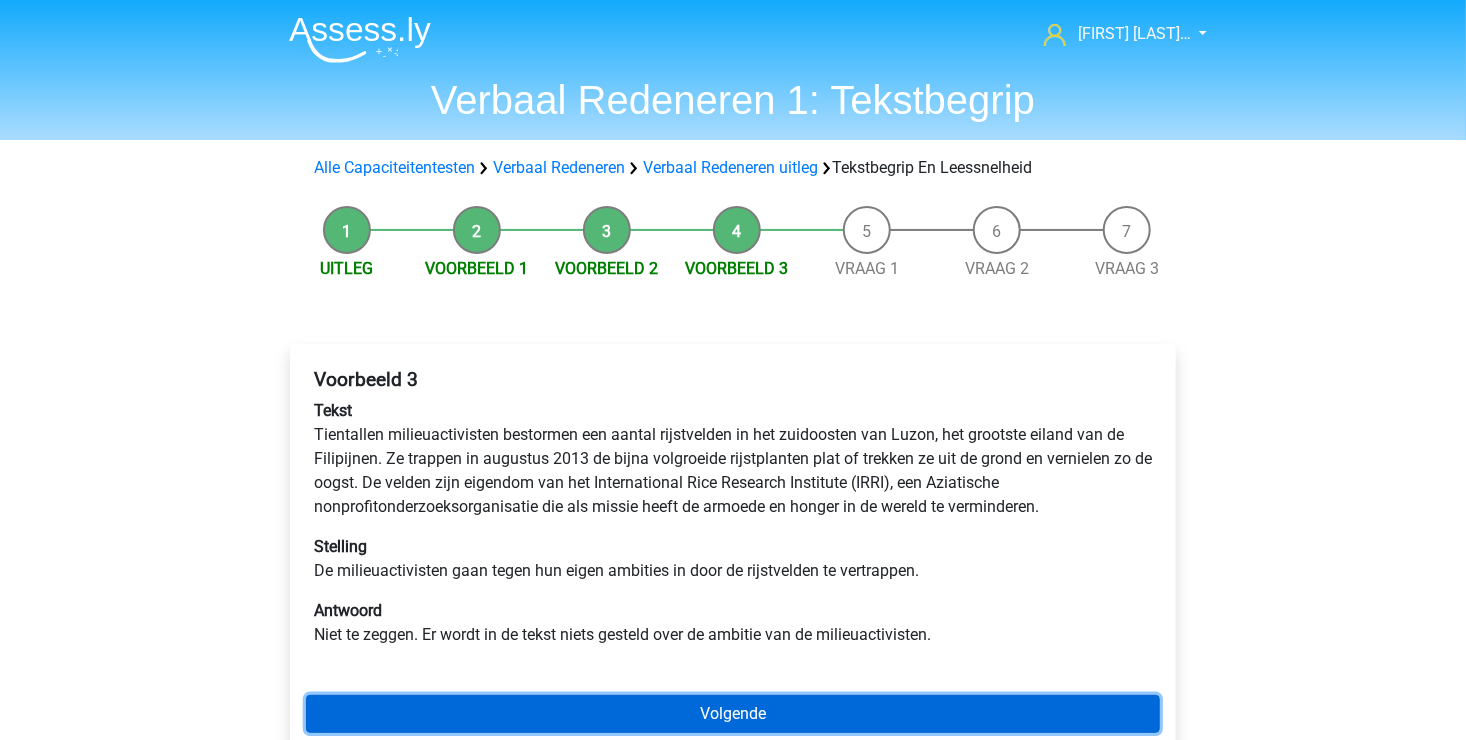 click on "Volgende" at bounding box center (733, 714) 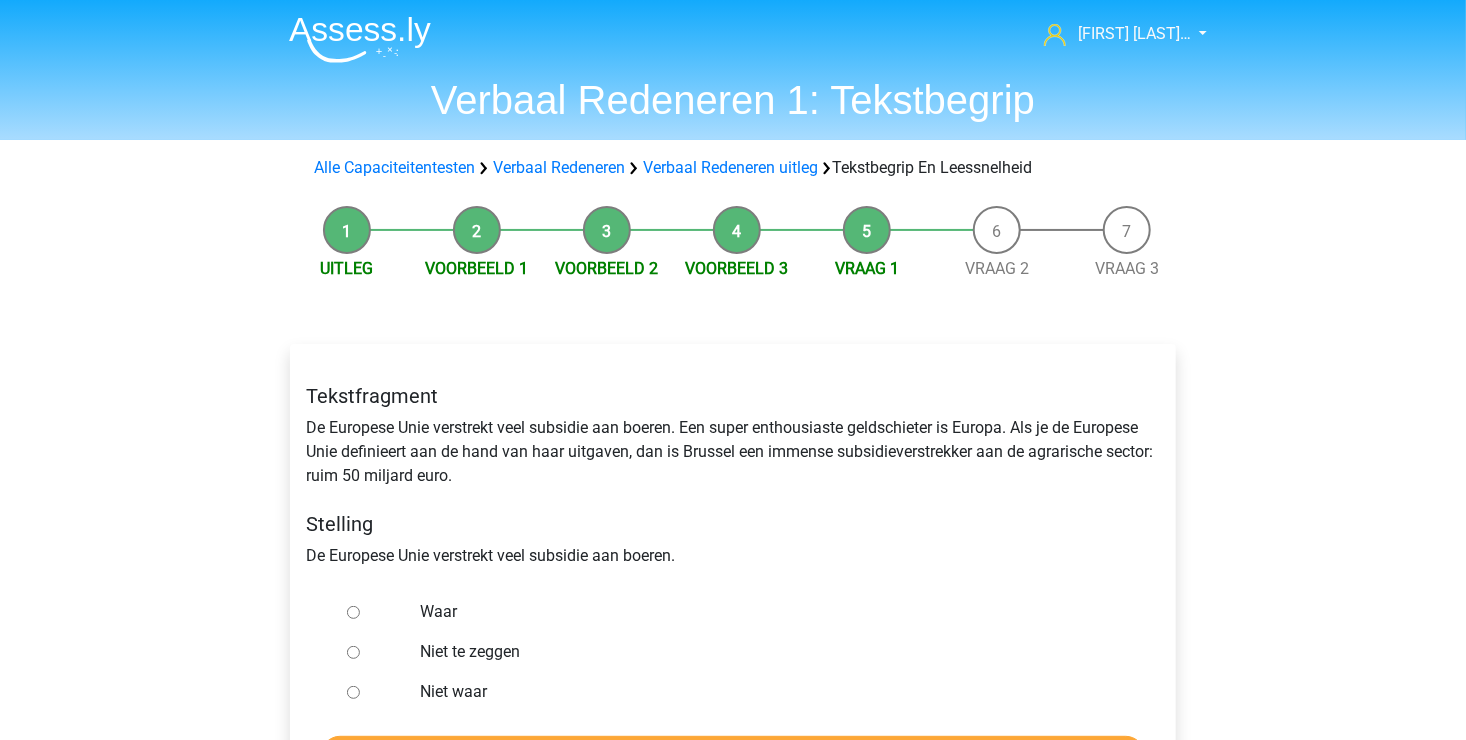 scroll, scrollTop: 100, scrollLeft: 0, axis: vertical 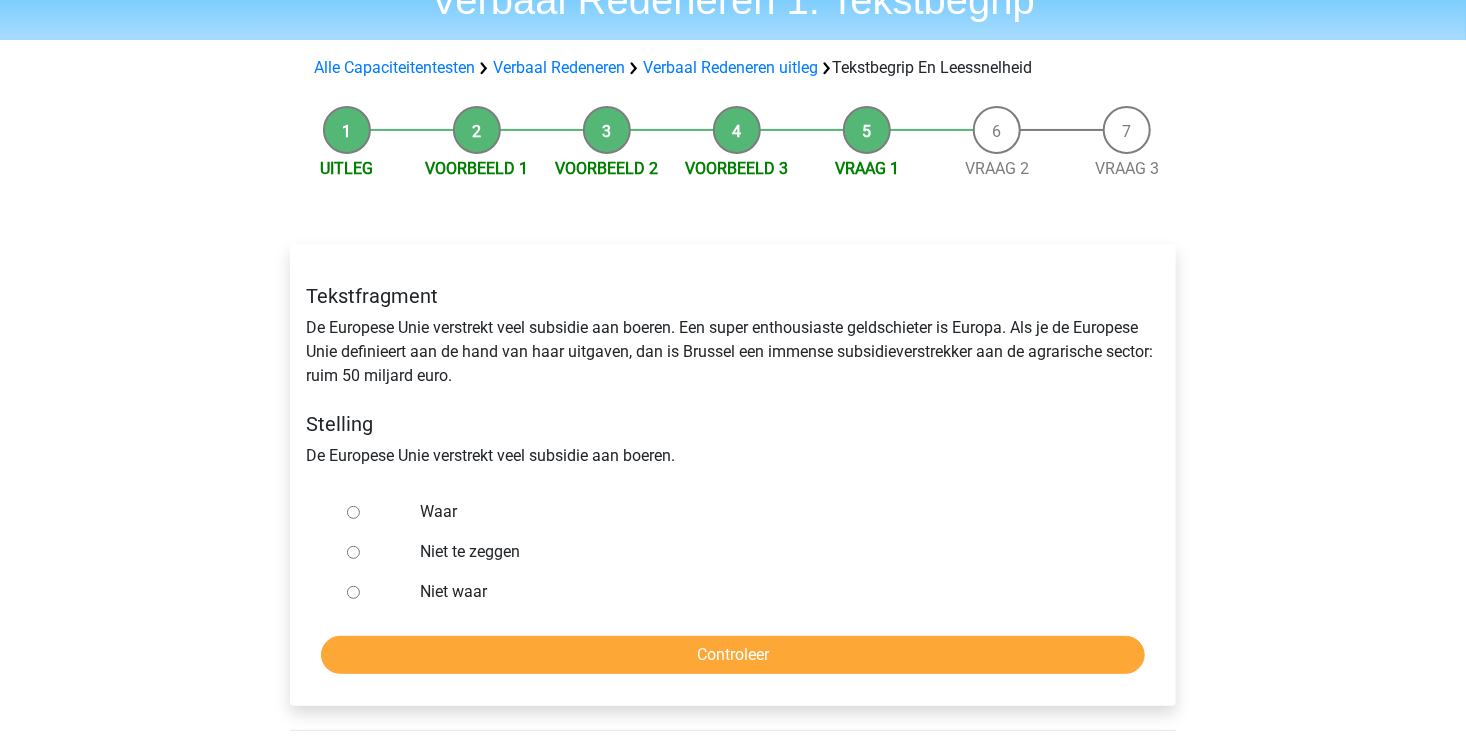 click on "Waar" at bounding box center [353, 536] 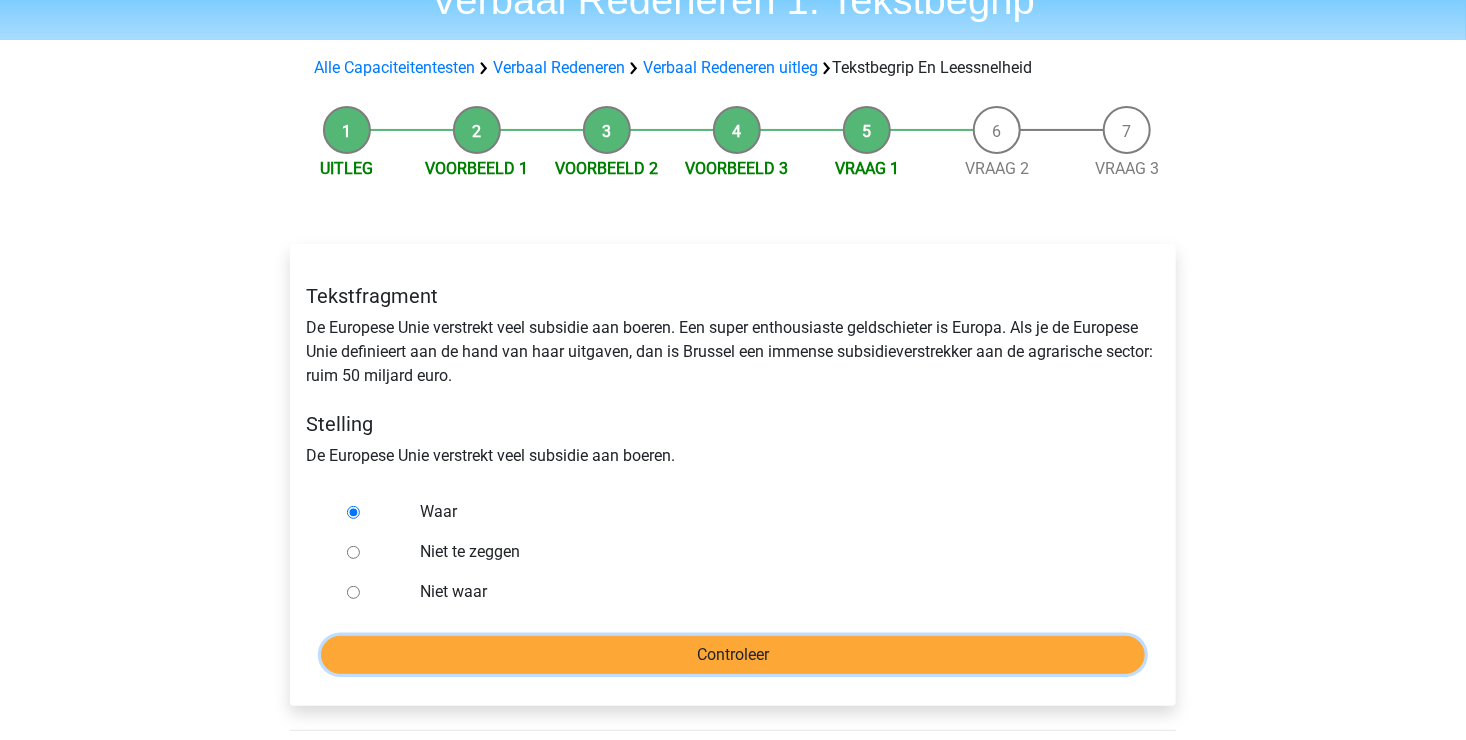 click on "Controleer" at bounding box center (733, 679) 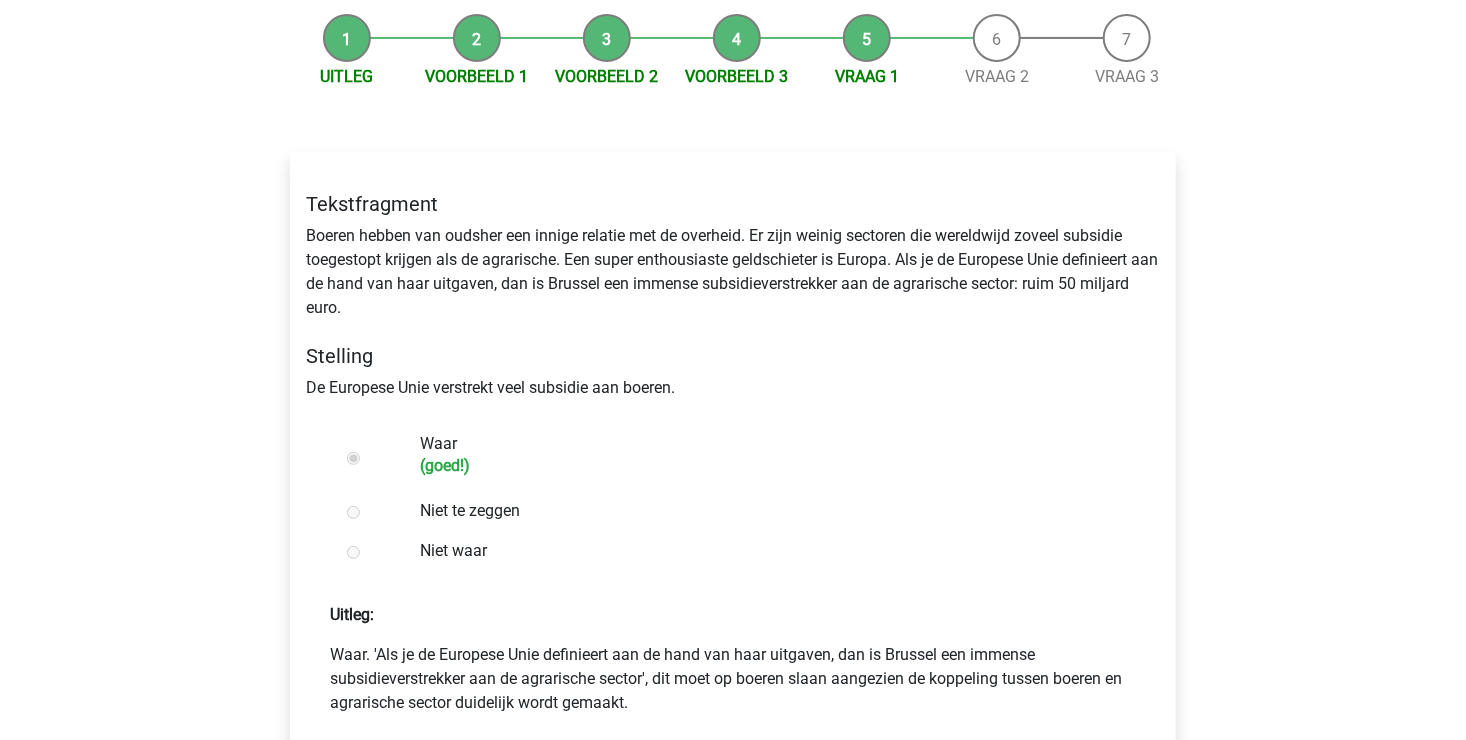 scroll, scrollTop: 300, scrollLeft: 0, axis: vertical 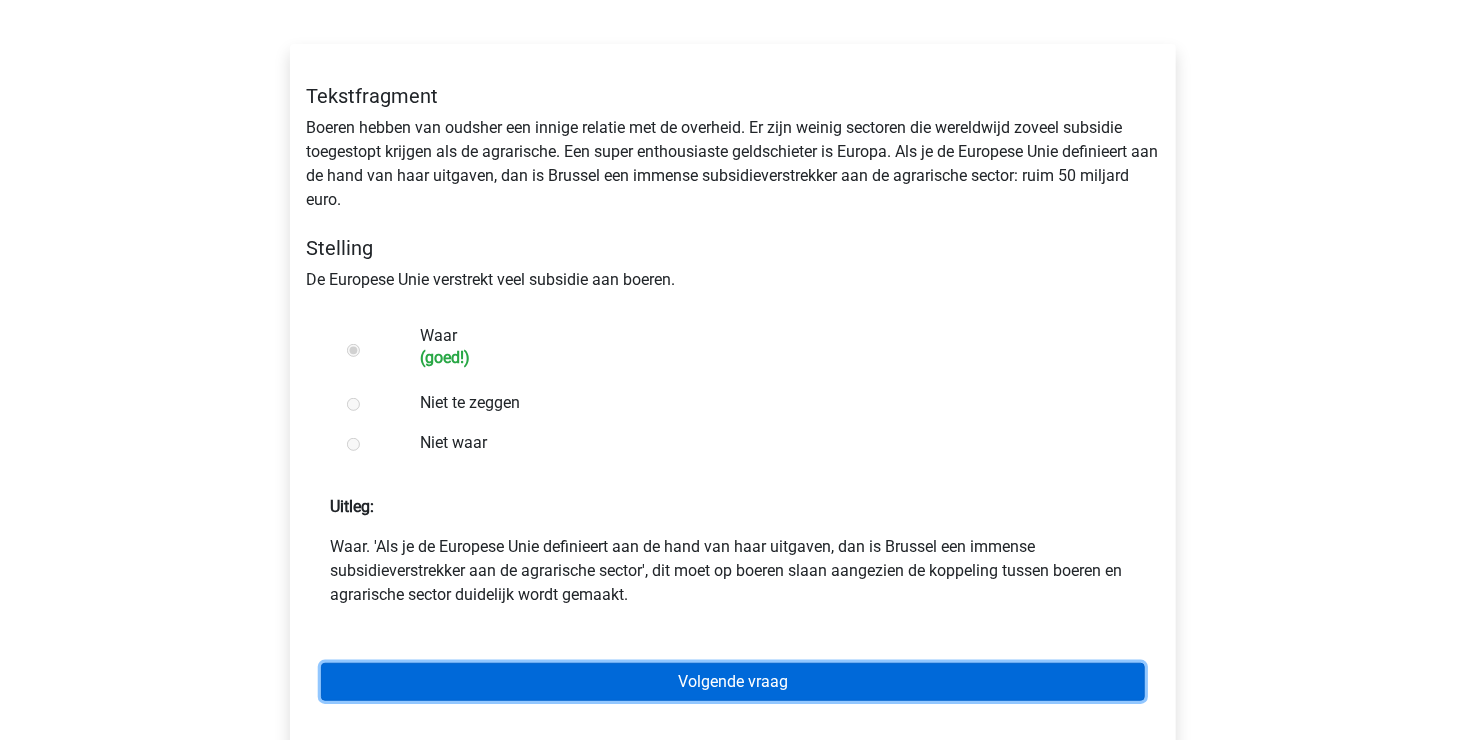 click on "Volgende vraag" at bounding box center (733, 682) 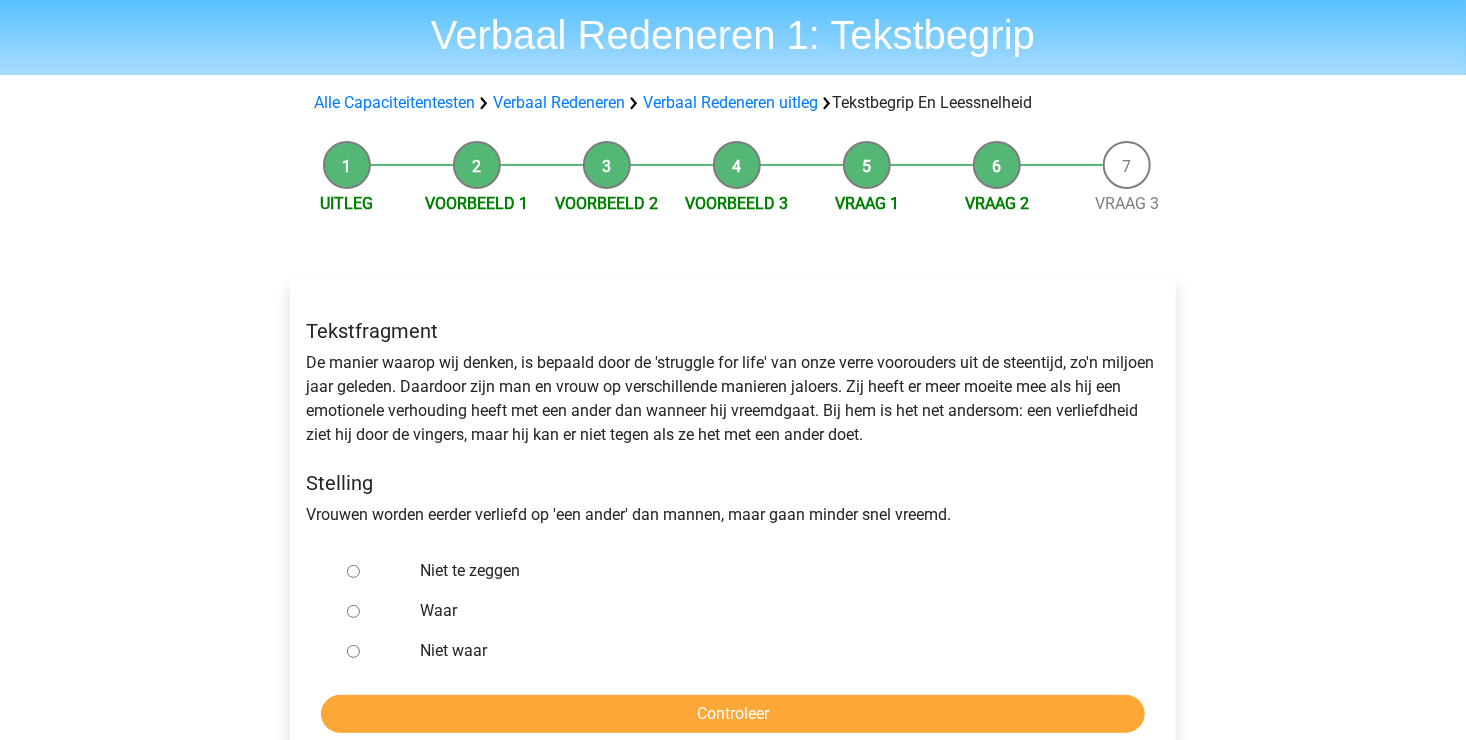 scroll, scrollTop: 100, scrollLeft: 0, axis: vertical 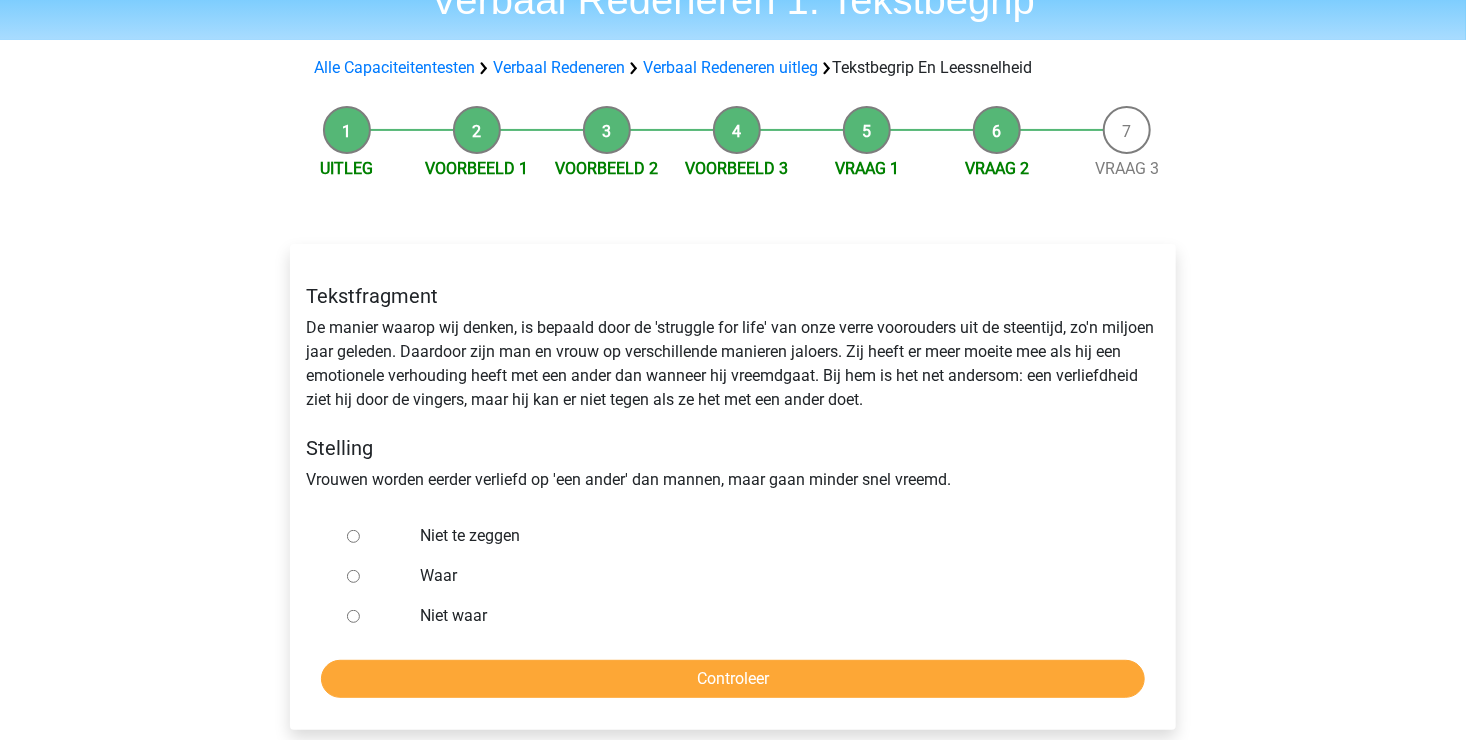 click on "Niet te zeggen" at bounding box center (353, 536) 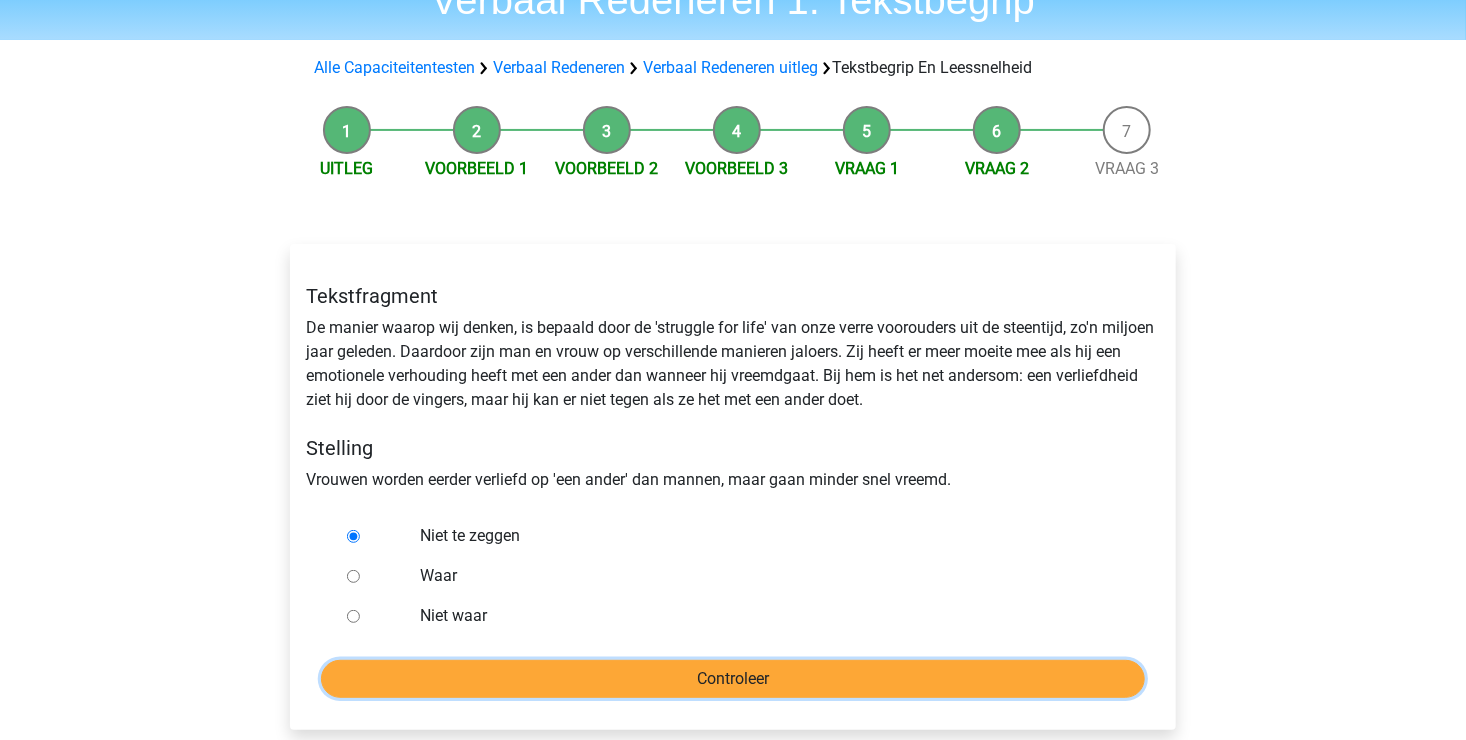 click on "Controleer" at bounding box center [733, 679] 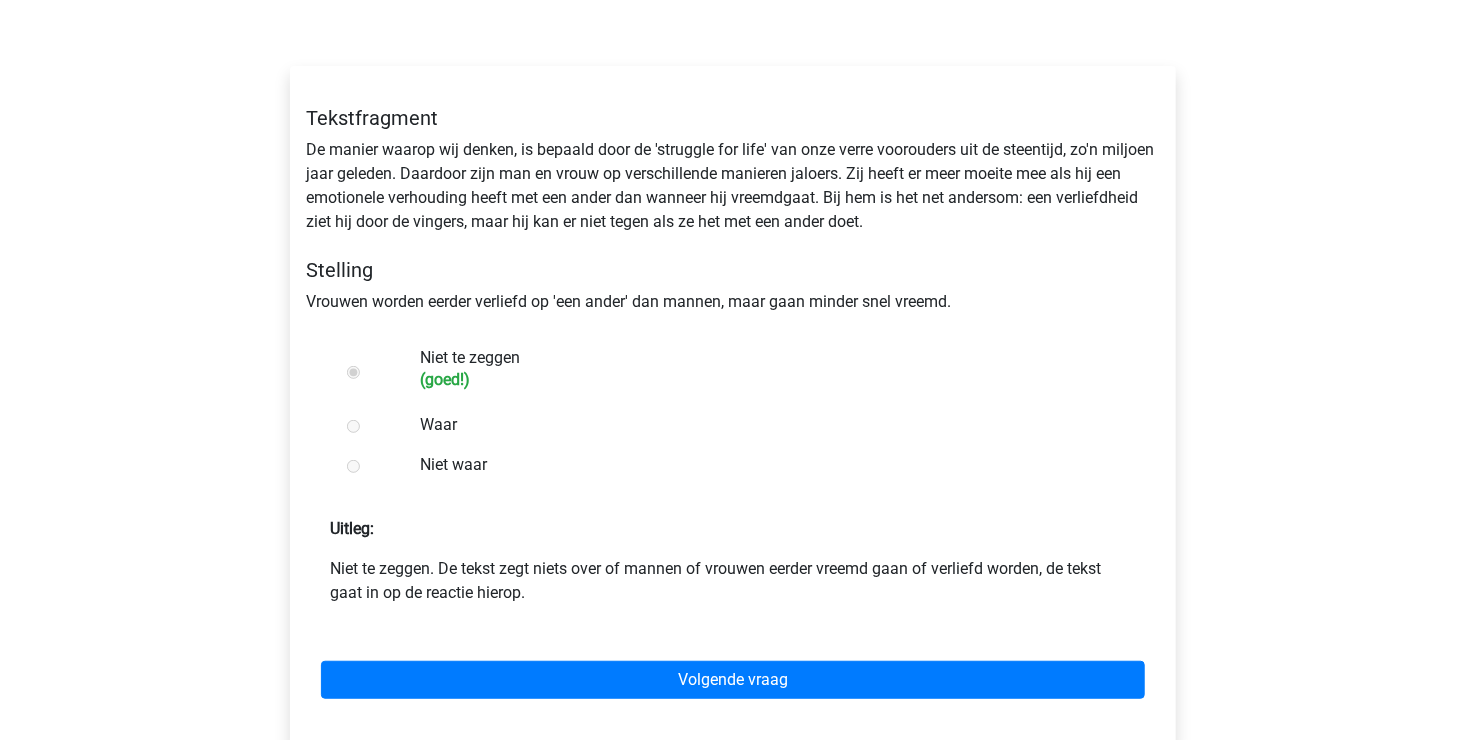 scroll, scrollTop: 300, scrollLeft: 0, axis: vertical 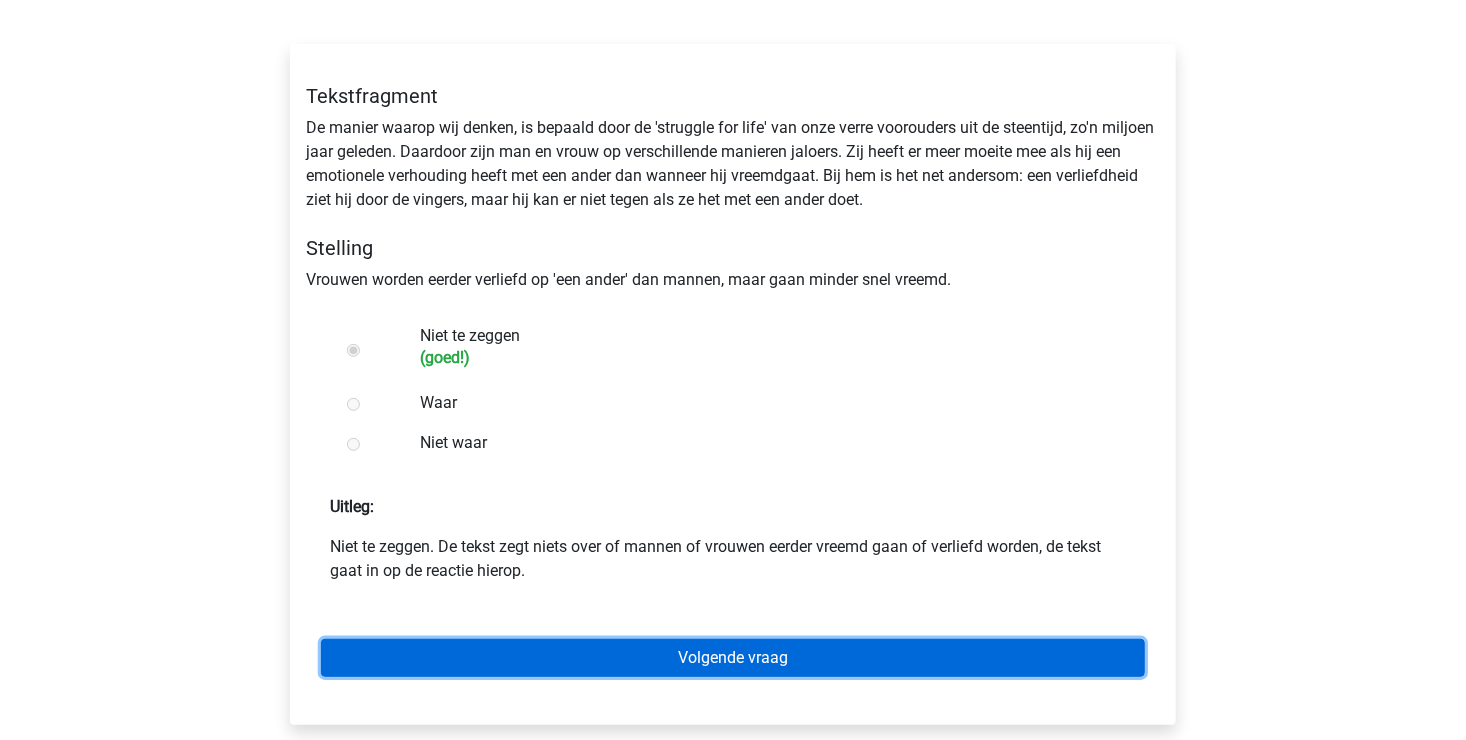 click on "Volgende vraag" at bounding box center [733, 658] 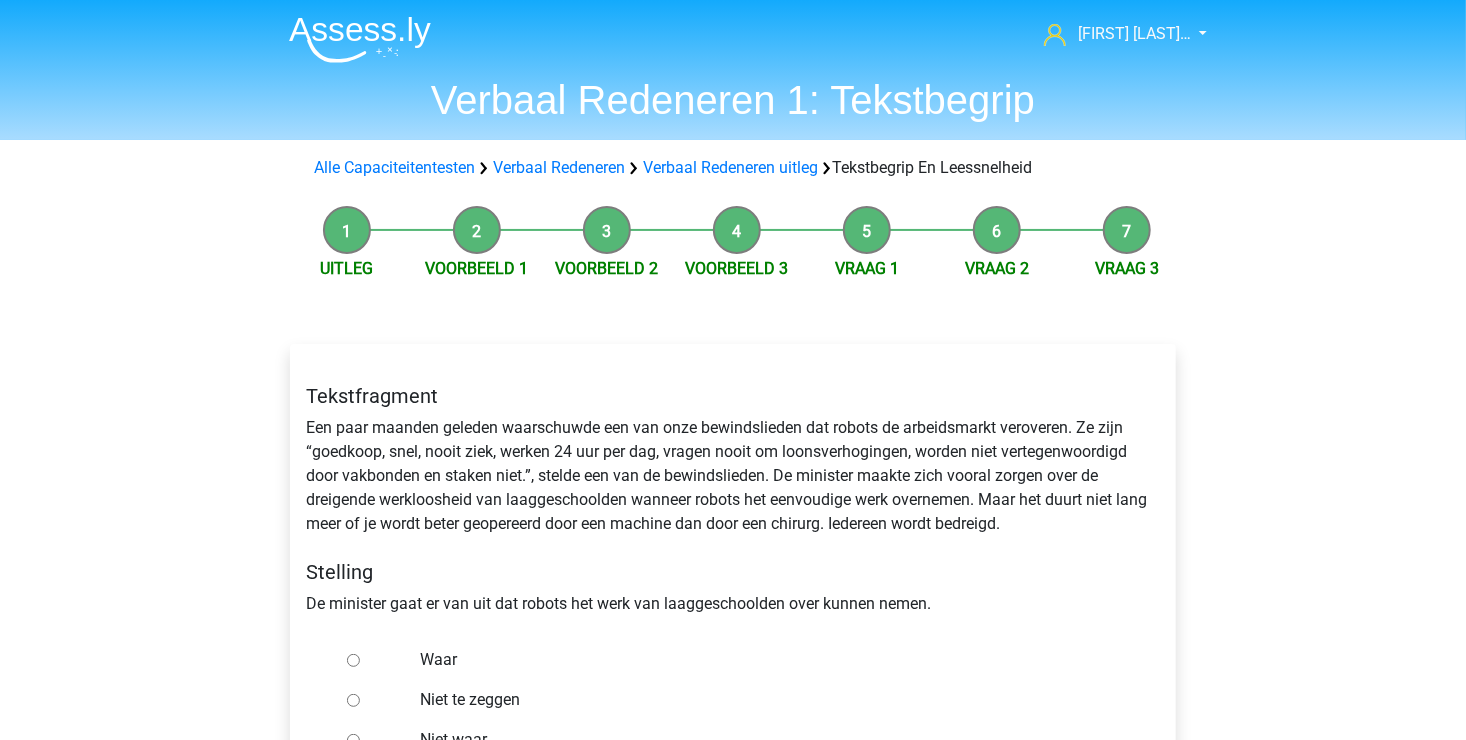 scroll, scrollTop: 100, scrollLeft: 0, axis: vertical 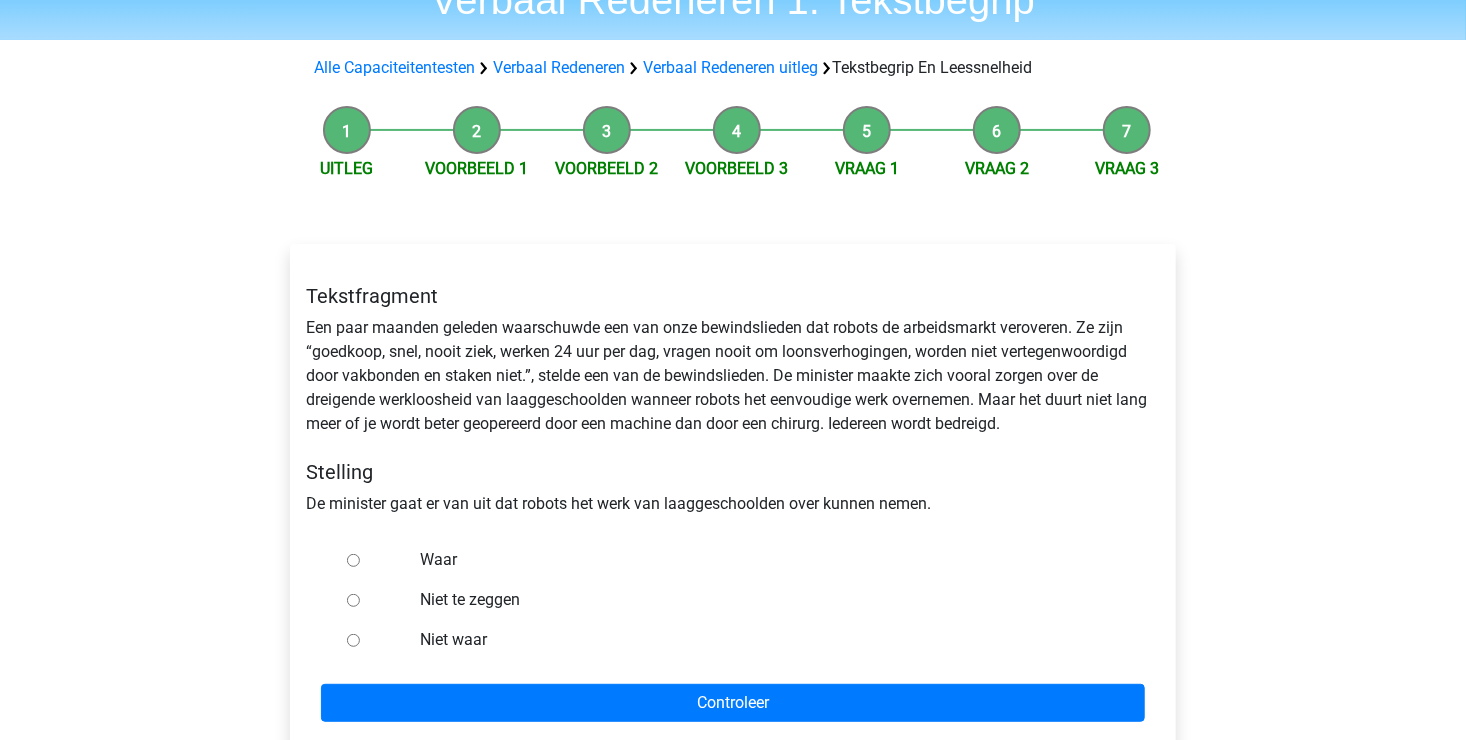 click on "Niet waar" at bounding box center [353, 640] 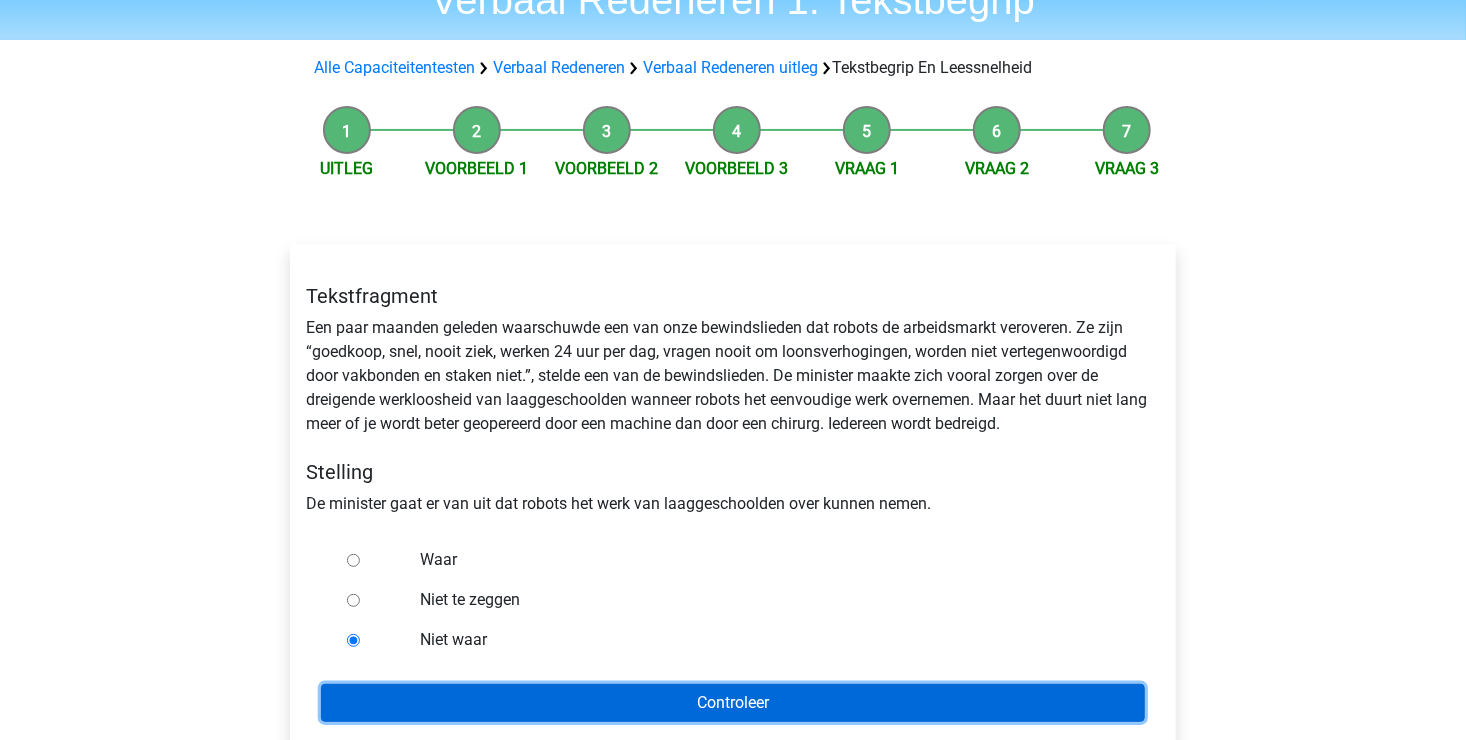 click on "Controleer" at bounding box center (733, 703) 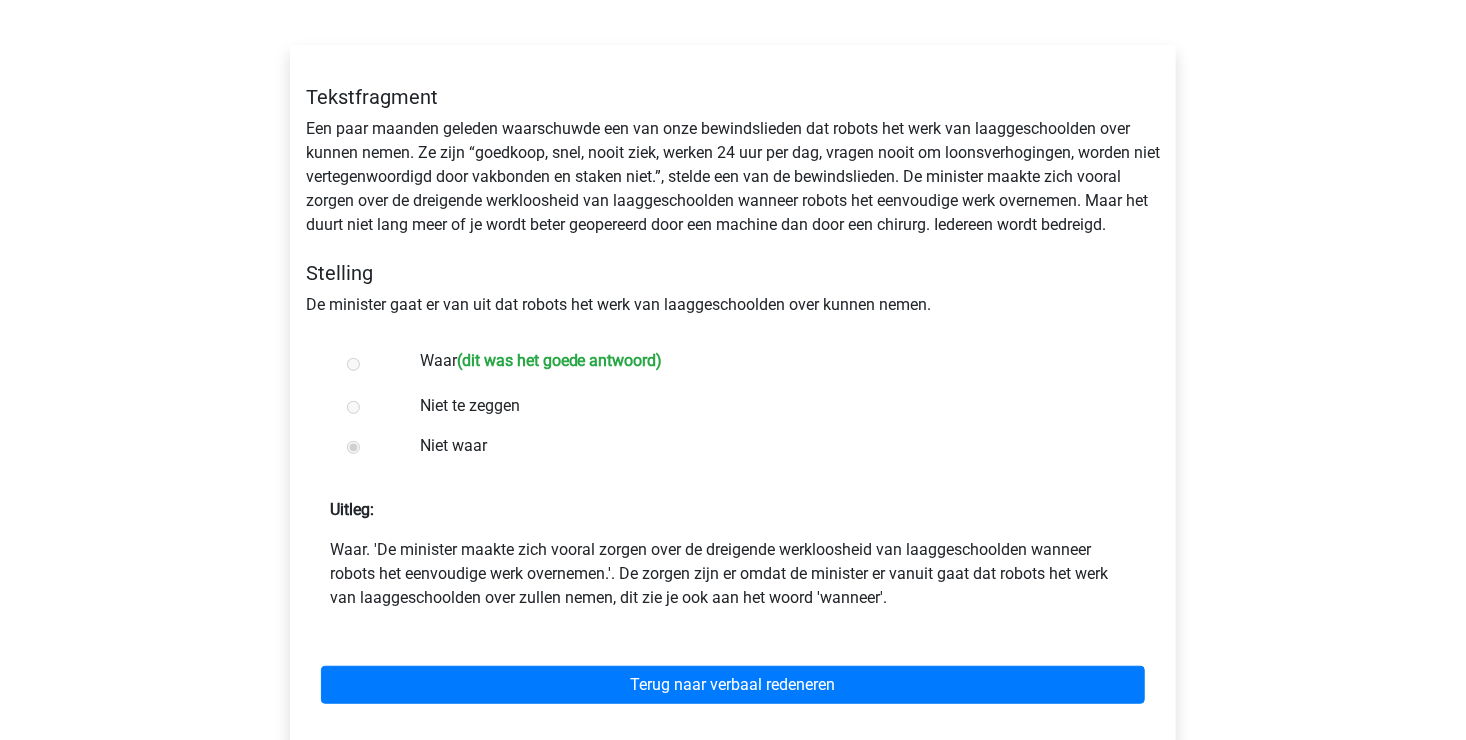 scroll, scrollTop: 300, scrollLeft: 0, axis: vertical 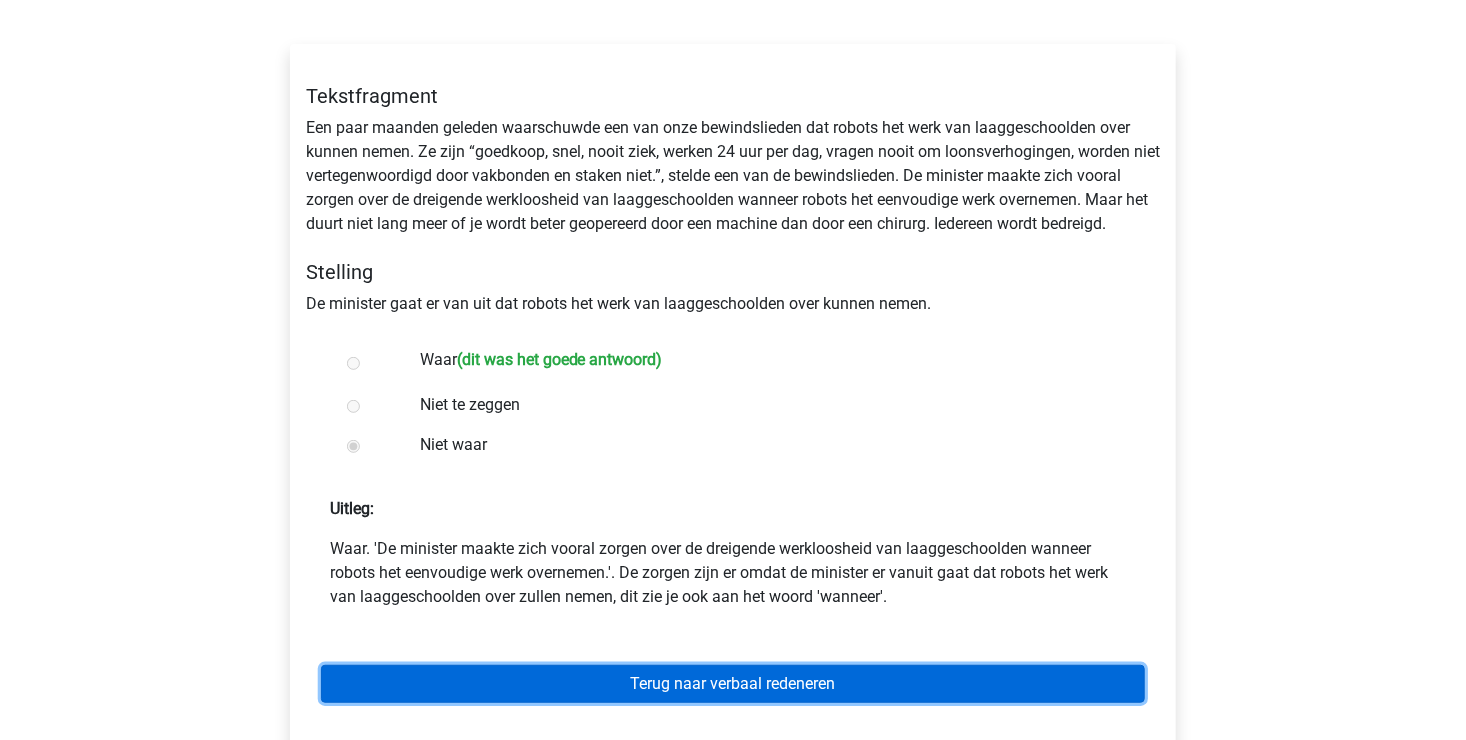 click on "Terug naar verbaal redeneren" at bounding box center (733, 684) 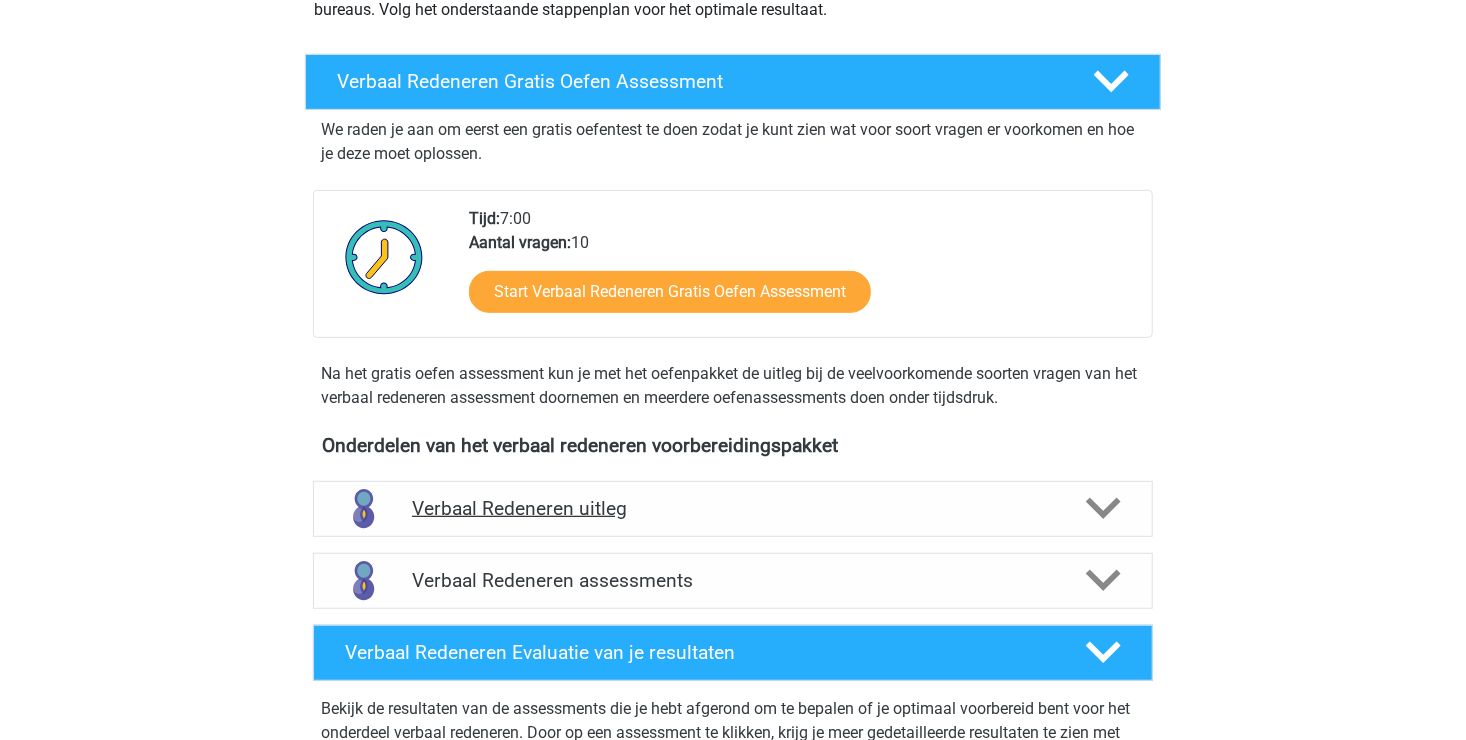 scroll, scrollTop: 300, scrollLeft: 0, axis: vertical 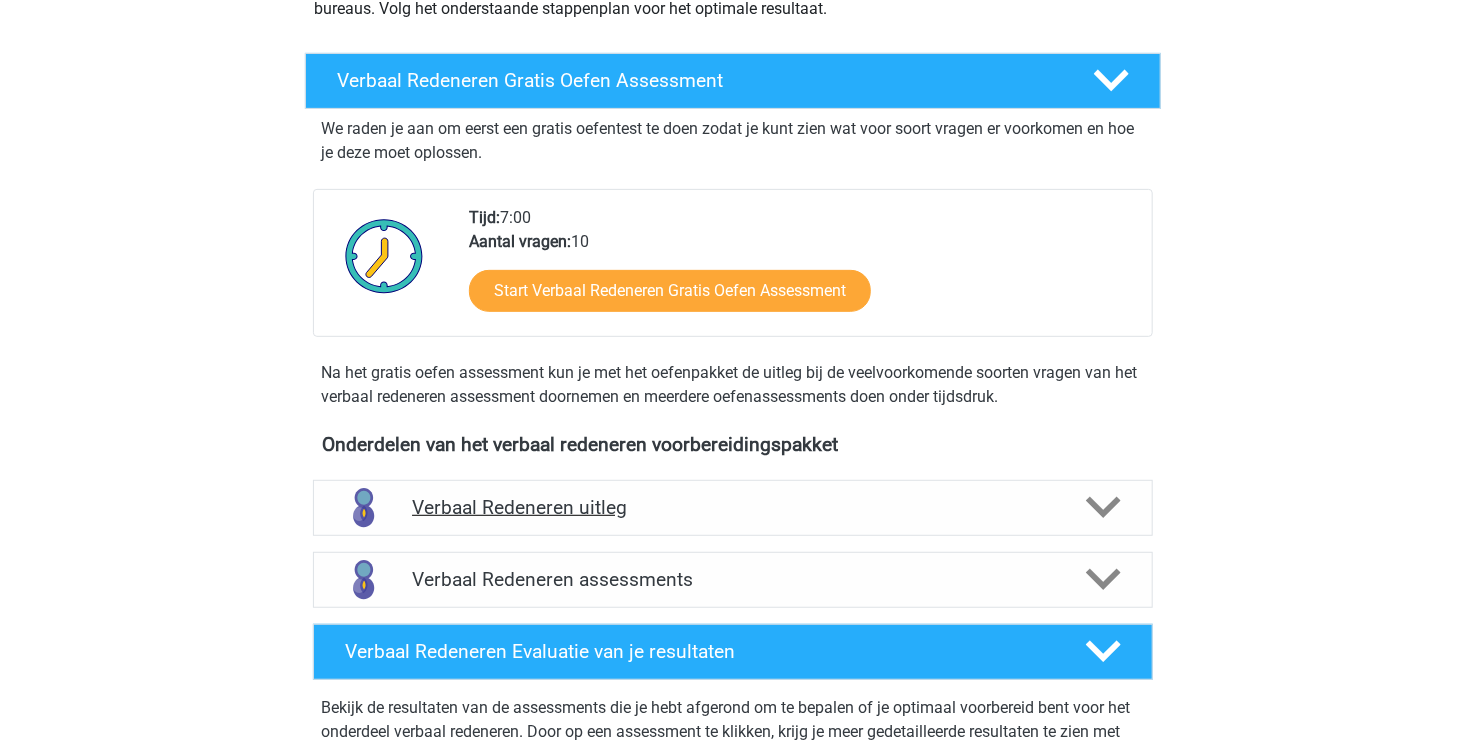 click at bounding box center (1103, 508) 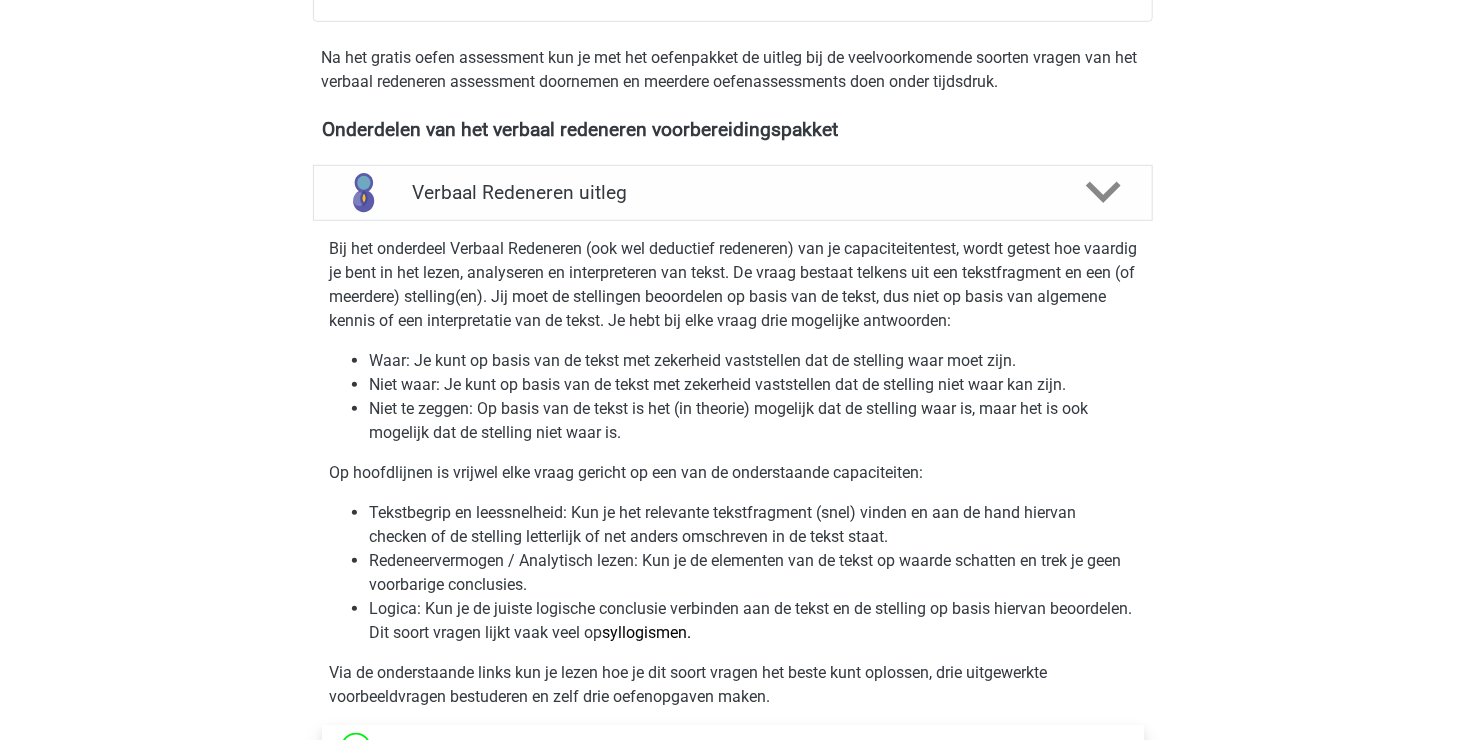 scroll, scrollTop: 800, scrollLeft: 0, axis: vertical 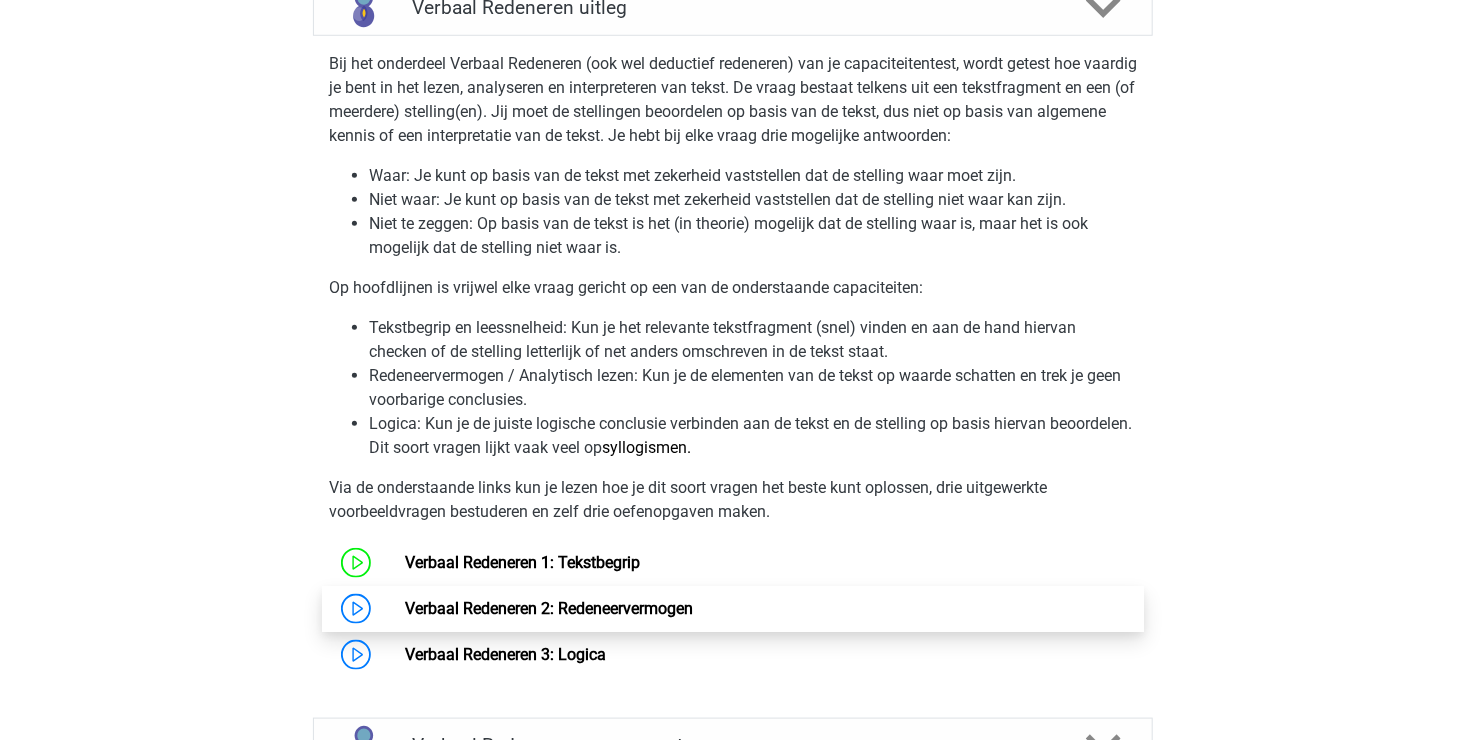 click on "Verbaal Redeneren 2: Redeneervermogen" at bounding box center [549, 608] 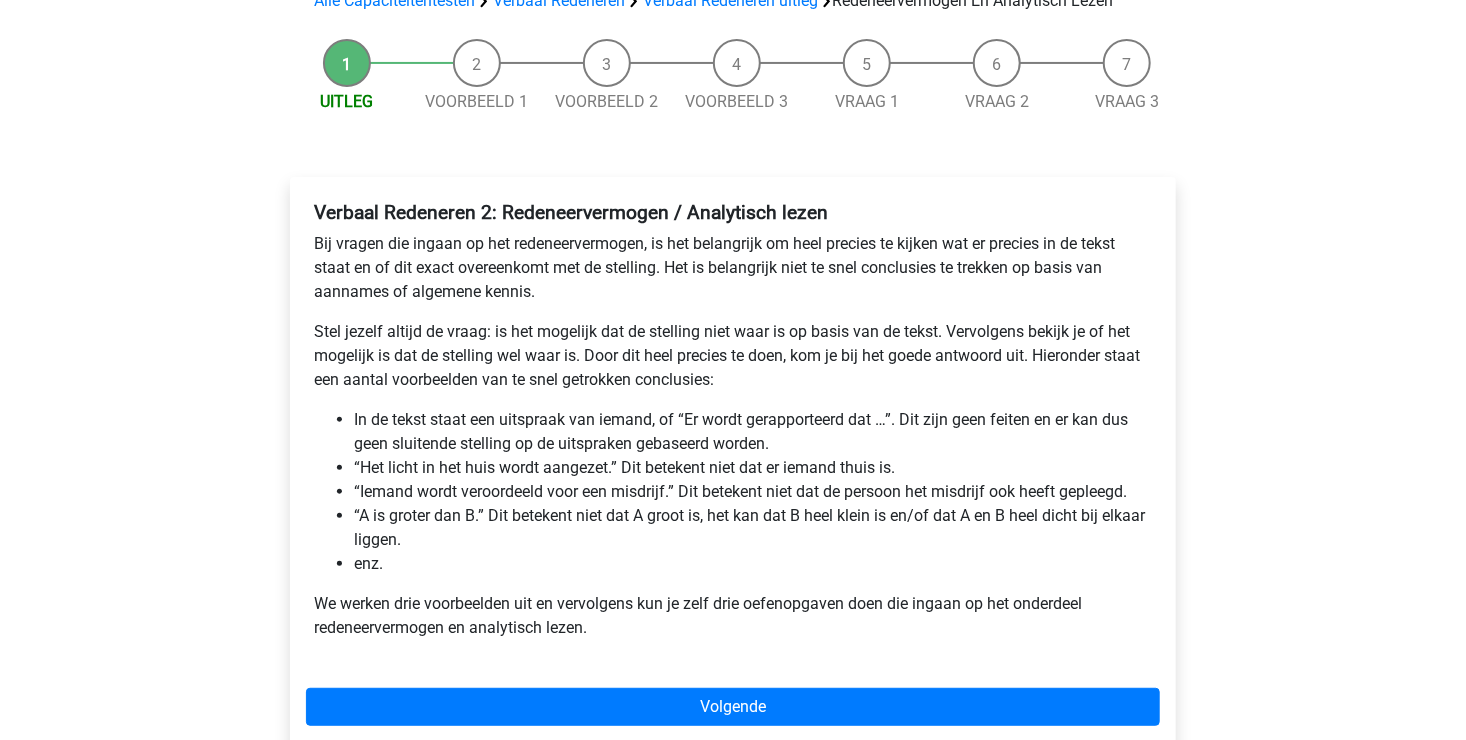 scroll, scrollTop: 200, scrollLeft: 0, axis: vertical 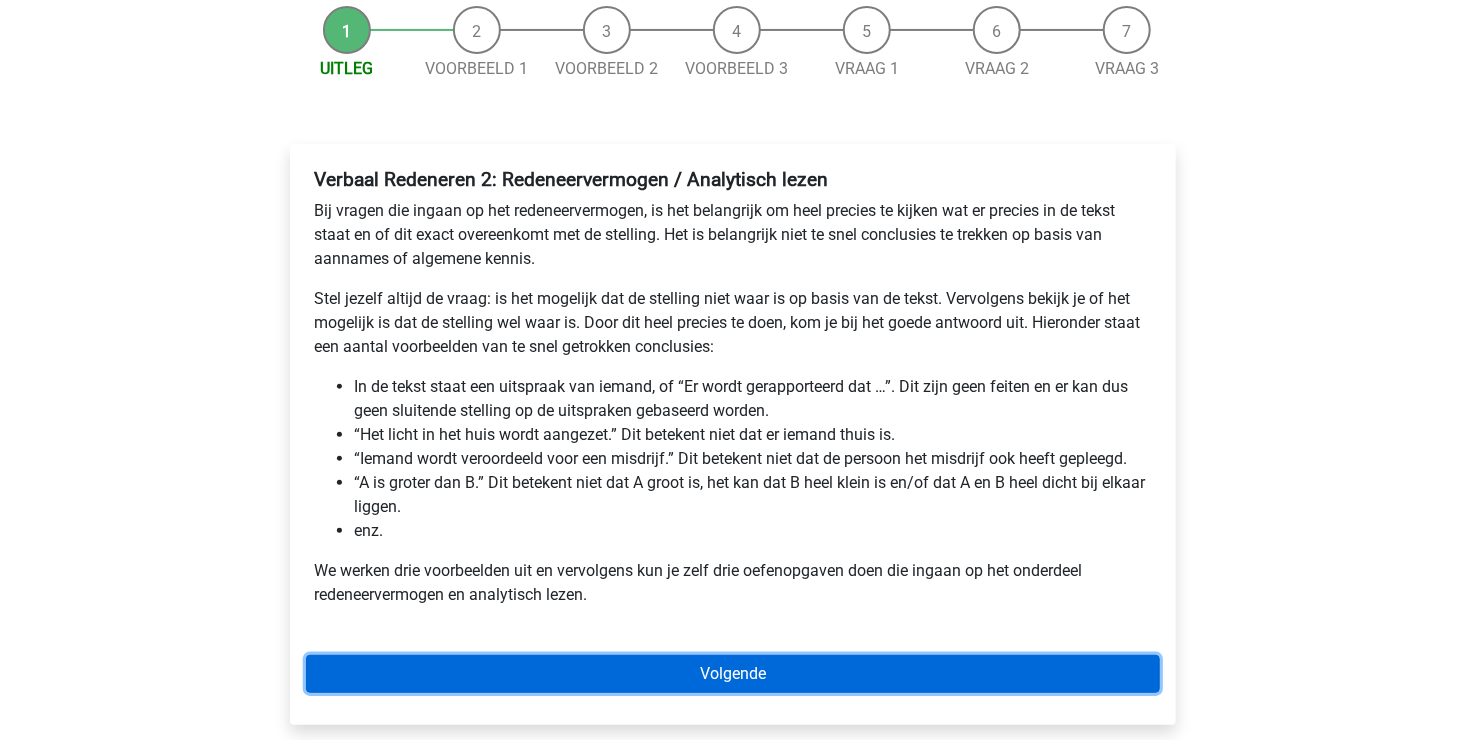 click on "Volgende" at bounding box center [733, 674] 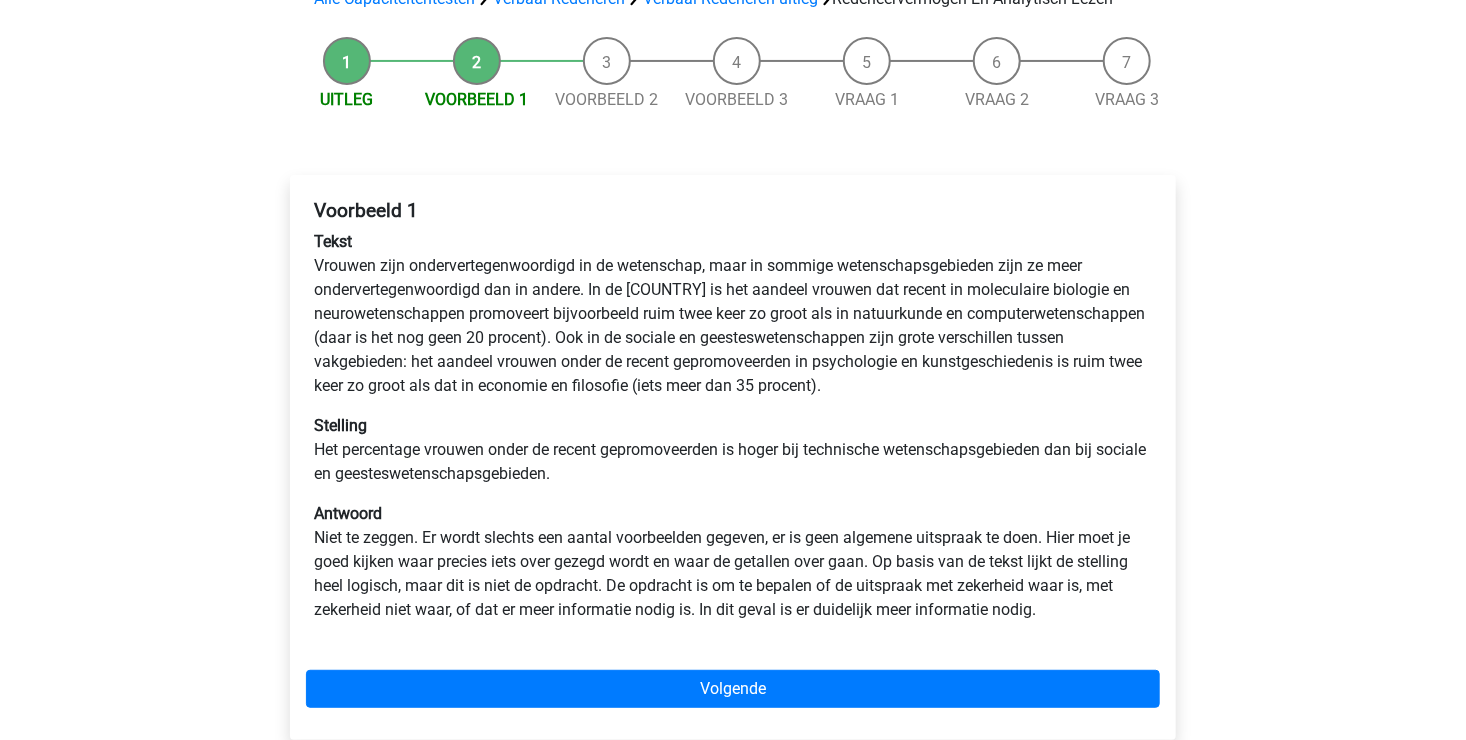 scroll, scrollTop: 200, scrollLeft: 0, axis: vertical 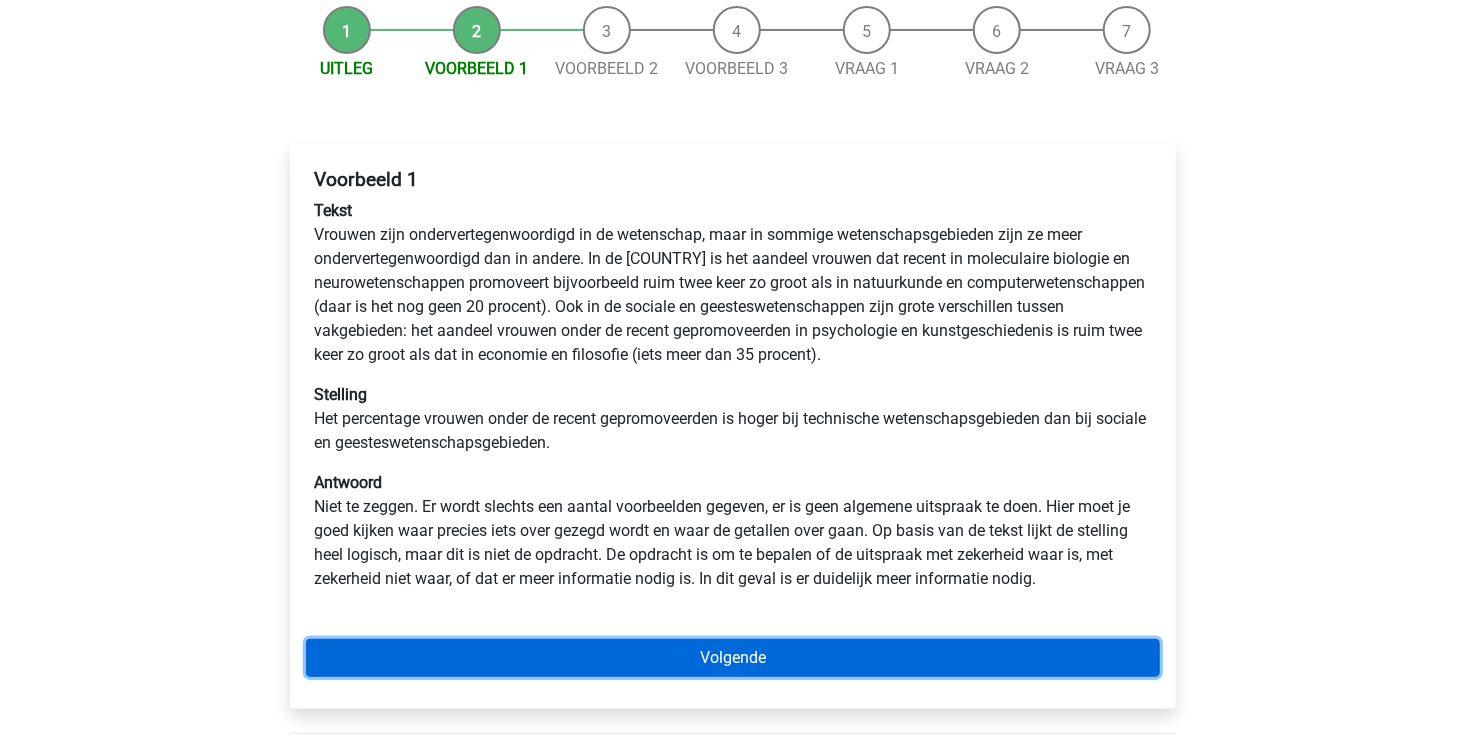 click on "Volgende" at bounding box center (733, 634) 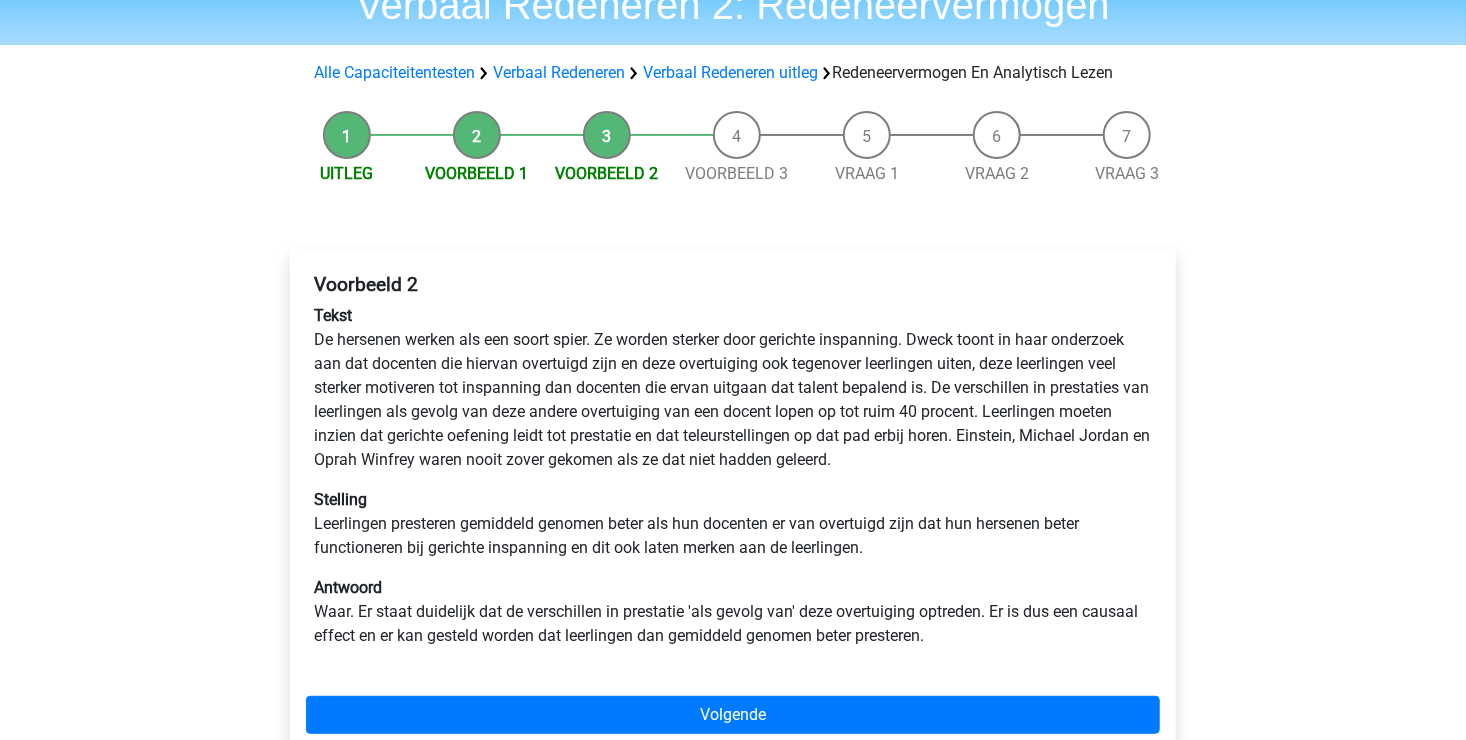 scroll, scrollTop: 100, scrollLeft: 0, axis: vertical 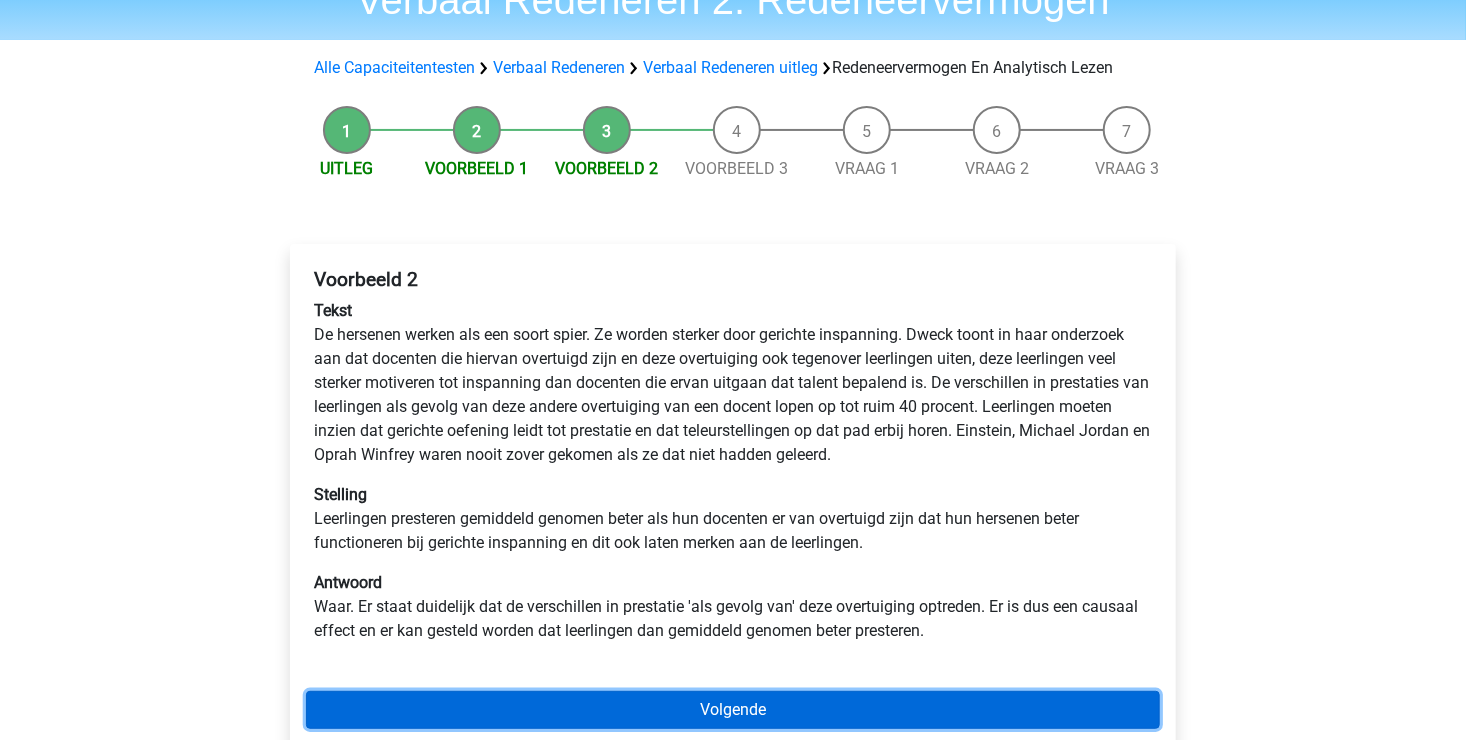 click on "Volgende" at bounding box center [733, 710] 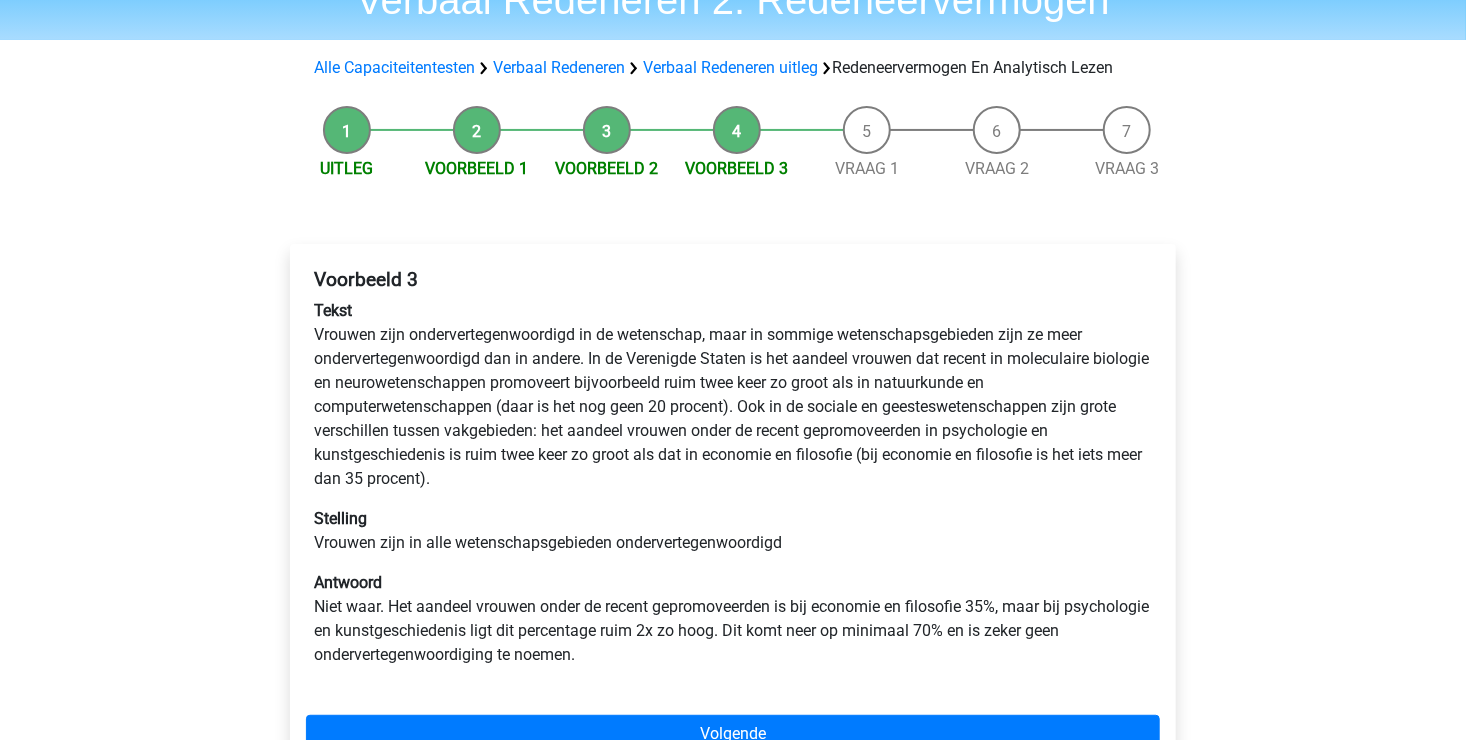 scroll, scrollTop: 200, scrollLeft: 0, axis: vertical 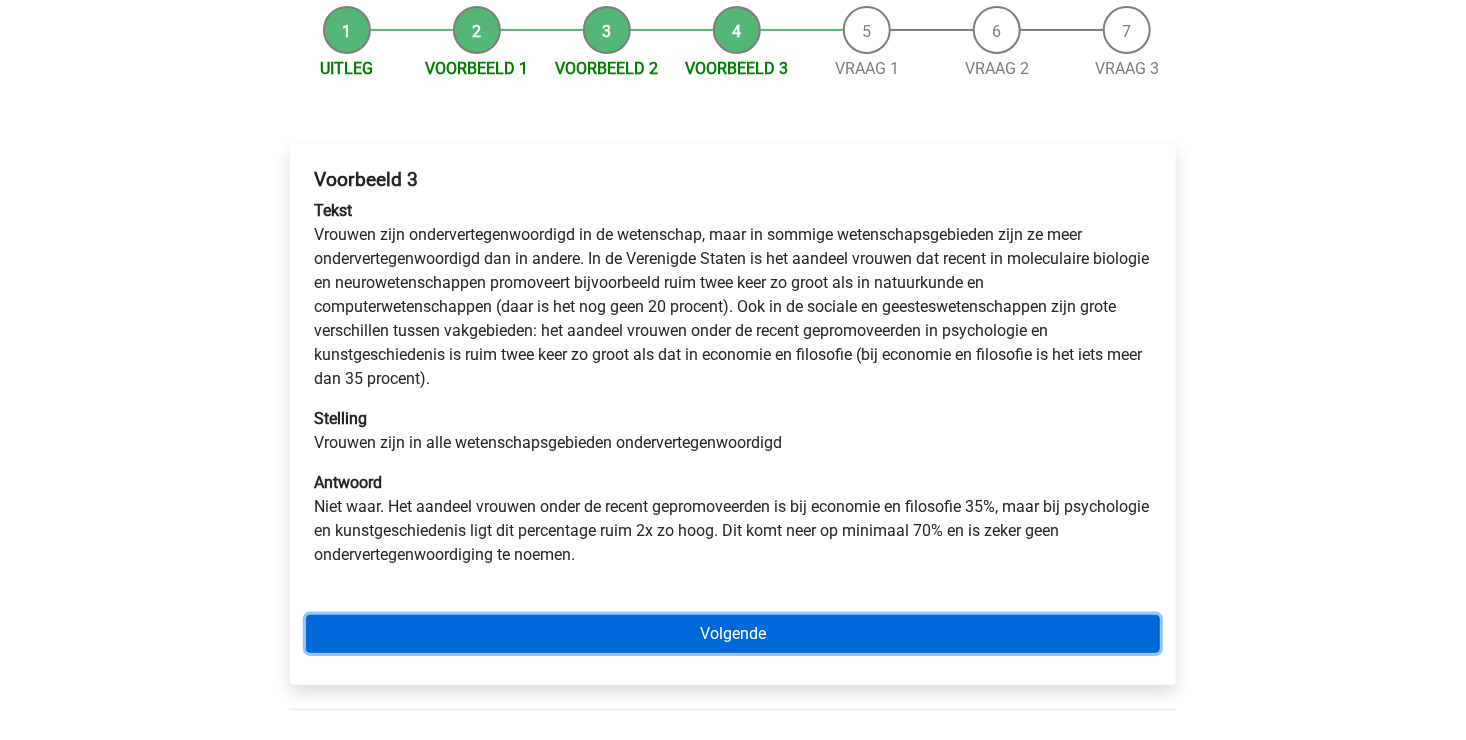 click on "Volgende" at bounding box center [733, 634] 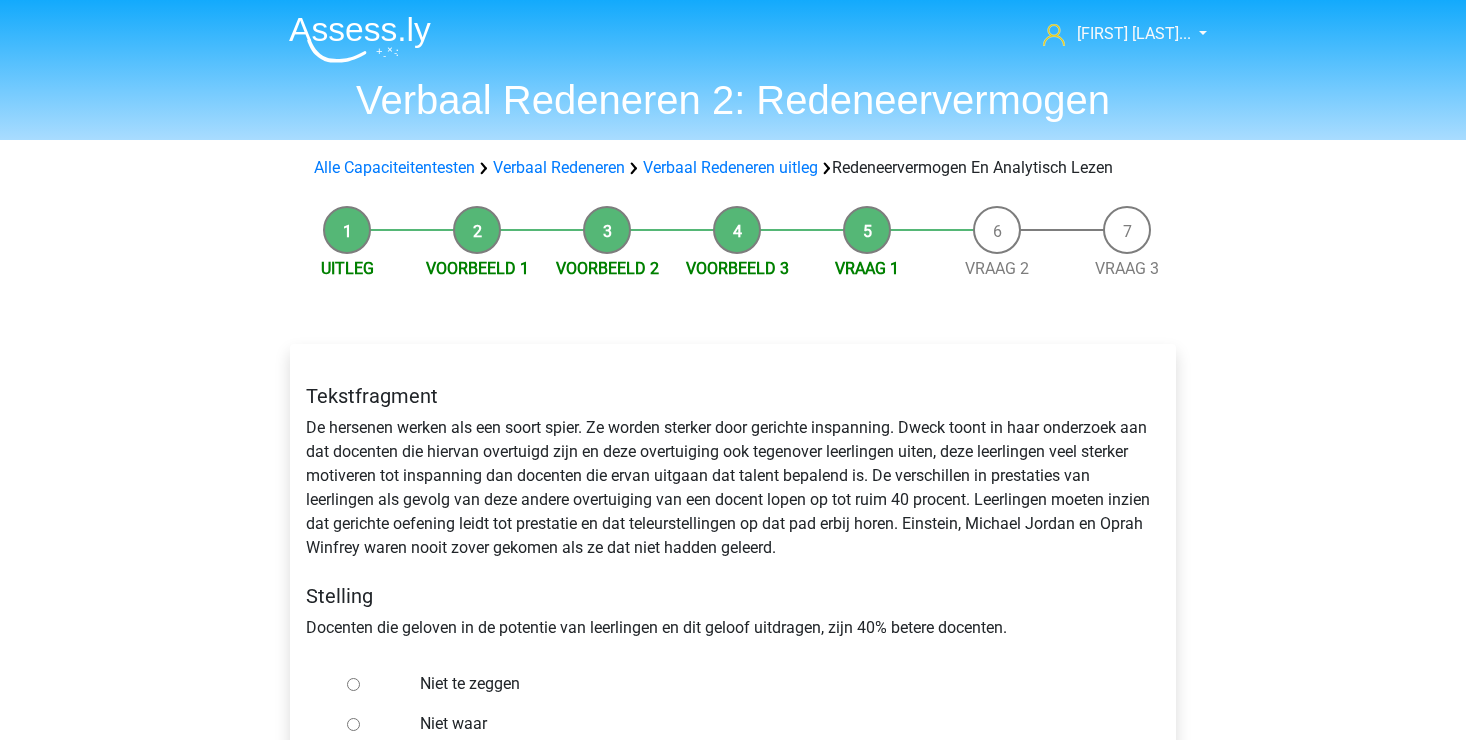 scroll, scrollTop: 0, scrollLeft: 0, axis: both 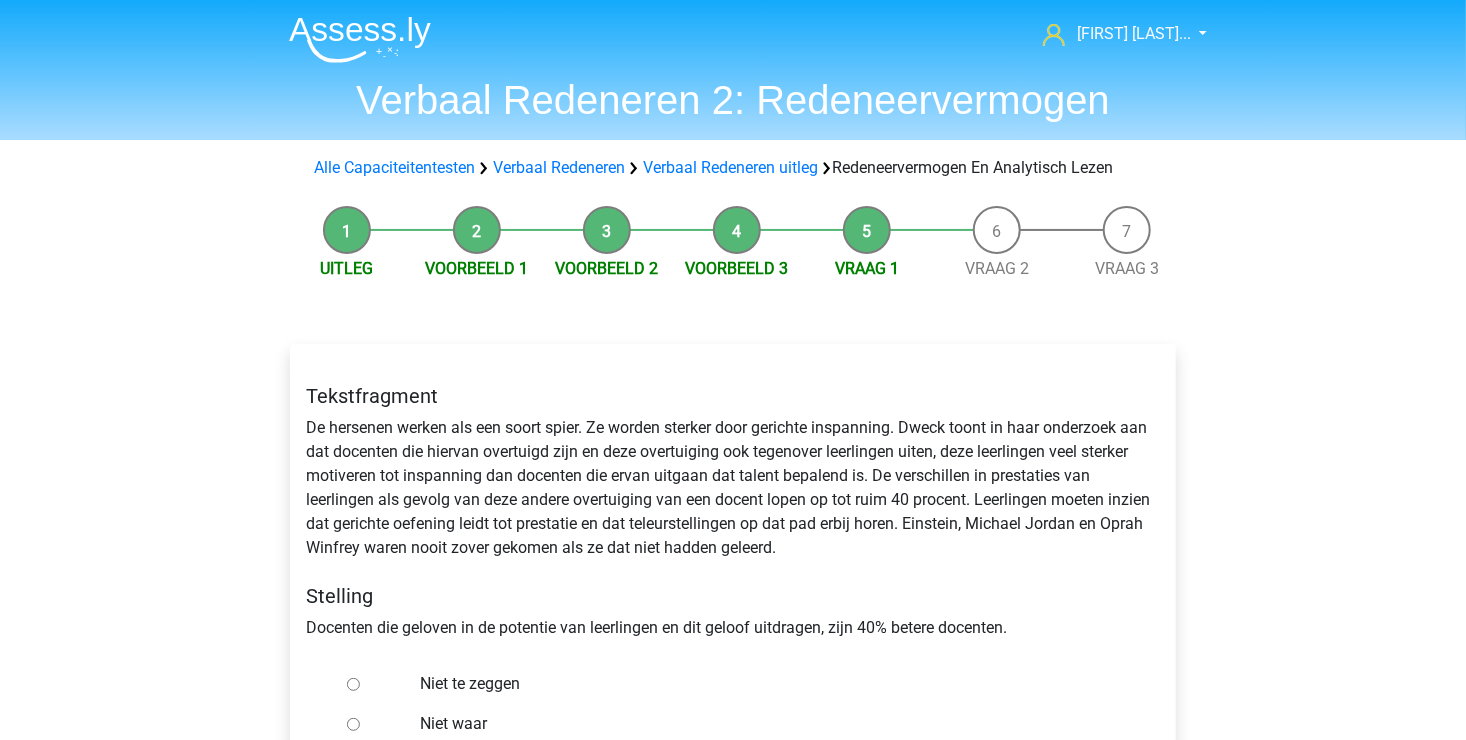 click on "Niet te zeggen" at bounding box center (353, 684) 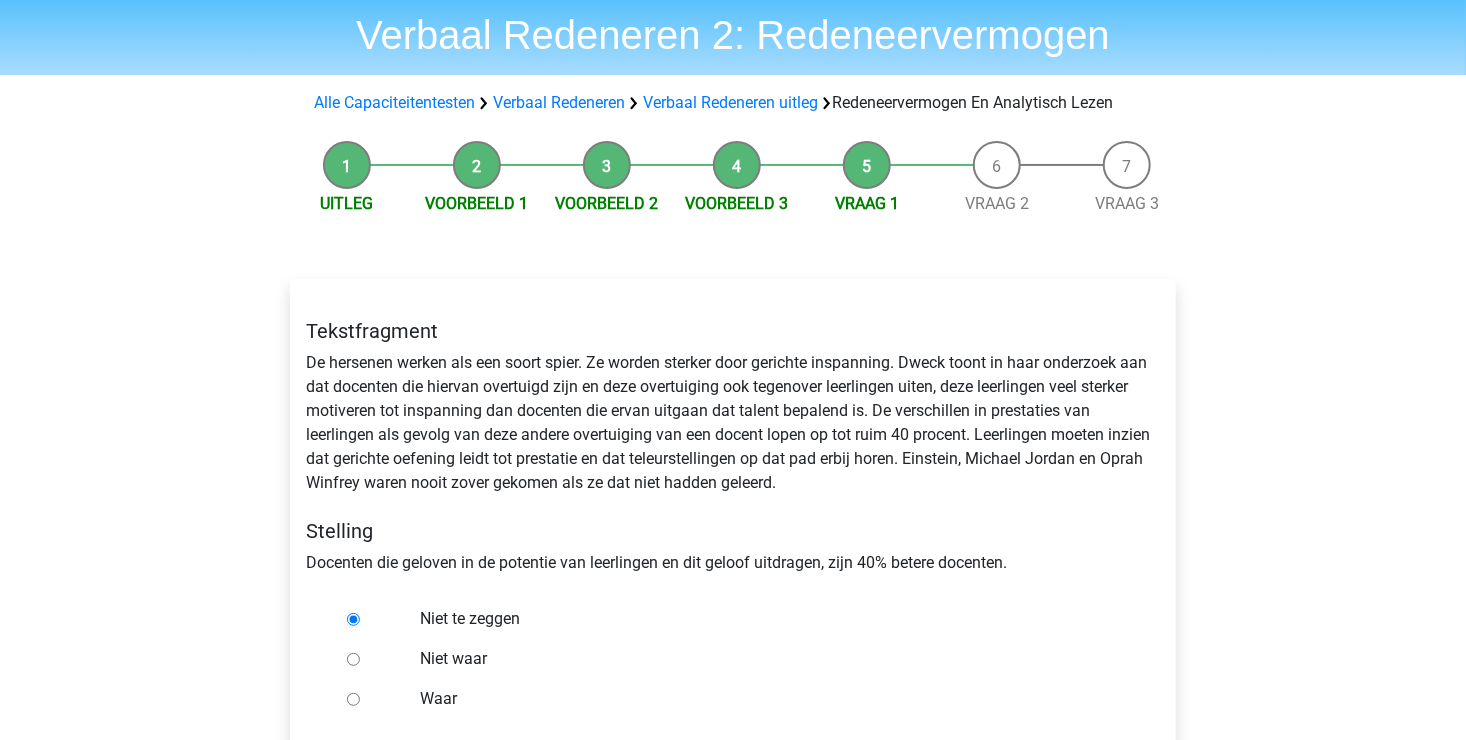 scroll, scrollTop: 100, scrollLeft: 0, axis: vertical 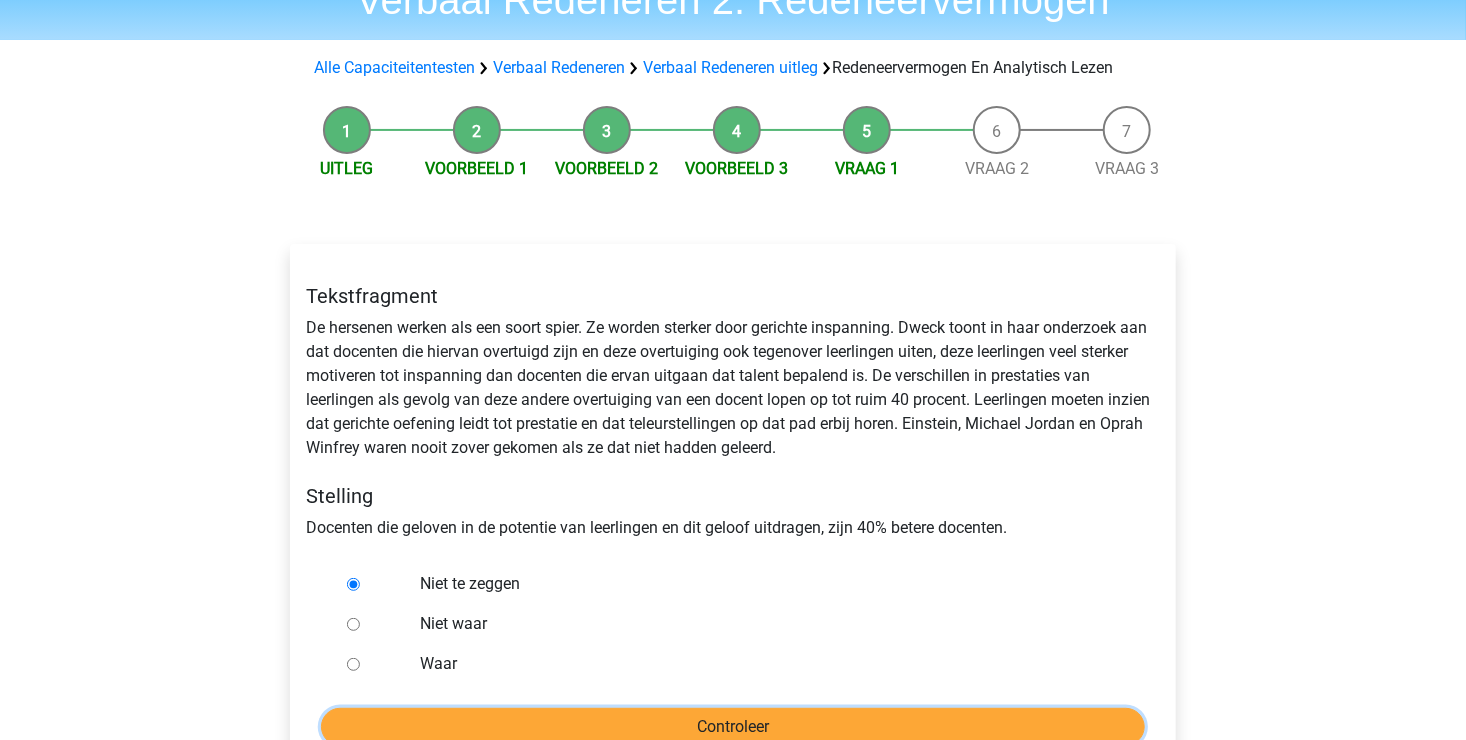 click on "Controleer" at bounding box center [733, 727] 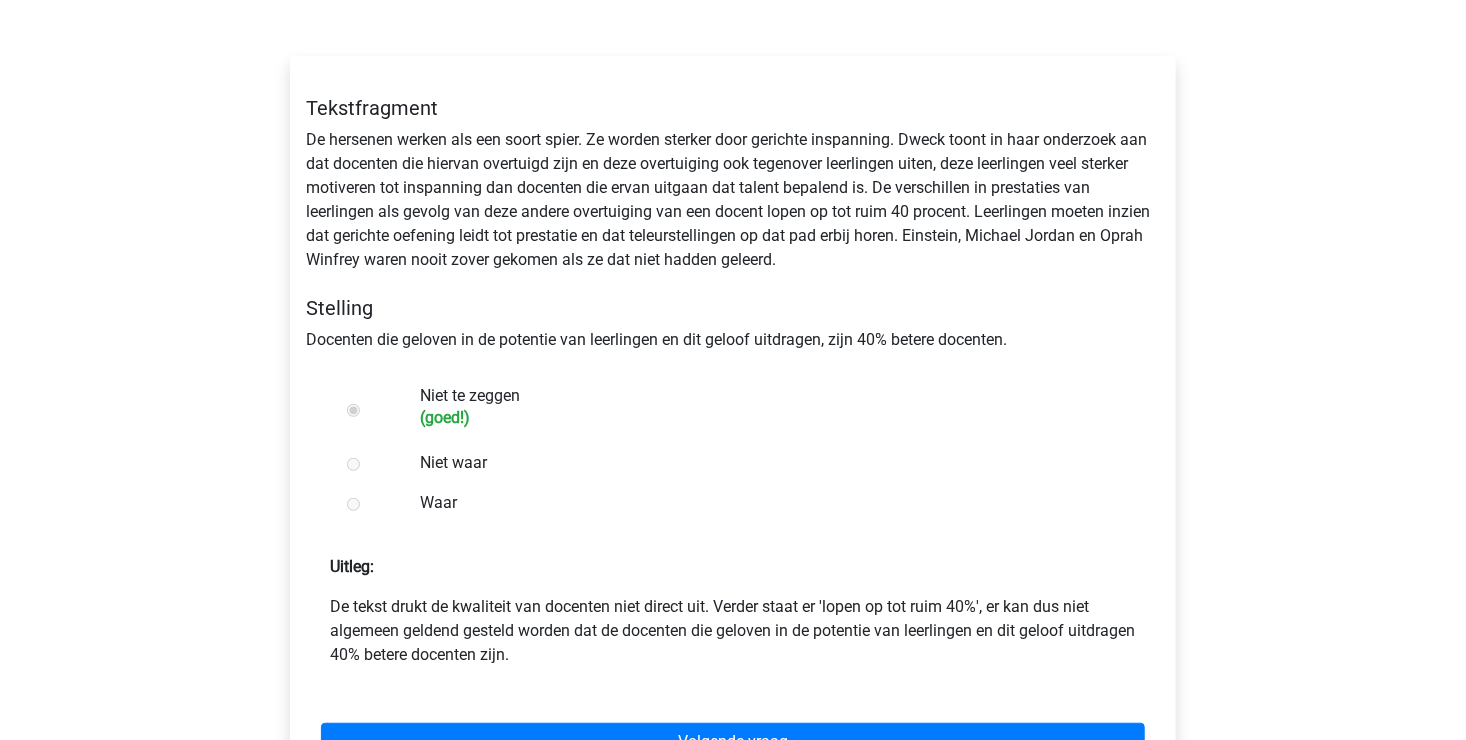 scroll, scrollTop: 300, scrollLeft: 0, axis: vertical 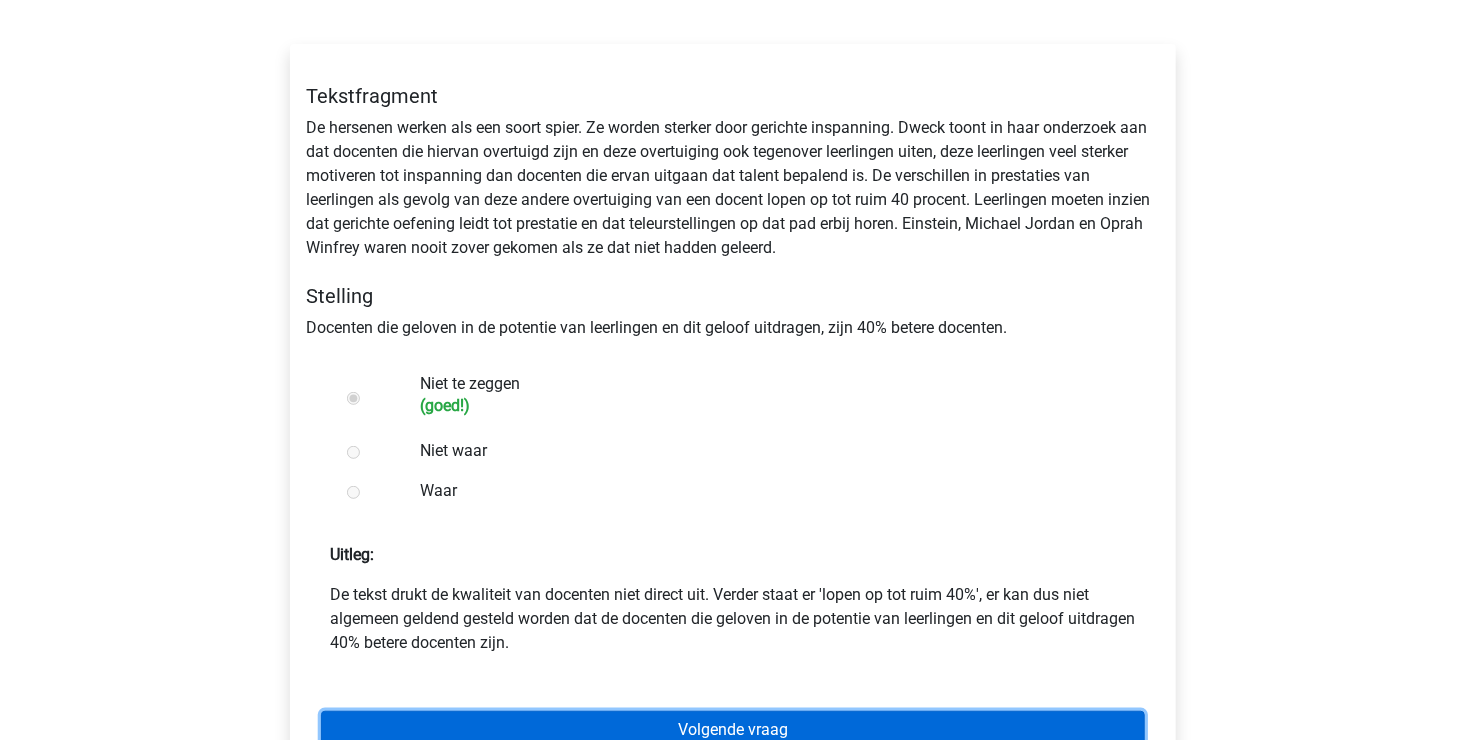click on "Volgende vraag" at bounding box center [733, 730] 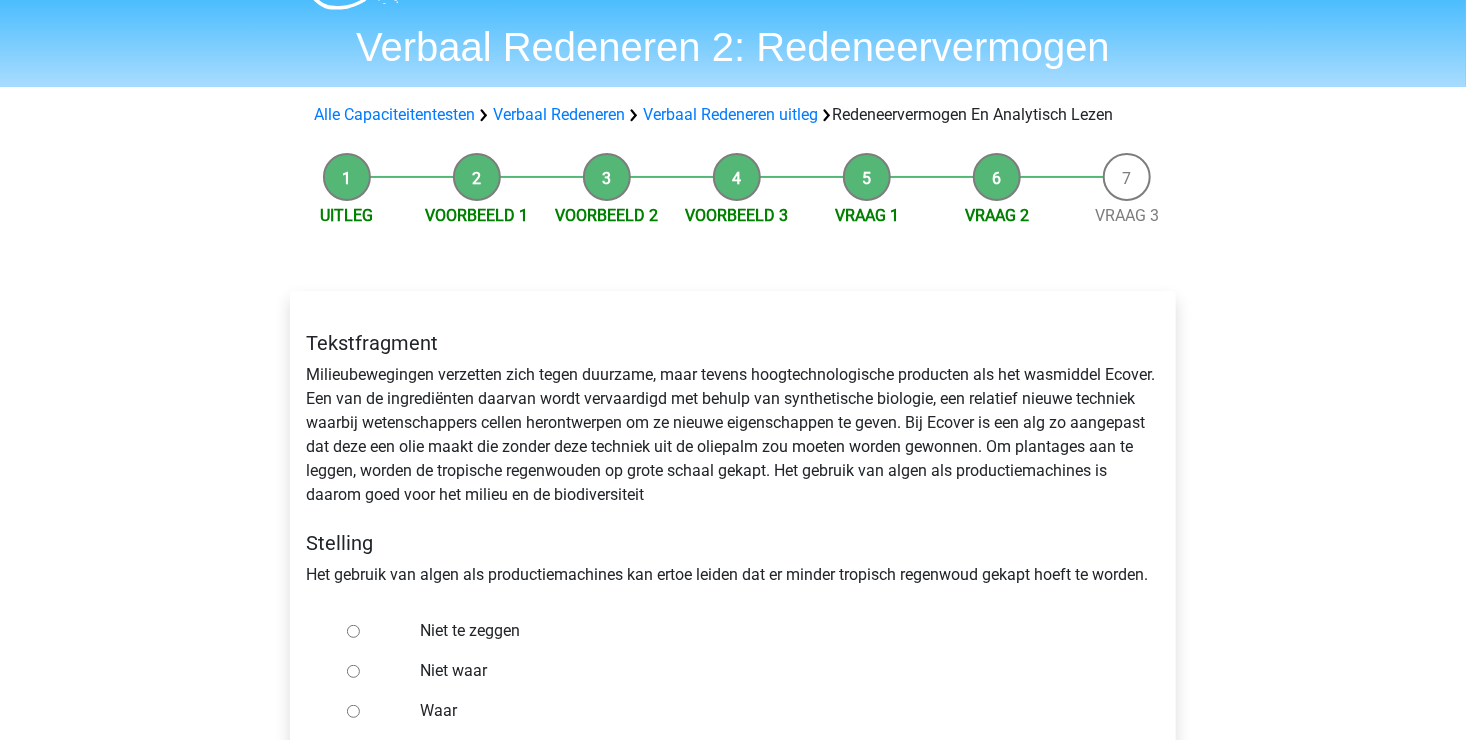 scroll, scrollTop: 100, scrollLeft: 0, axis: vertical 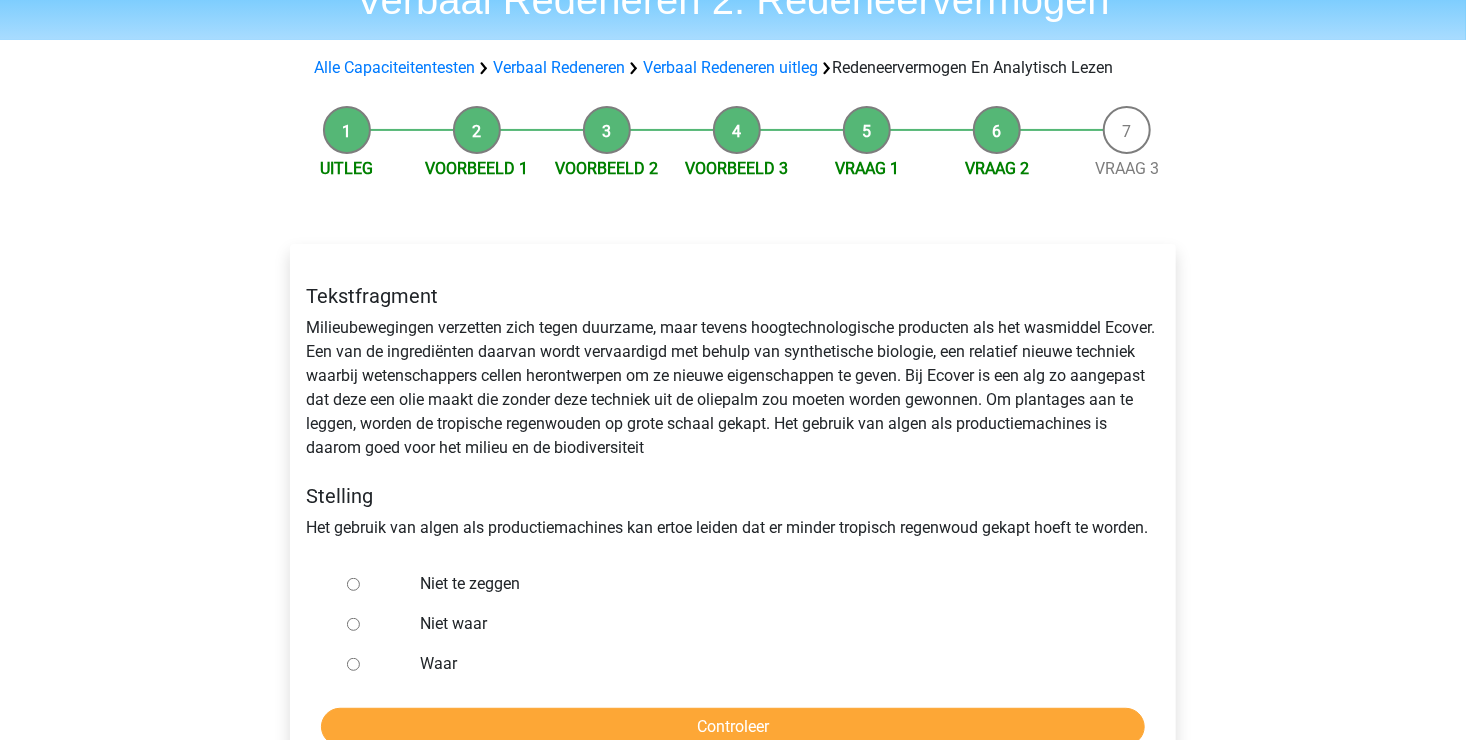 click on "Waar" at bounding box center (353, 664) 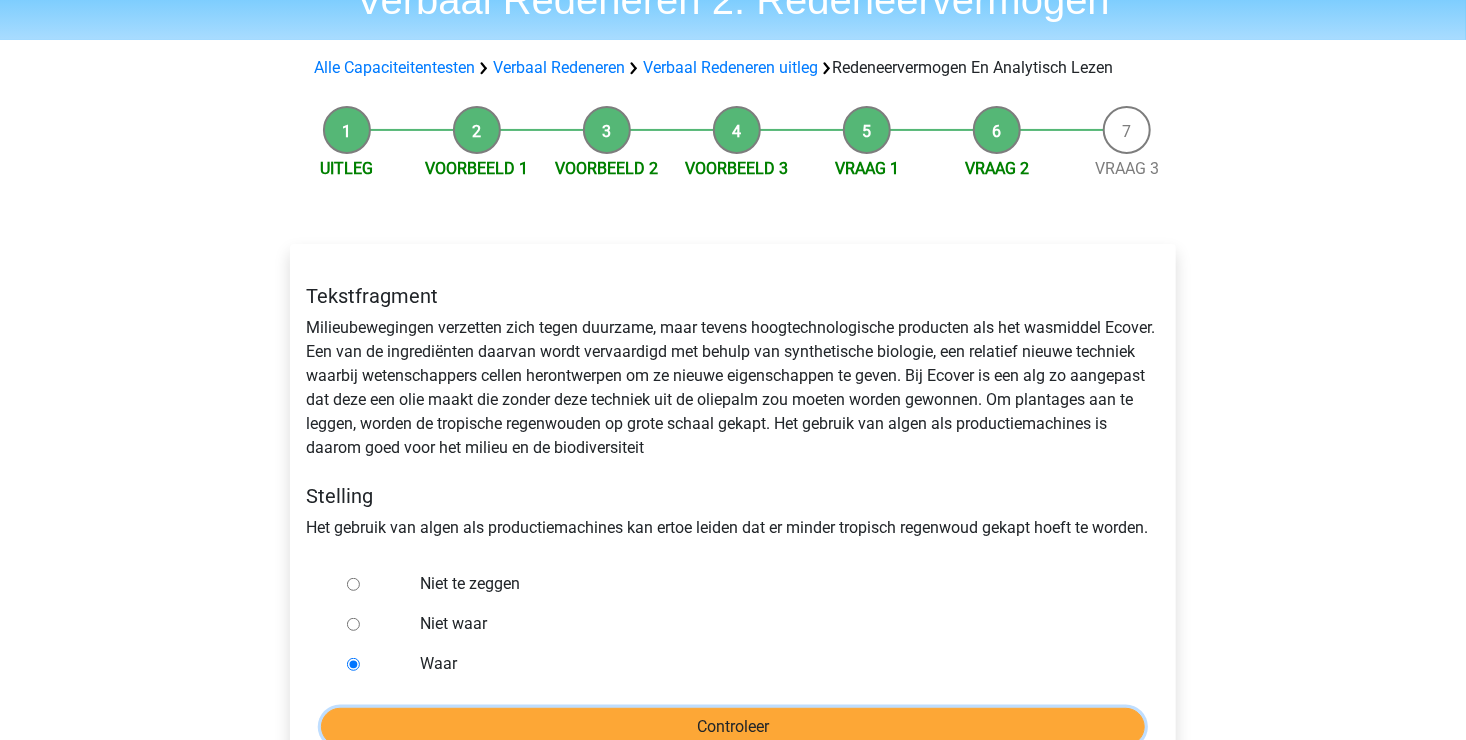 click on "Controleer" at bounding box center (733, 727) 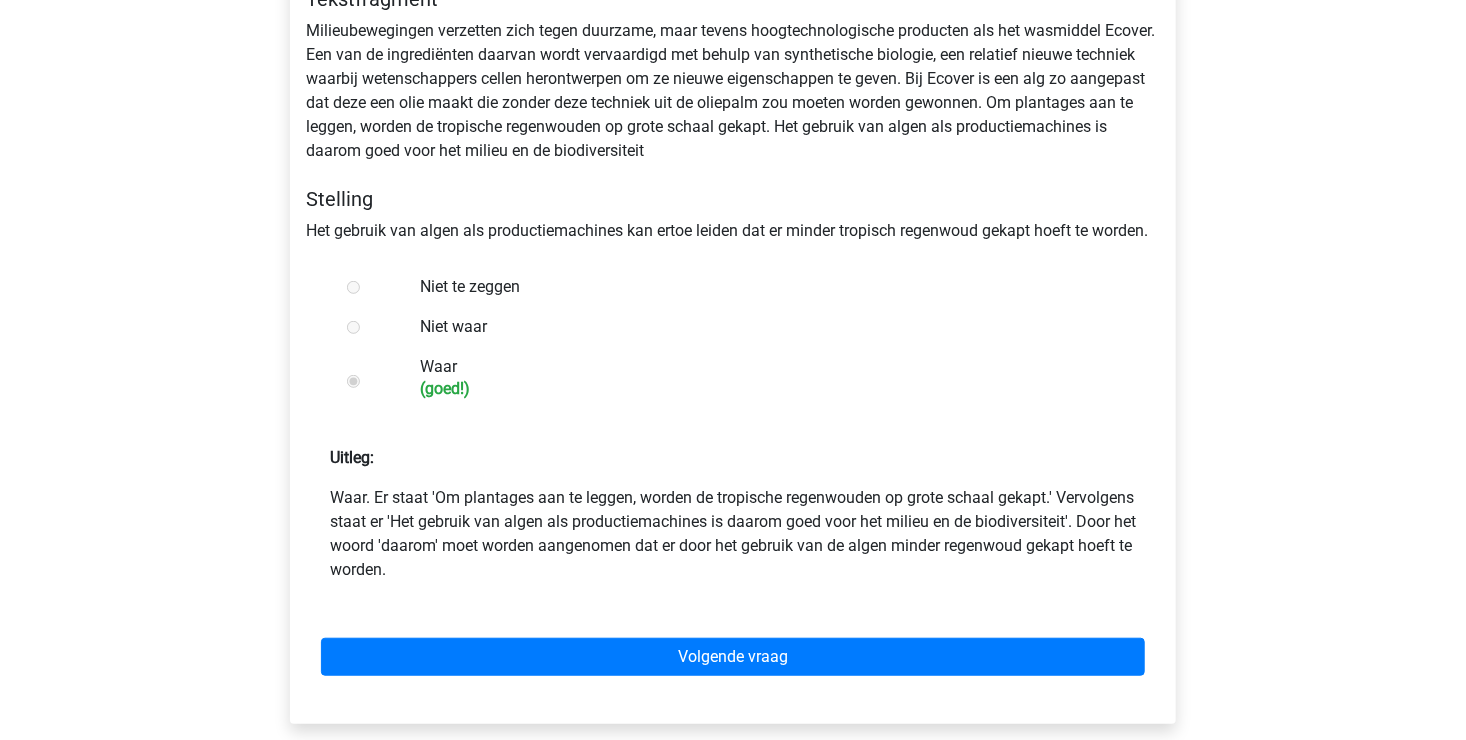 scroll, scrollTop: 400, scrollLeft: 0, axis: vertical 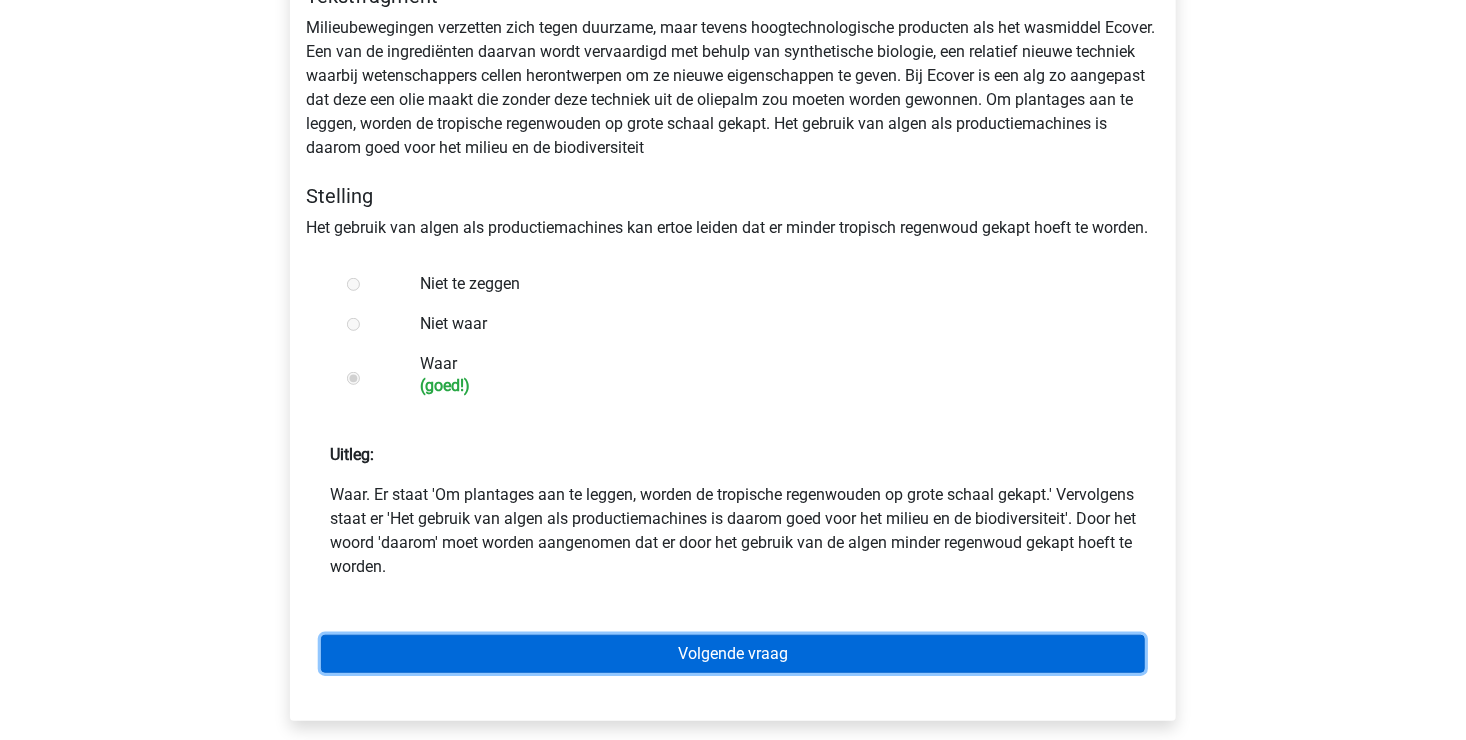 click on "Volgende vraag" at bounding box center (733, 654) 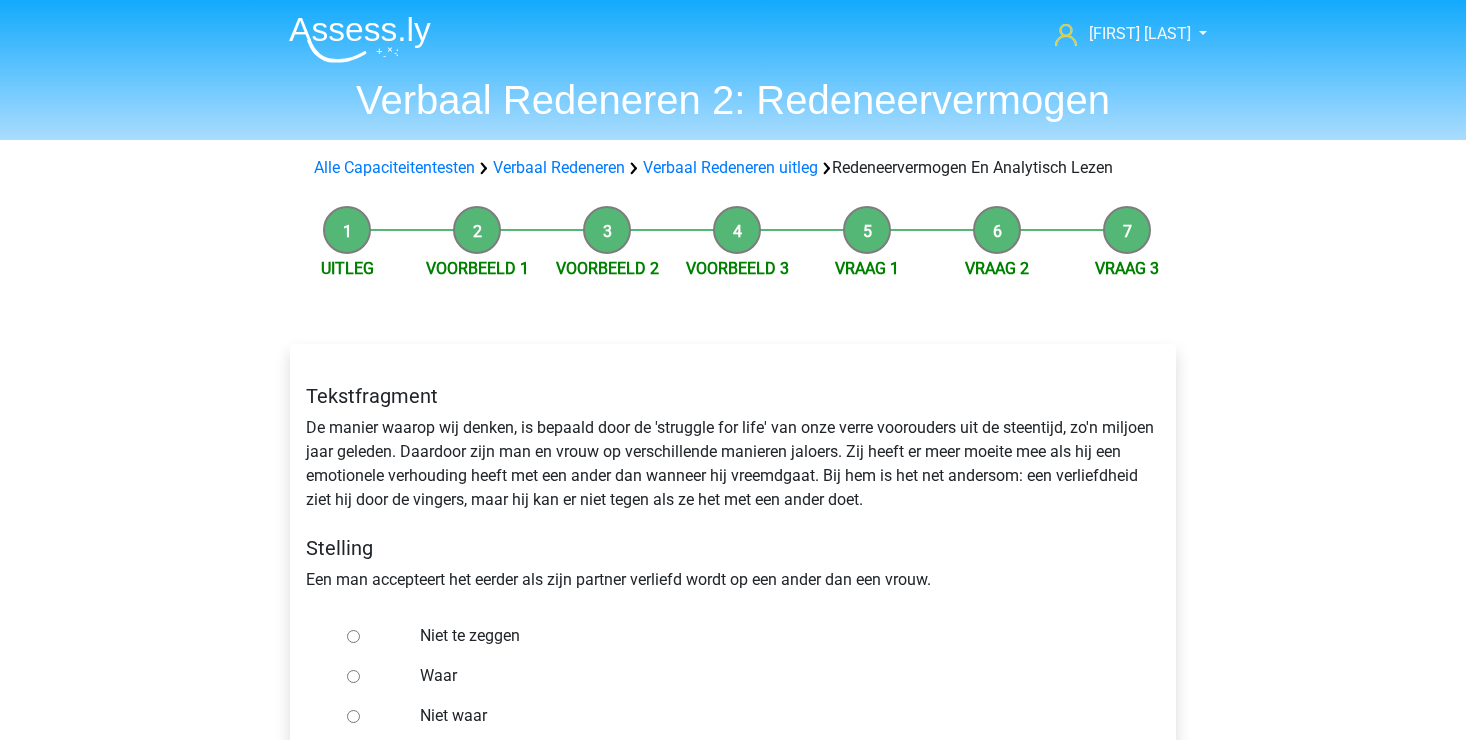 scroll, scrollTop: 0, scrollLeft: 0, axis: both 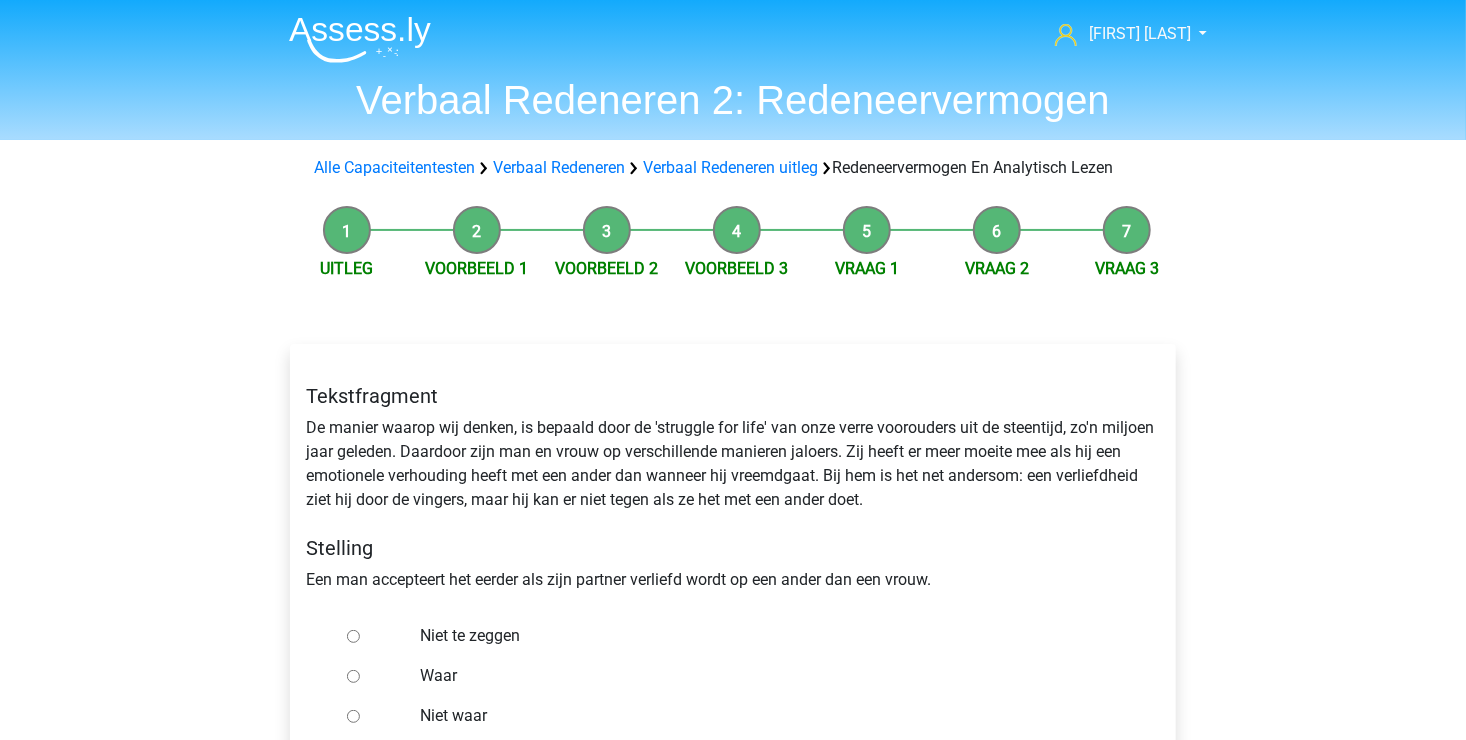 click on "Niet te zeggen" at bounding box center [353, 636] 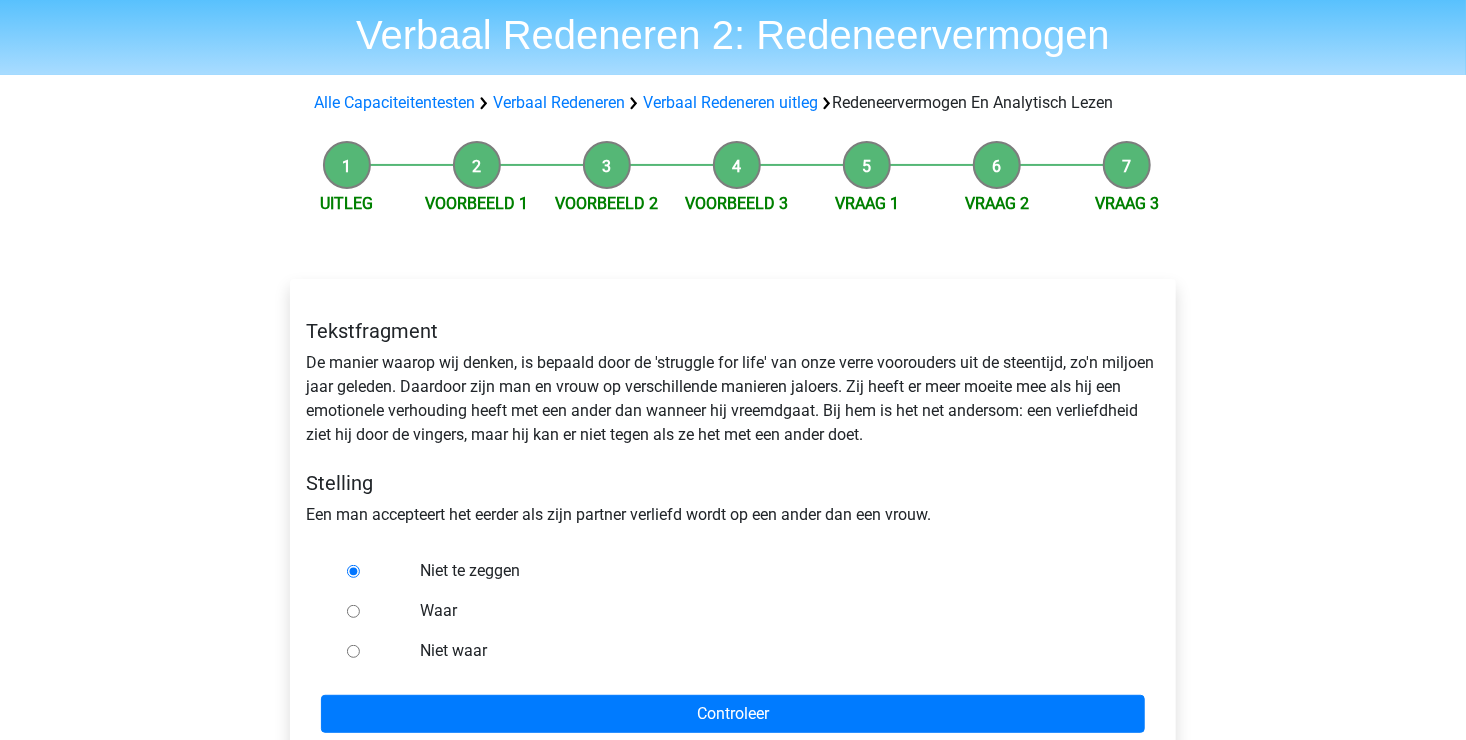 scroll, scrollTop: 100, scrollLeft: 0, axis: vertical 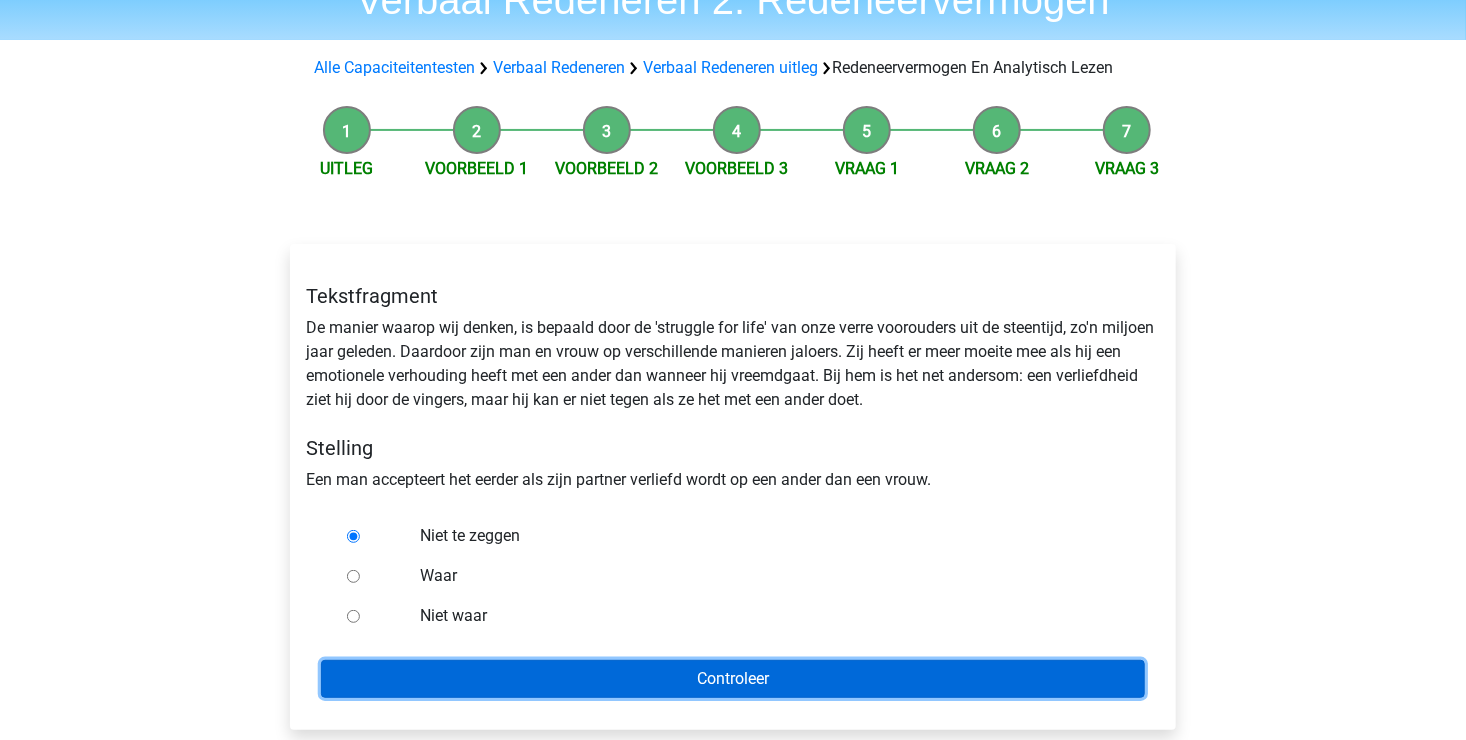 click on "Controleer" at bounding box center (733, 679) 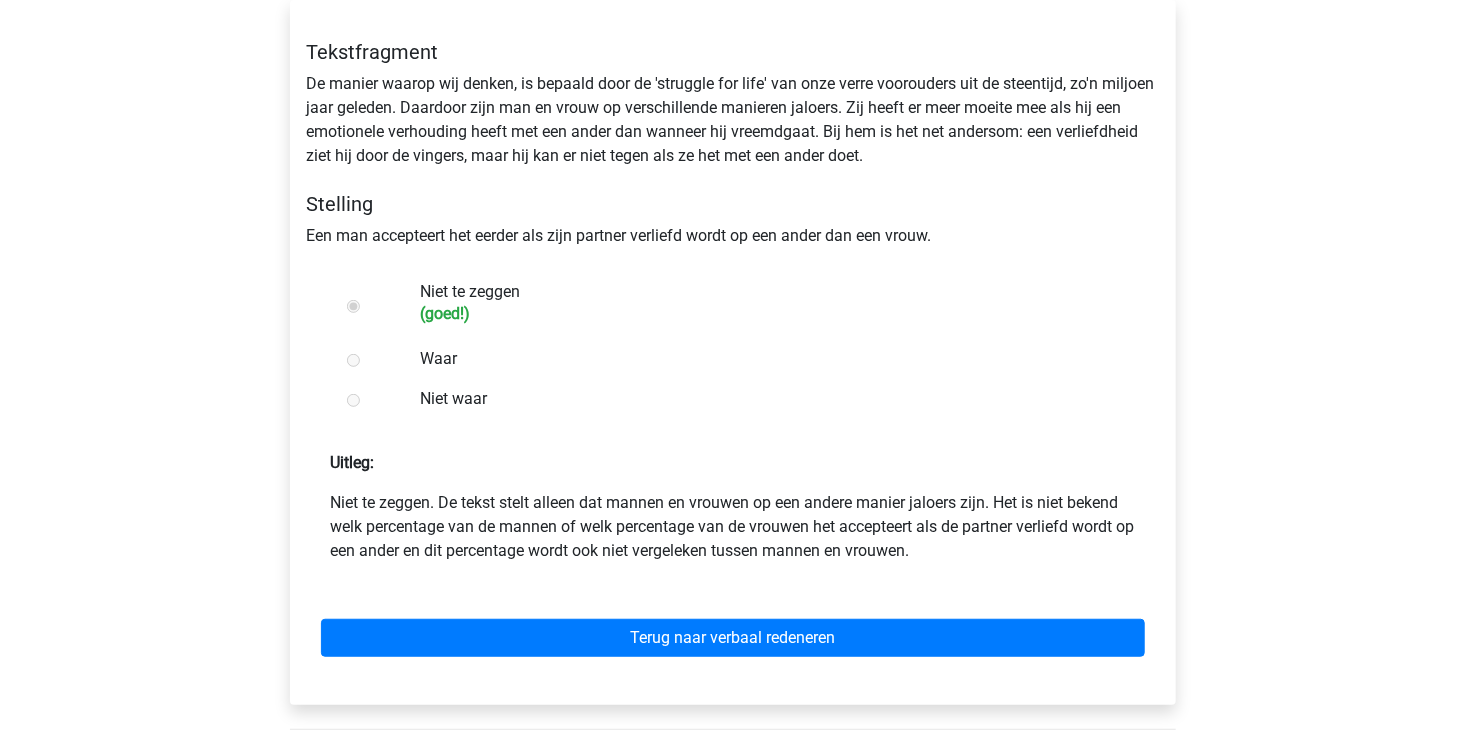 scroll, scrollTop: 400, scrollLeft: 0, axis: vertical 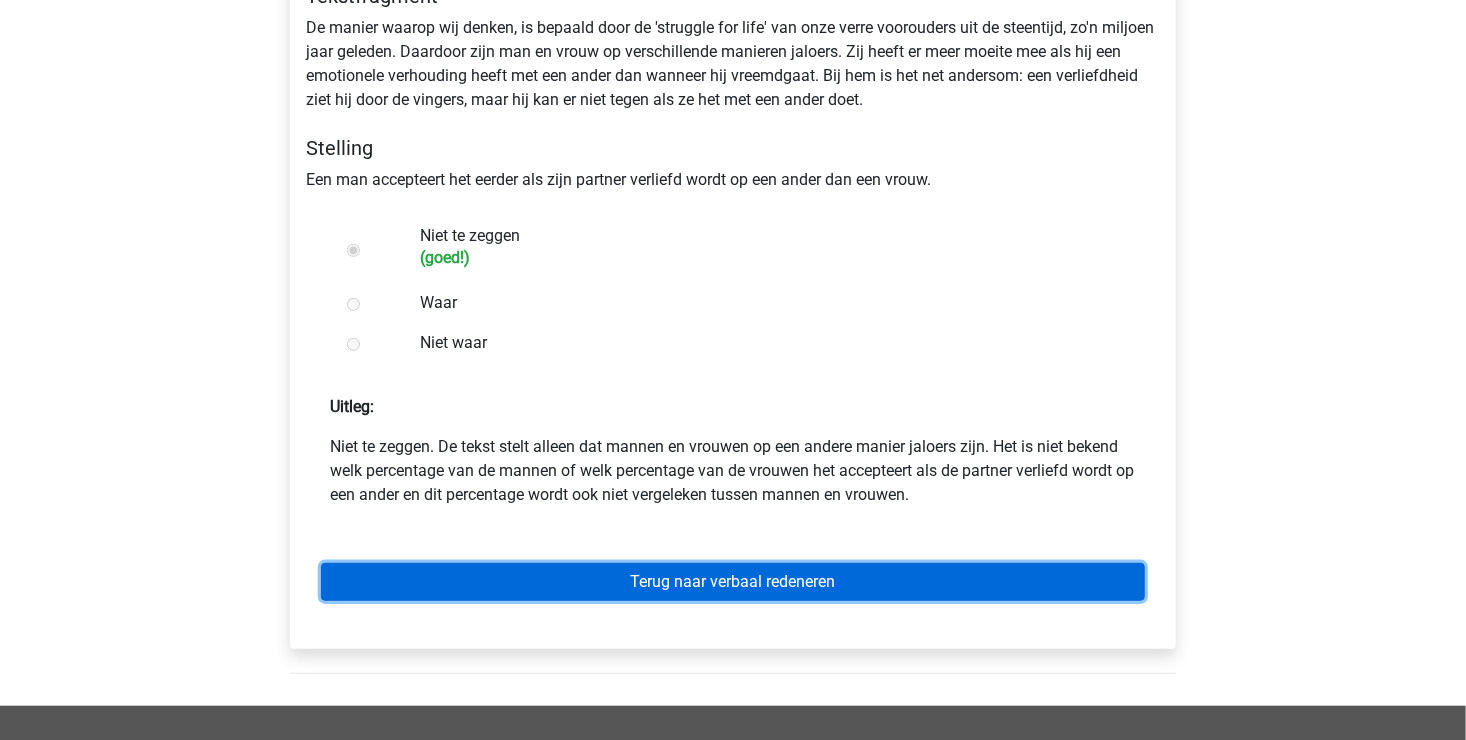 click on "Terug naar verbaal redeneren" at bounding box center [733, 582] 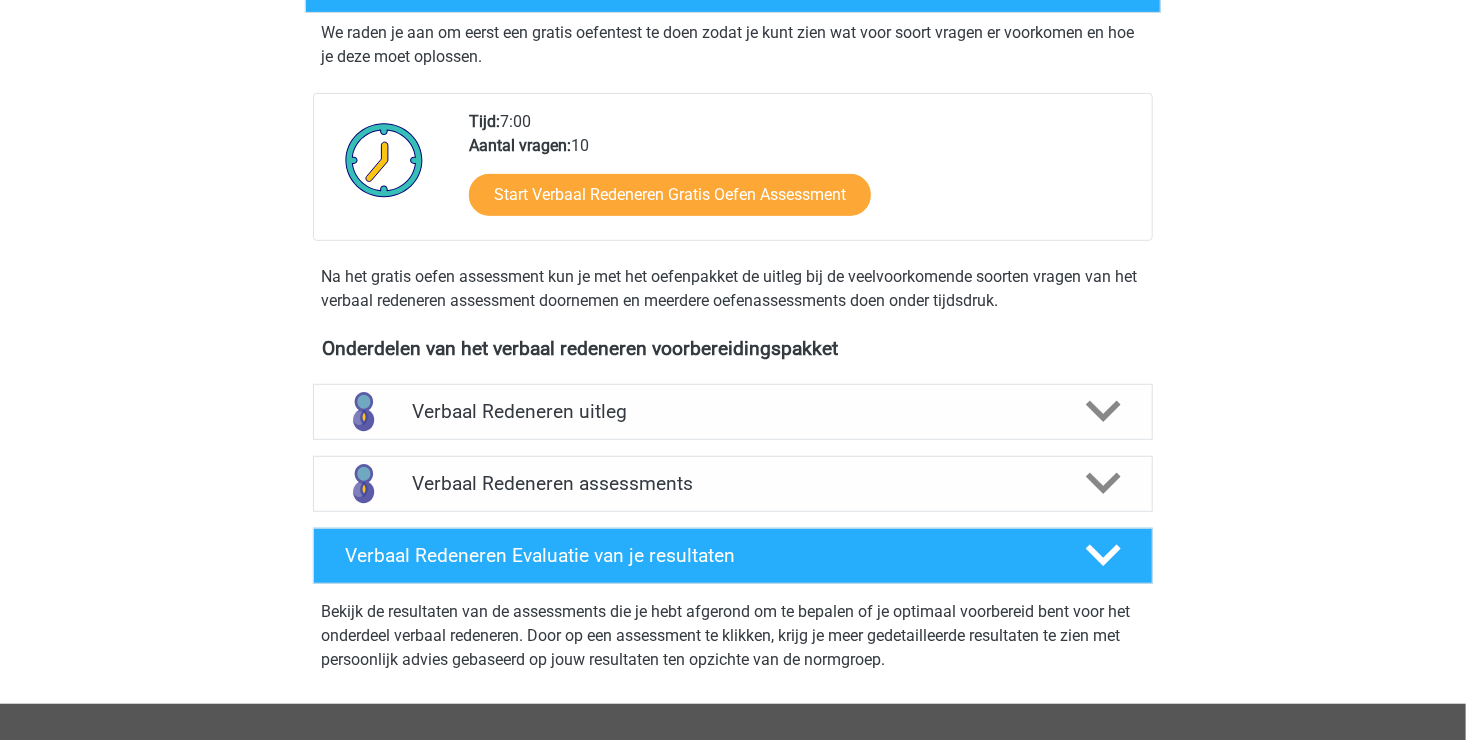 scroll, scrollTop: 400, scrollLeft: 0, axis: vertical 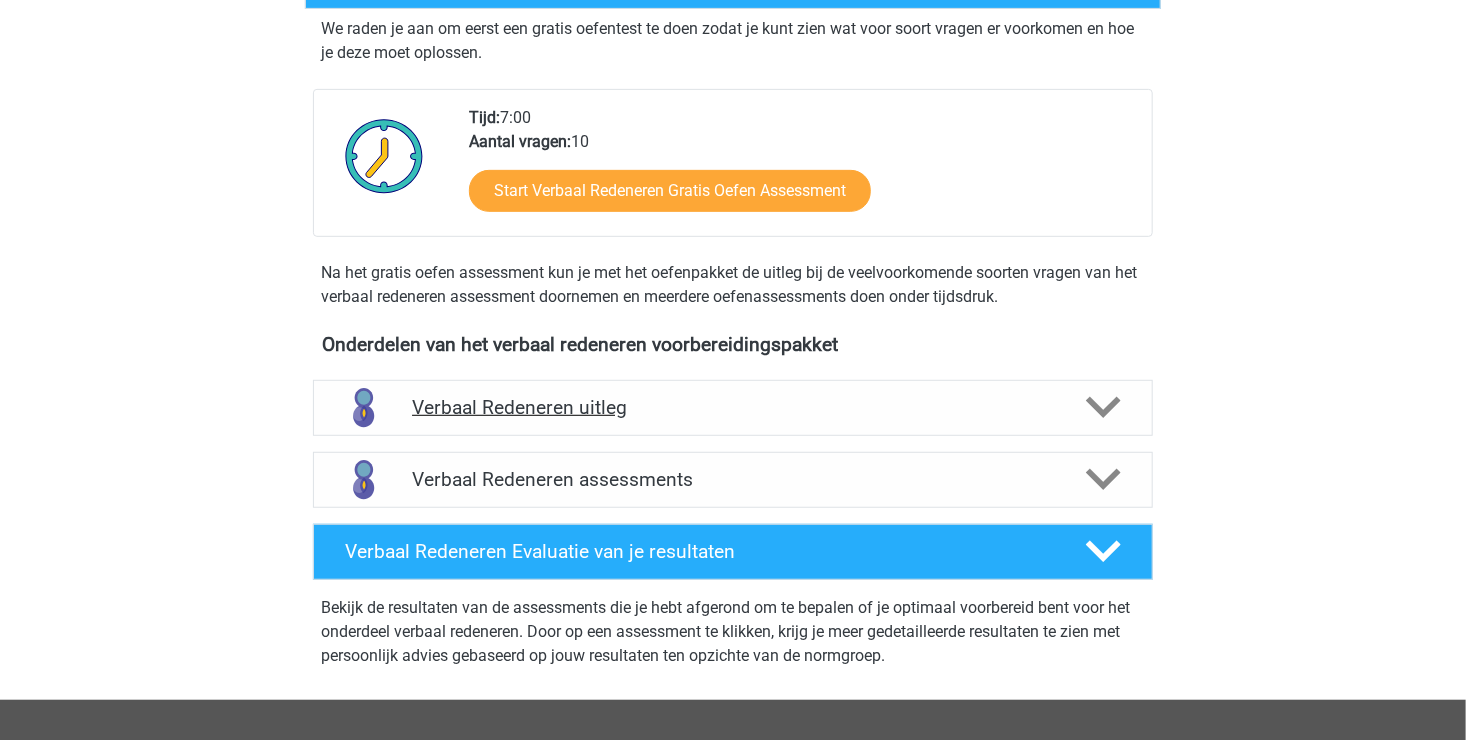 click at bounding box center [1103, 408] 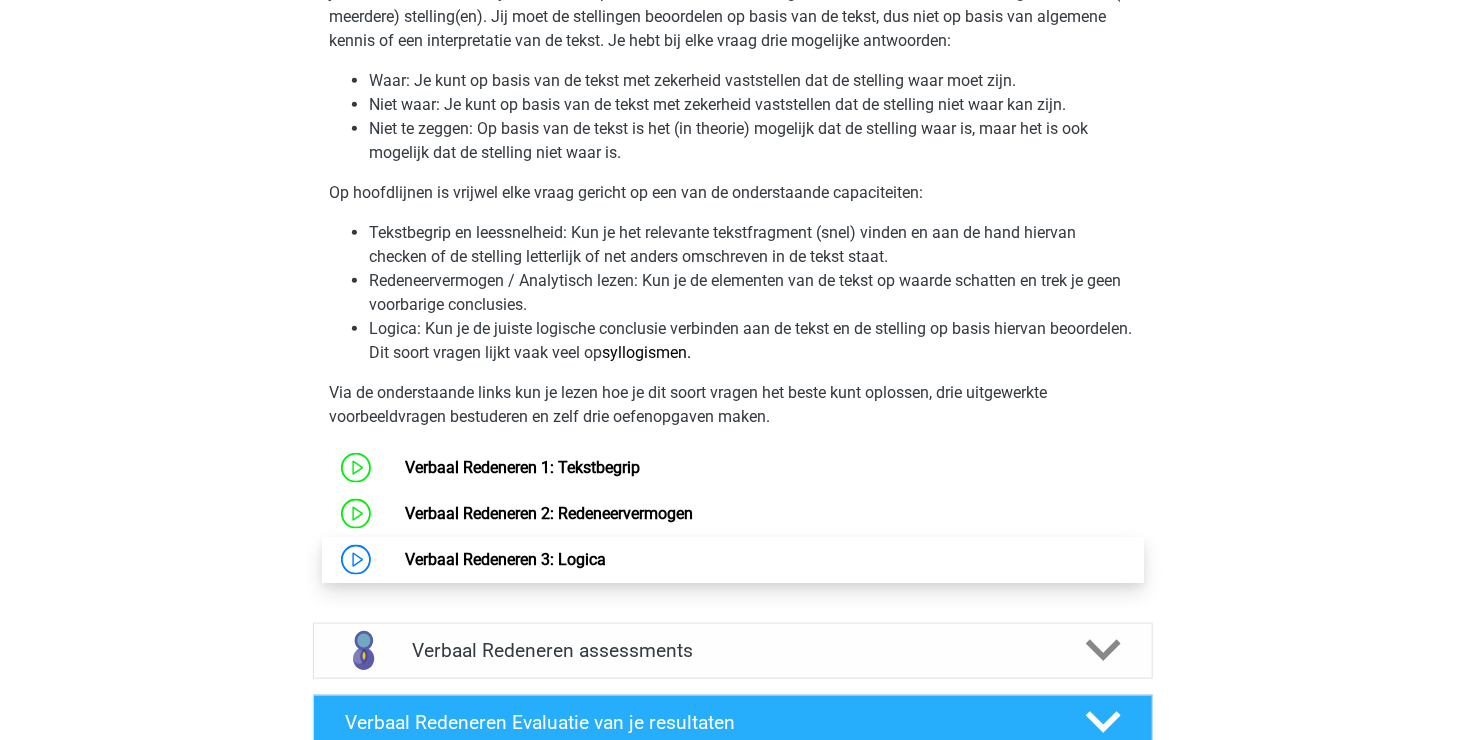scroll, scrollTop: 900, scrollLeft: 0, axis: vertical 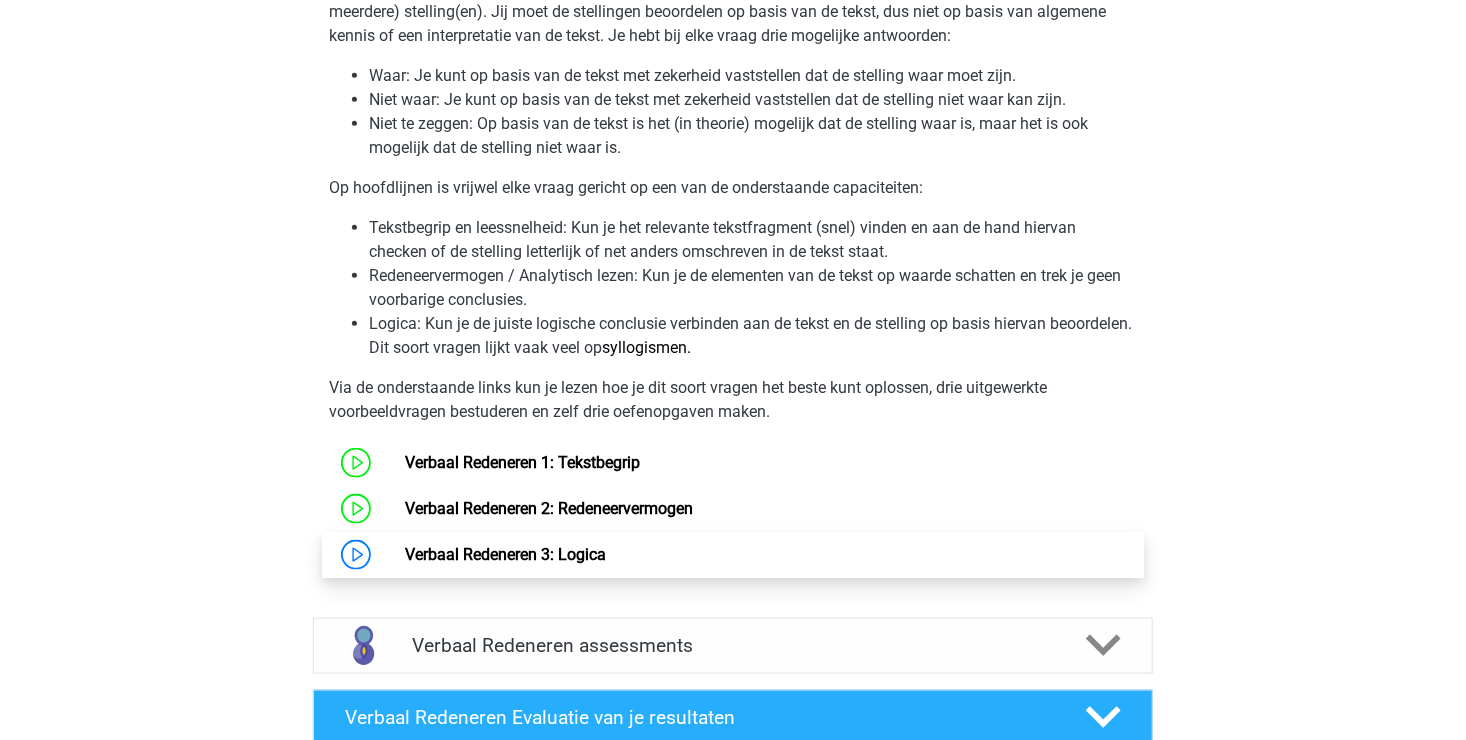 click on "Verbaal Redeneren 3: Logica" at bounding box center [505, 554] 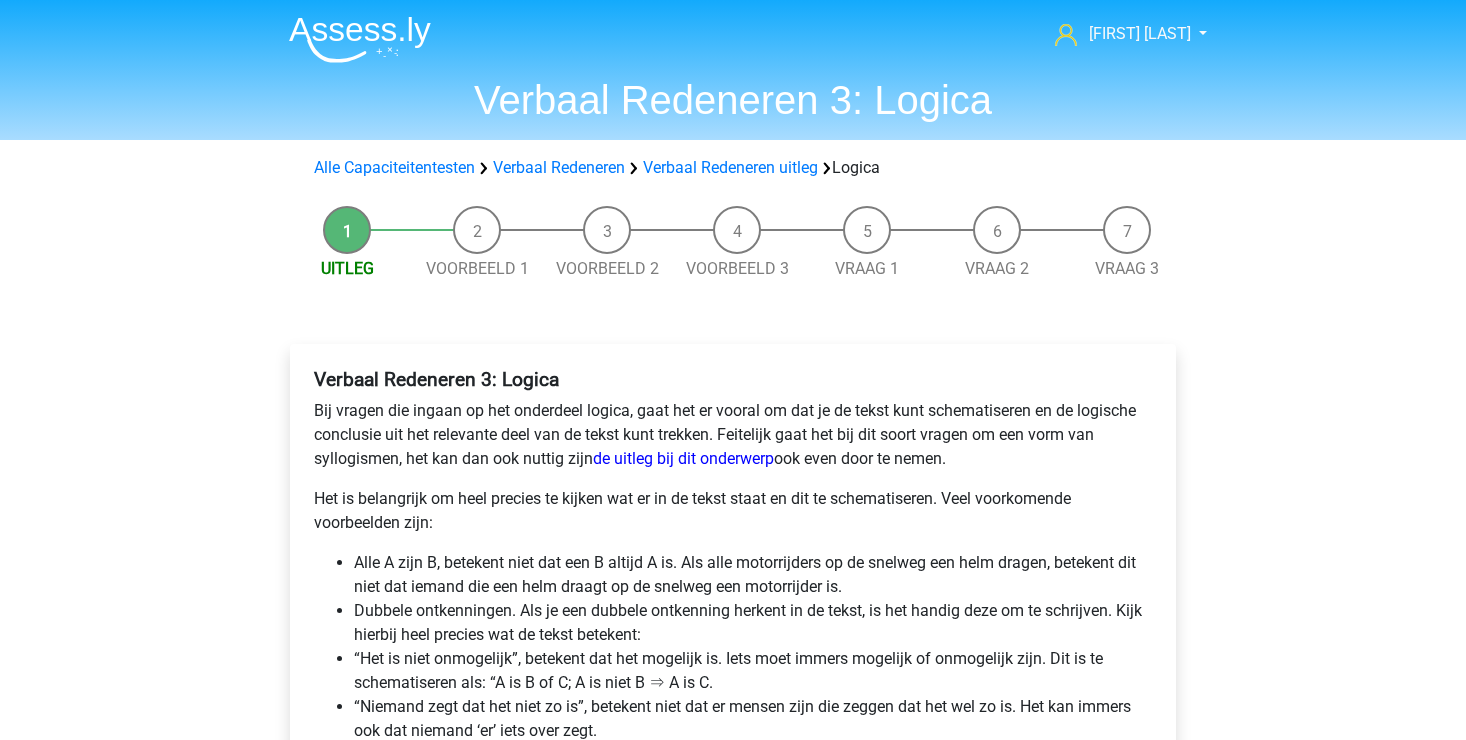 scroll, scrollTop: 0, scrollLeft: 0, axis: both 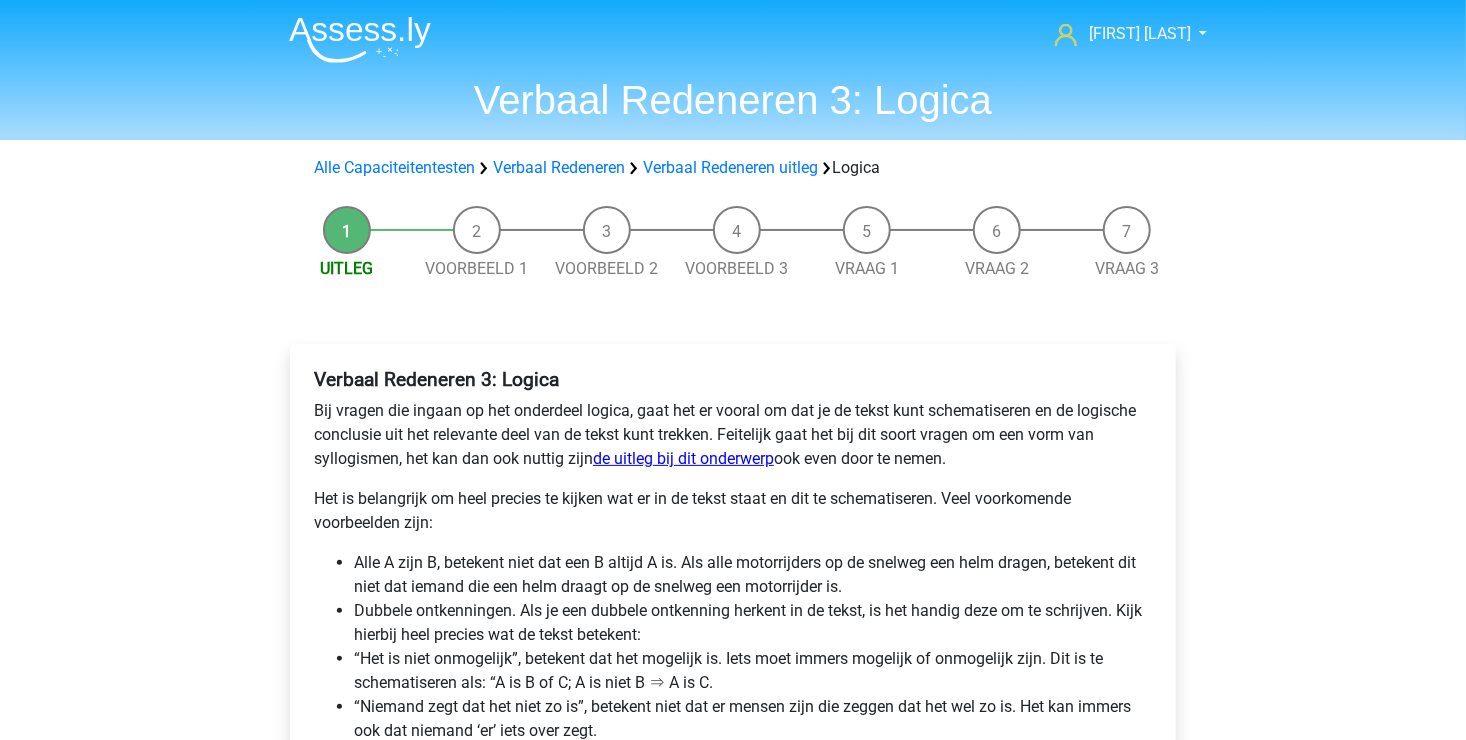 click on "de uitleg bij dit onderwerp" at bounding box center (683, 458) 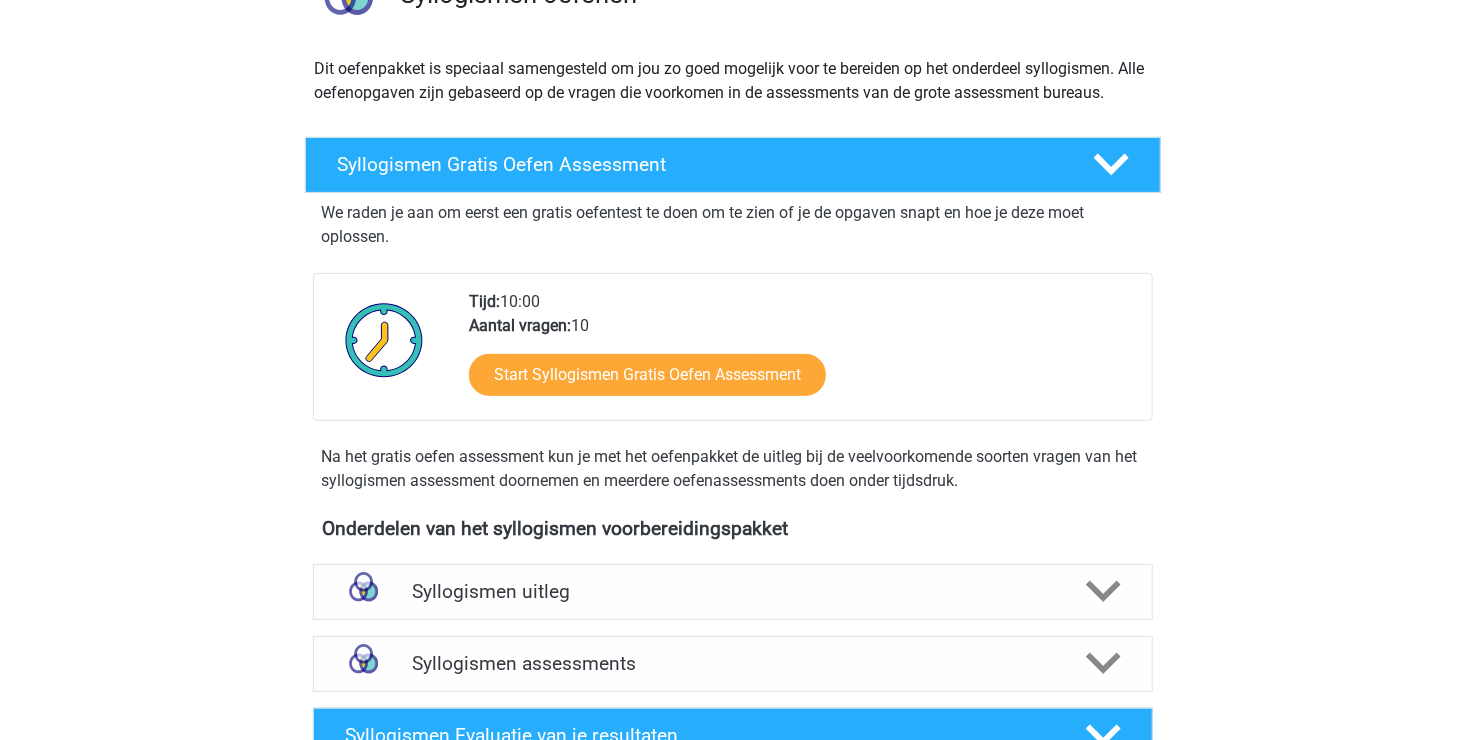 scroll, scrollTop: 200, scrollLeft: 0, axis: vertical 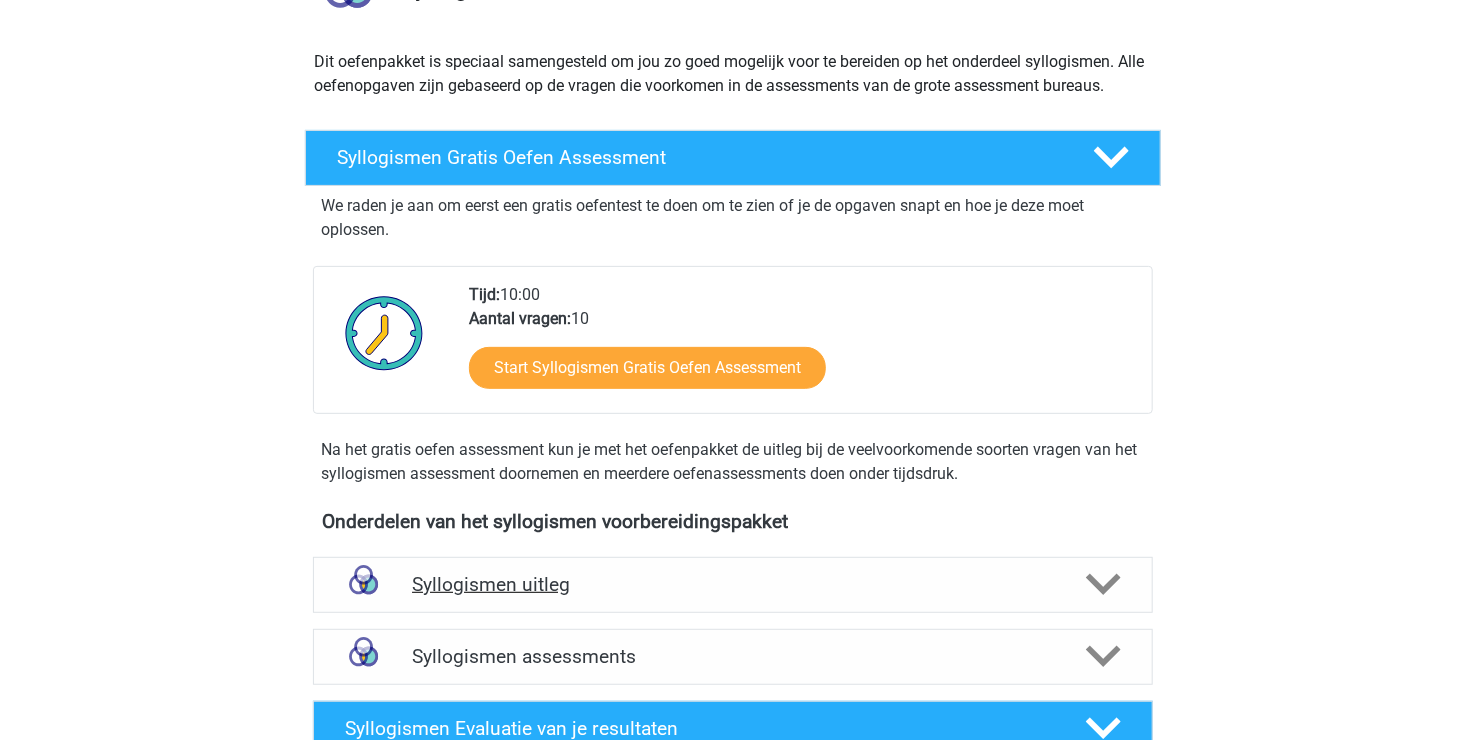 click at bounding box center [1103, 585] 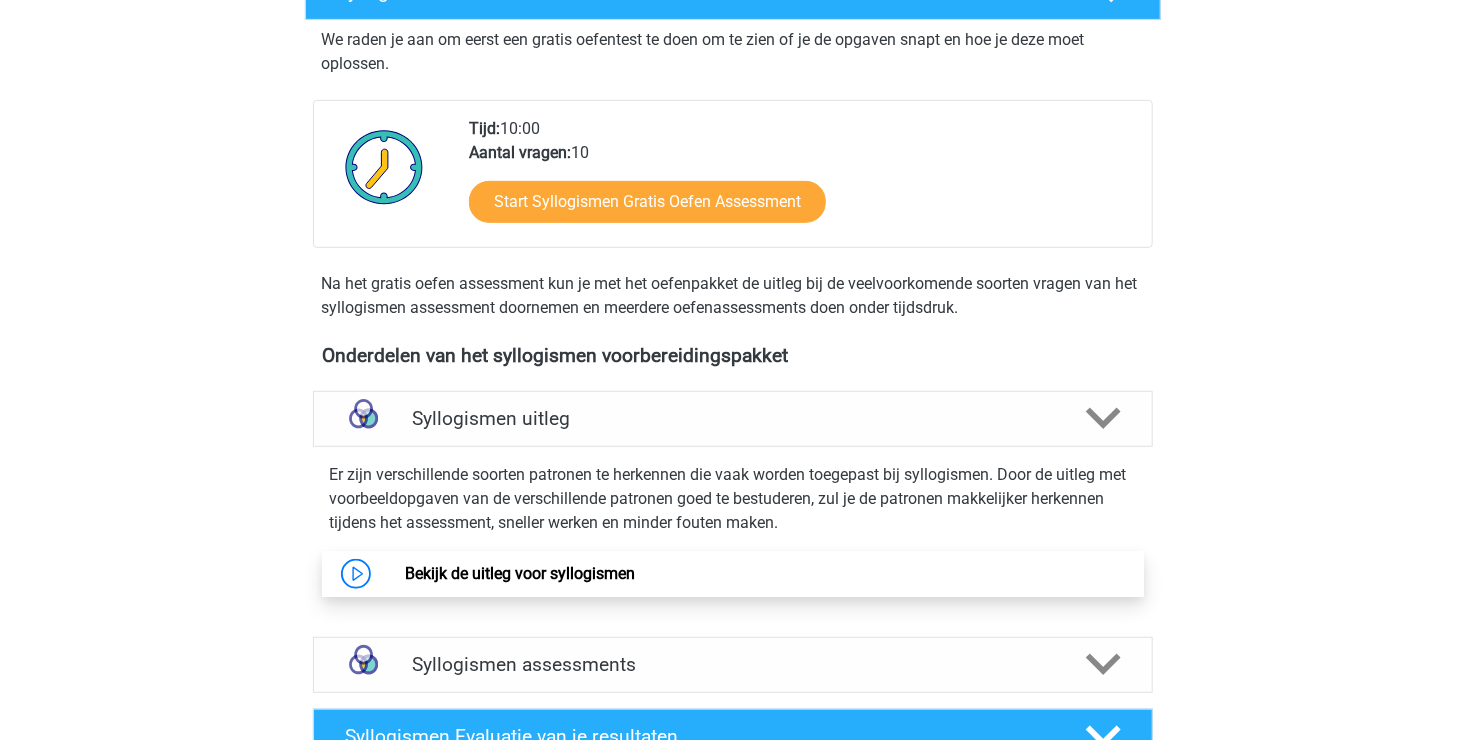 scroll, scrollTop: 400, scrollLeft: 0, axis: vertical 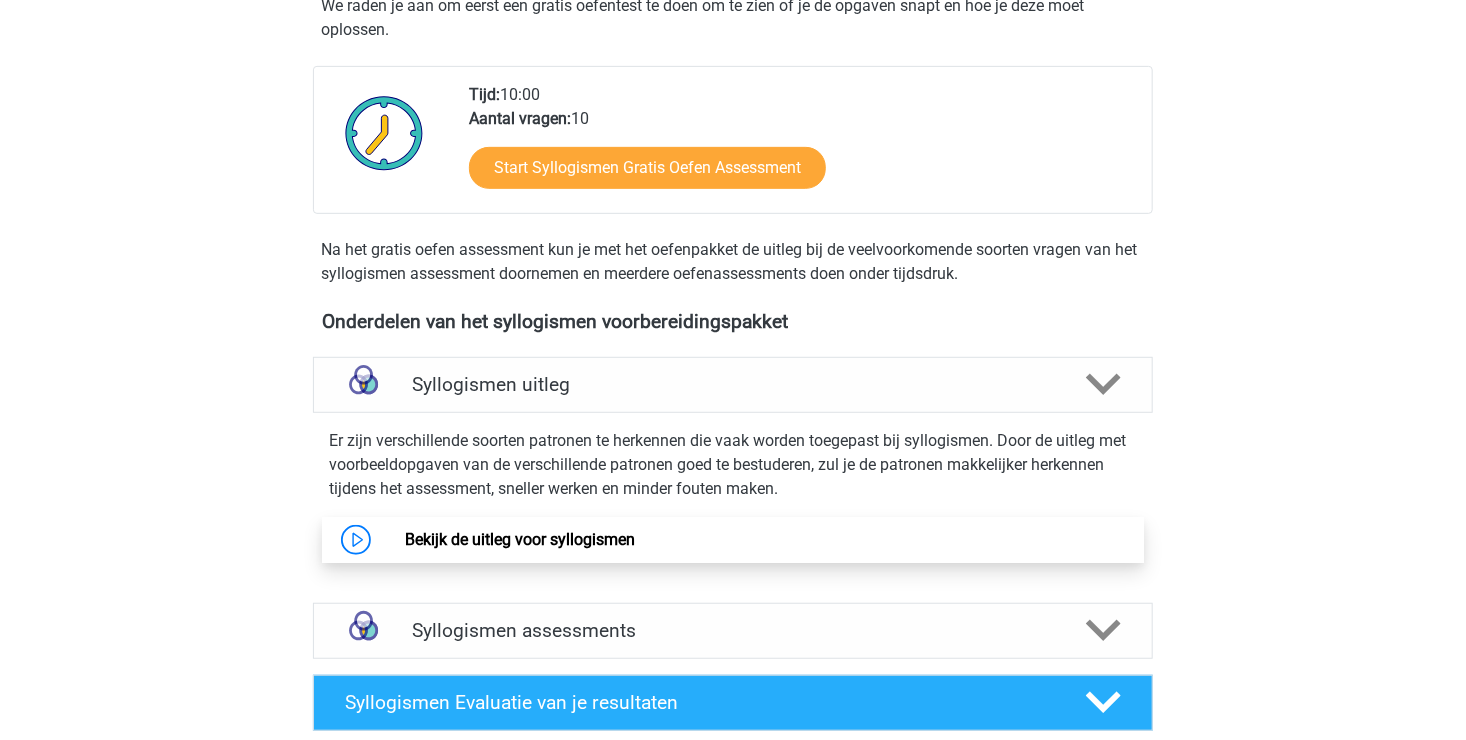 click on "Bekijk de uitleg voor
syllogismen" at bounding box center [520, 539] 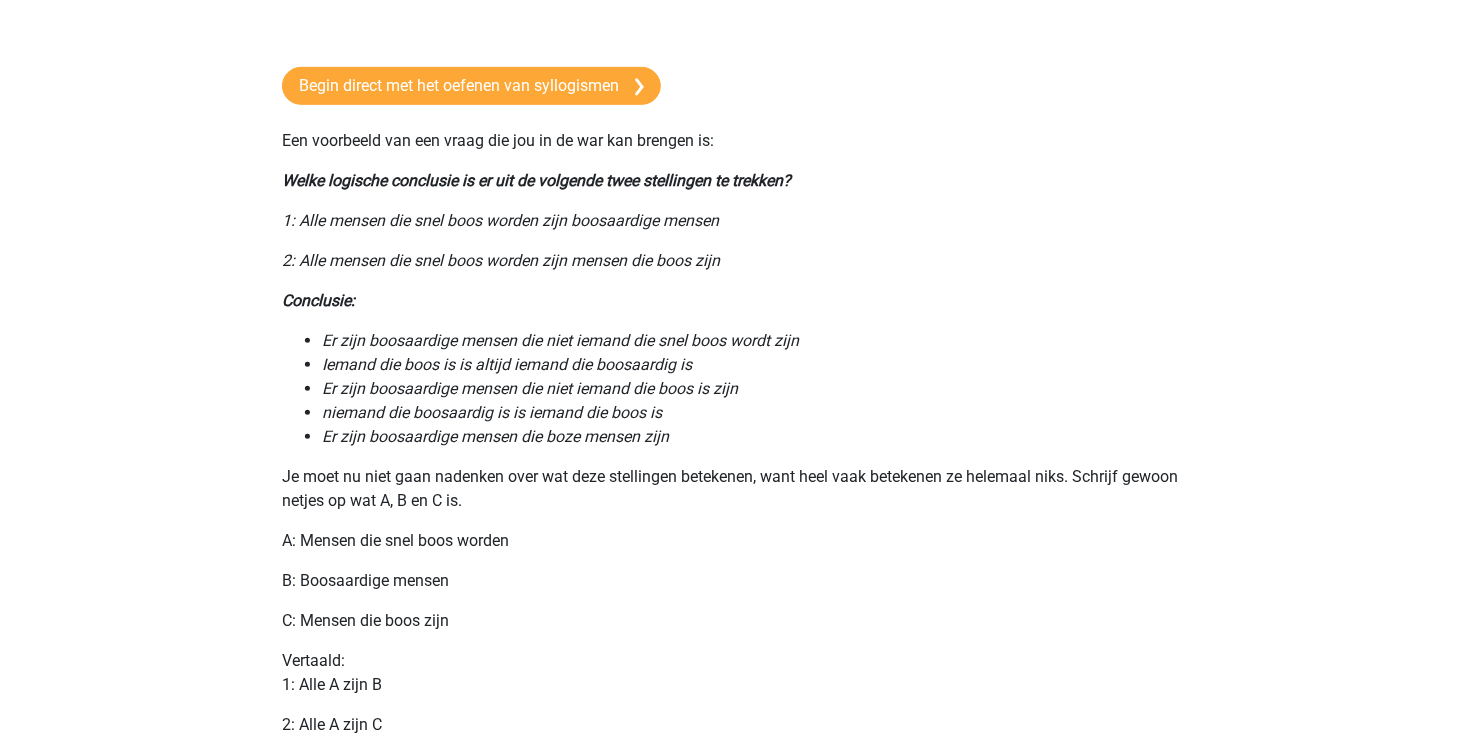 scroll, scrollTop: 200, scrollLeft: 0, axis: vertical 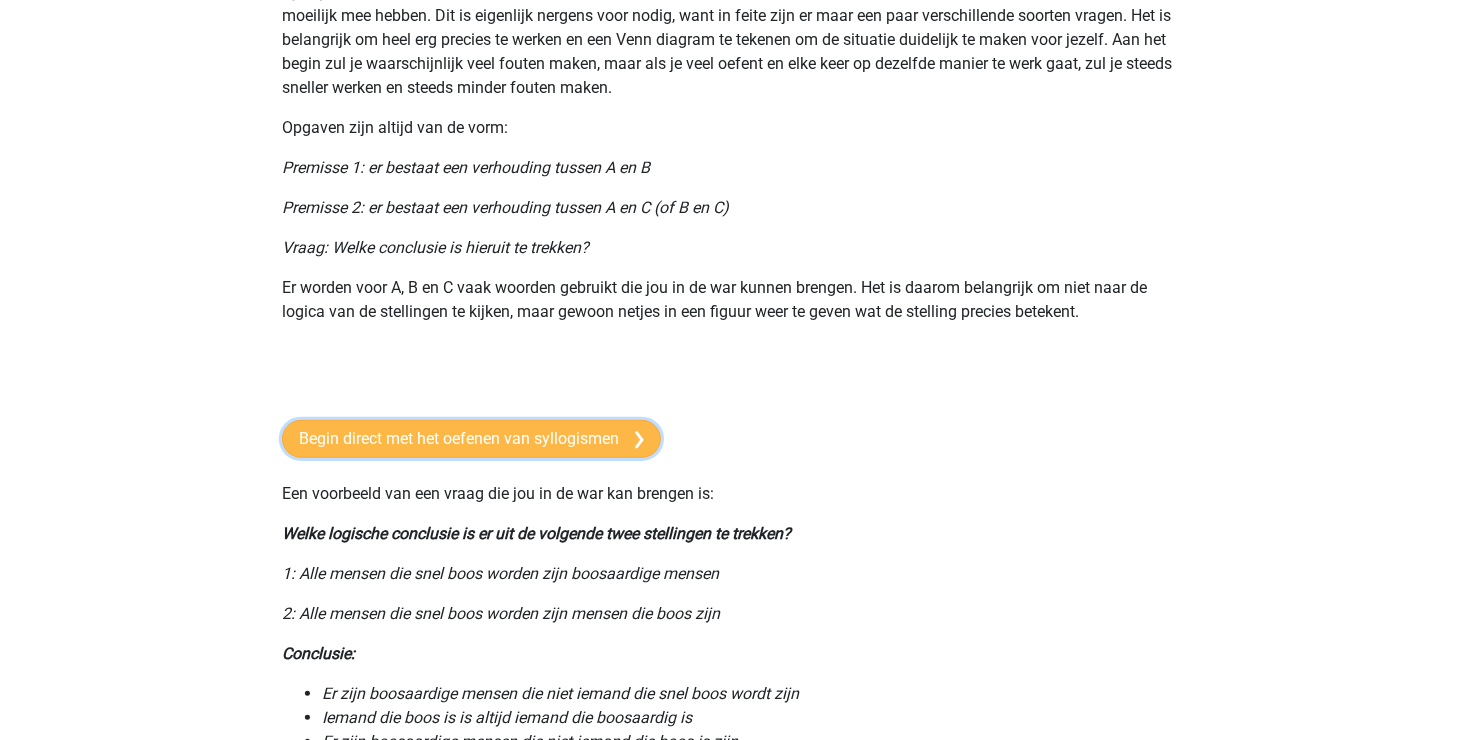 click on "Begin direct met het oefenen van syllogismen" at bounding box center (471, 439) 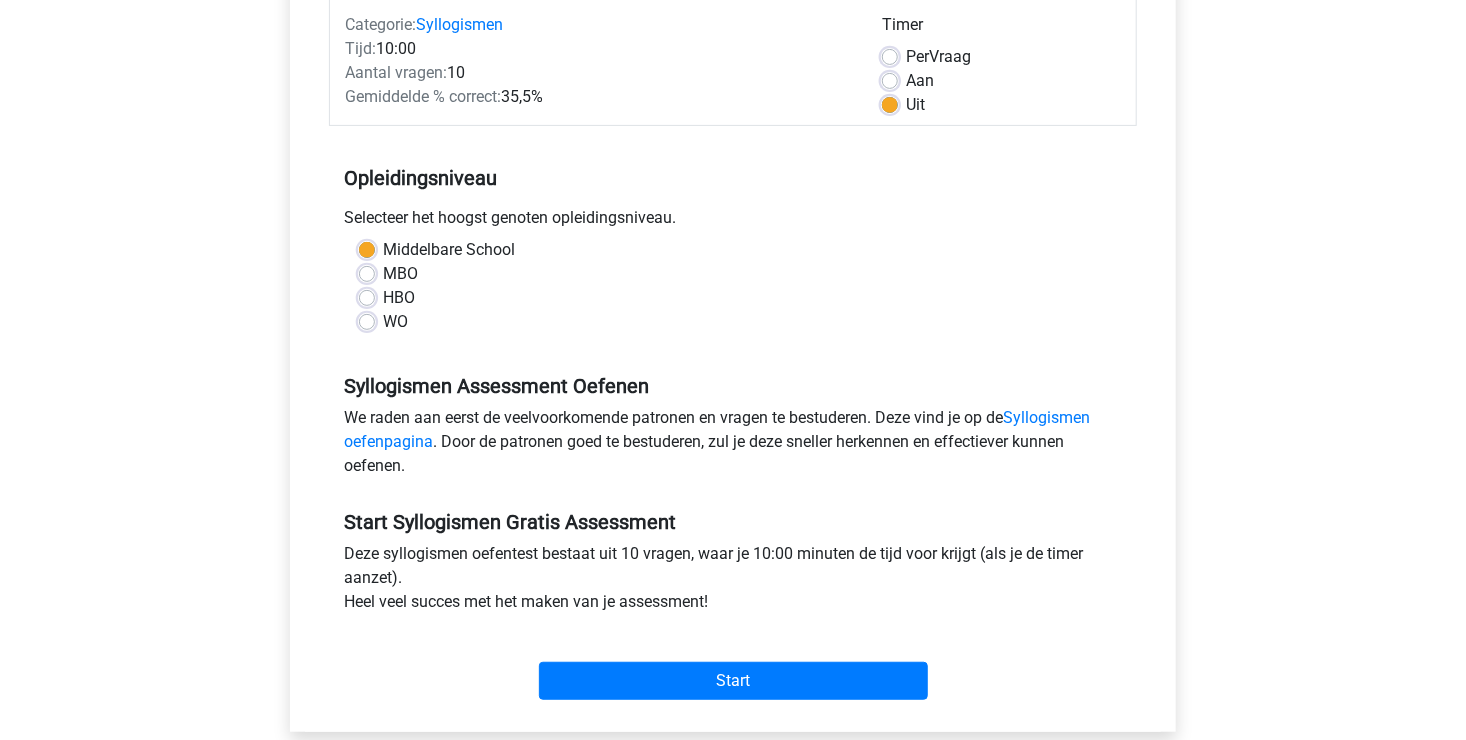 scroll, scrollTop: 400, scrollLeft: 0, axis: vertical 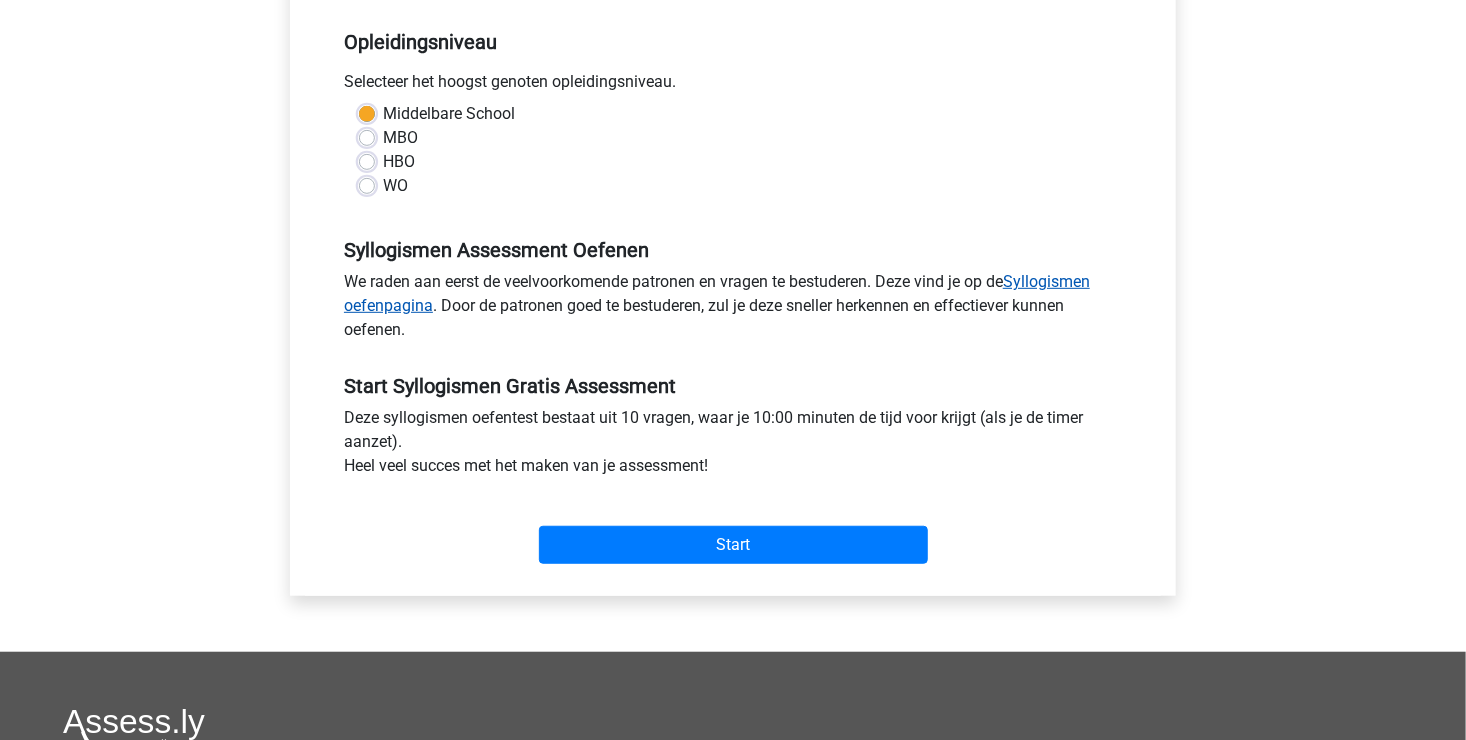 click on "Syllogismen
oefenpagina" at bounding box center [717, 293] 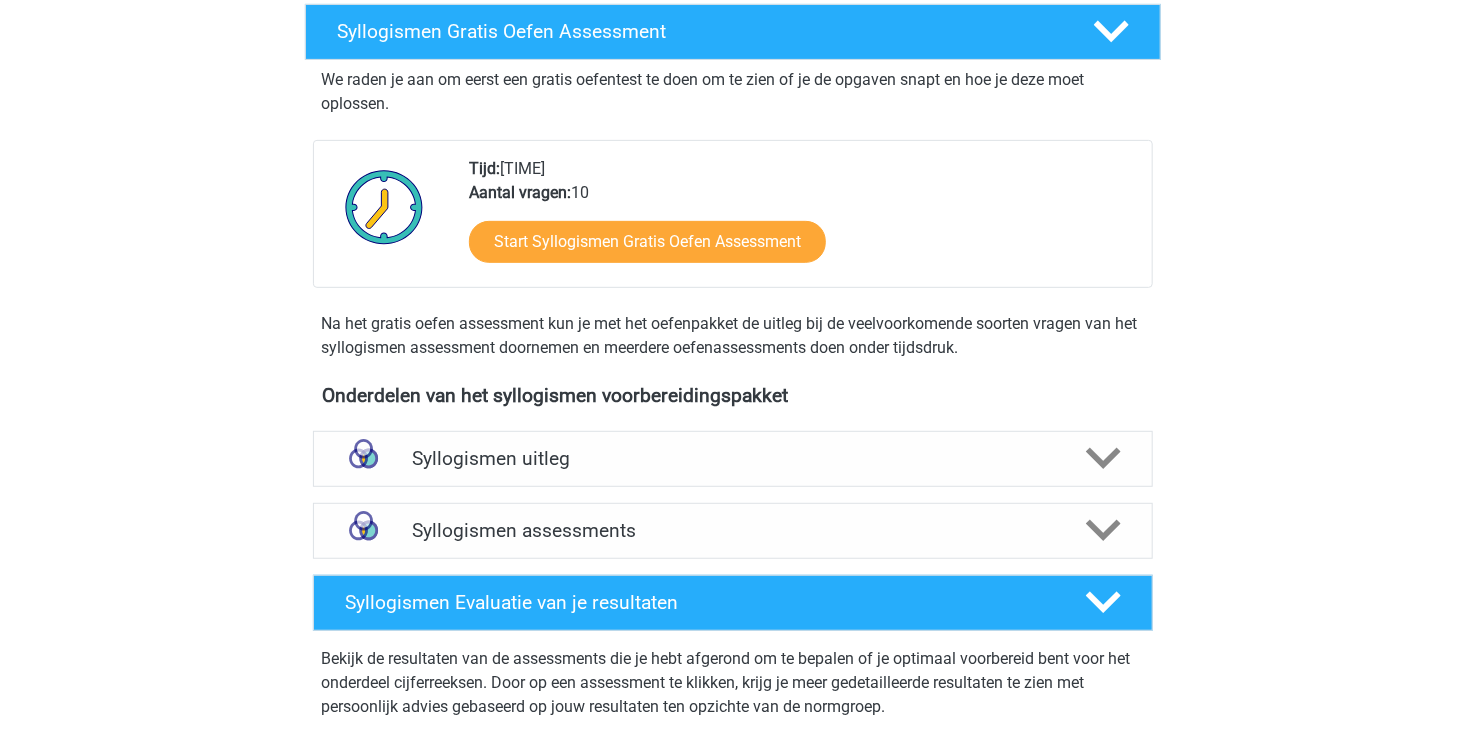 scroll, scrollTop: 300, scrollLeft: 0, axis: vertical 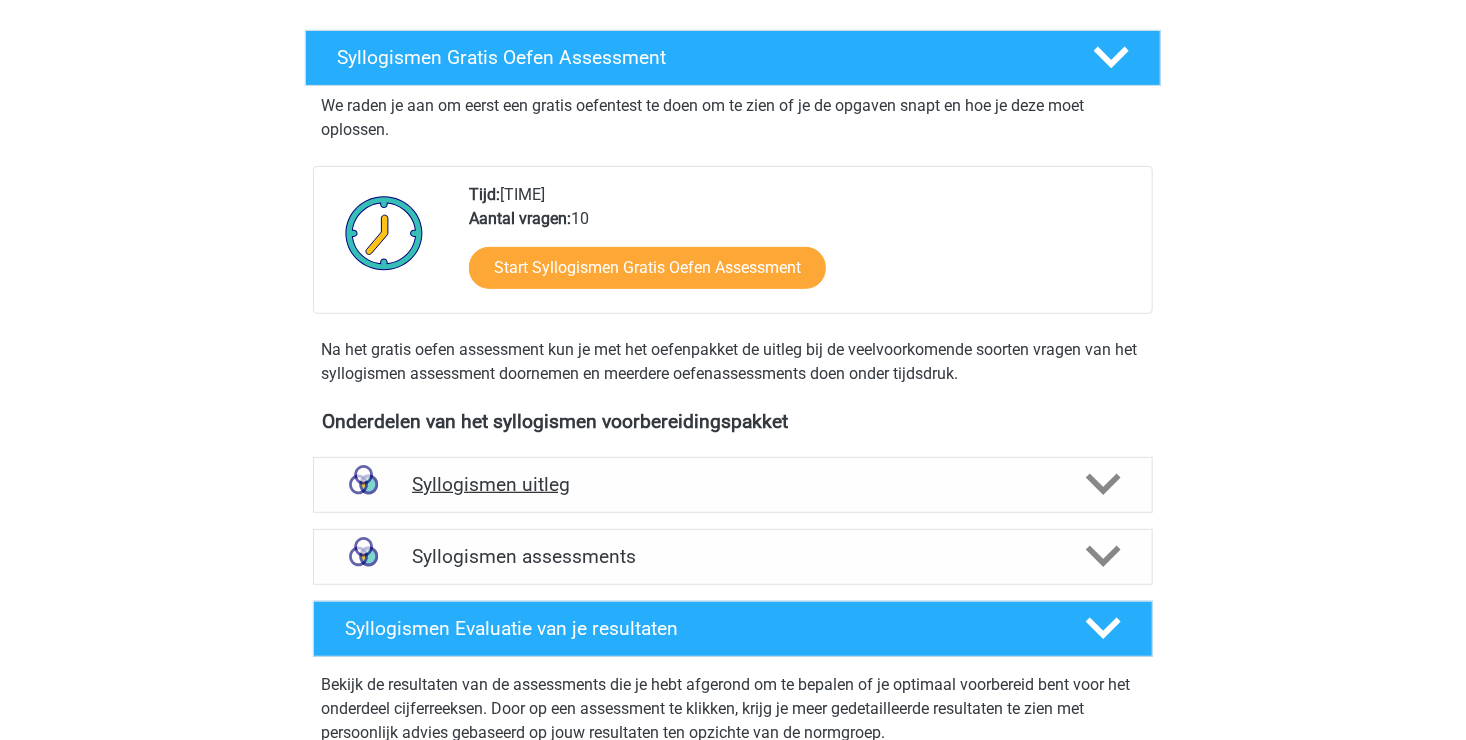 click at bounding box center (1103, 485) 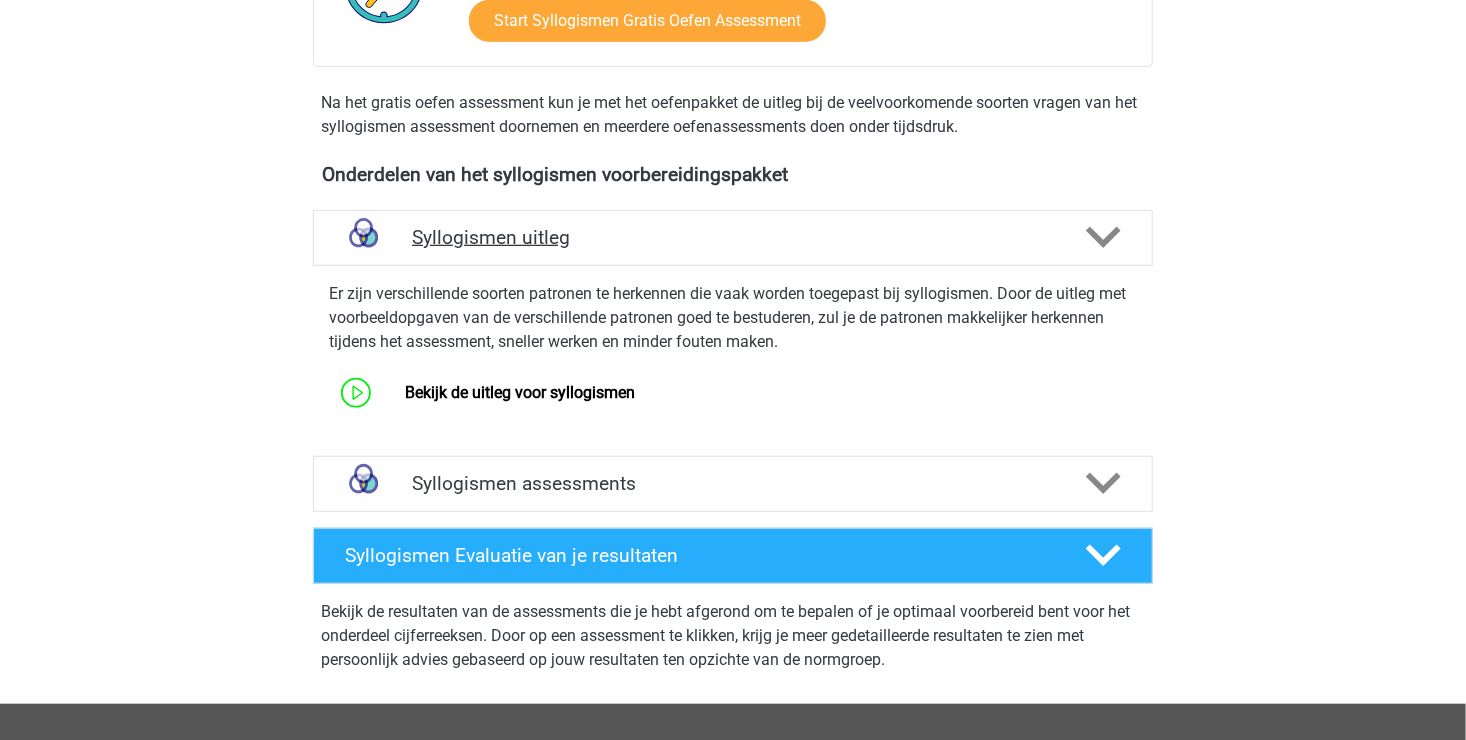scroll, scrollTop: 600, scrollLeft: 0, axis: vertical 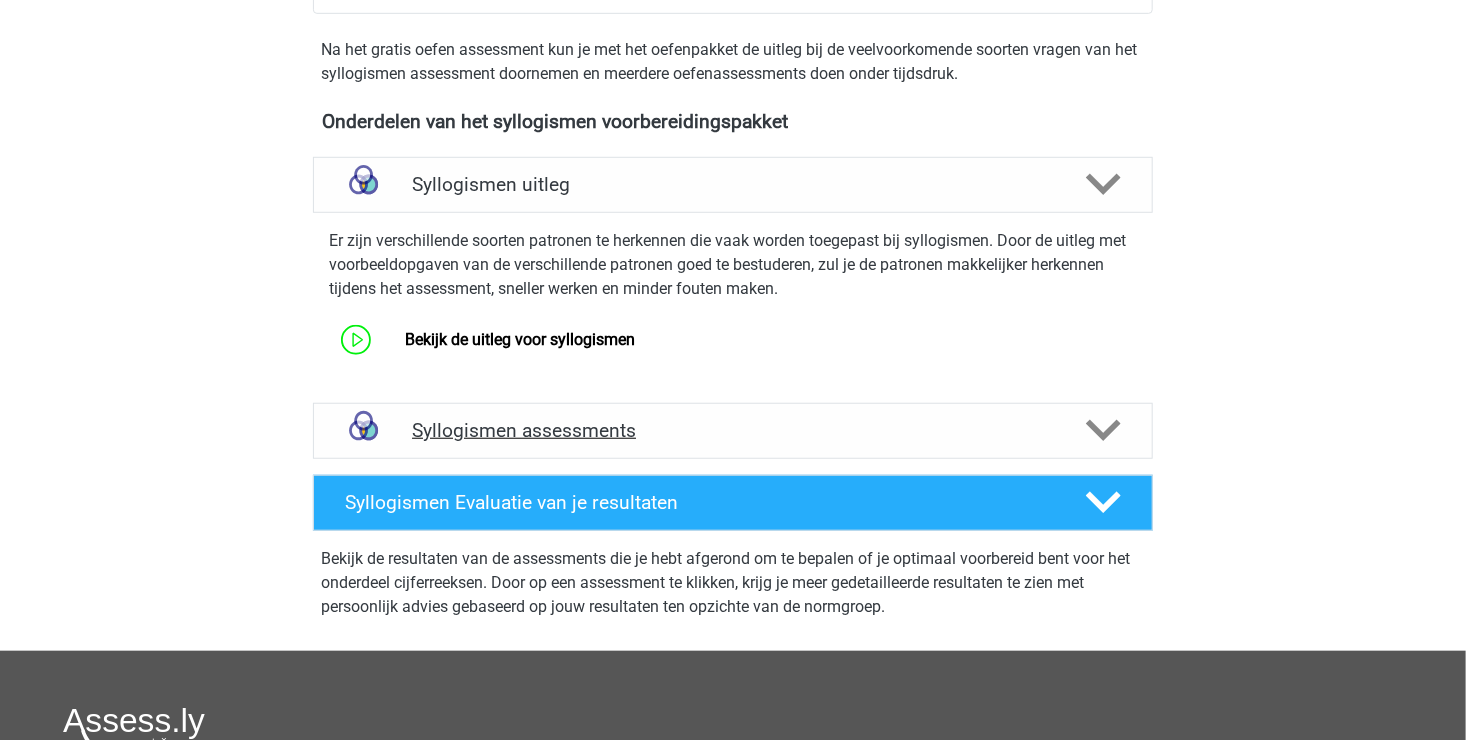 click at bounding box center [1103, 430] 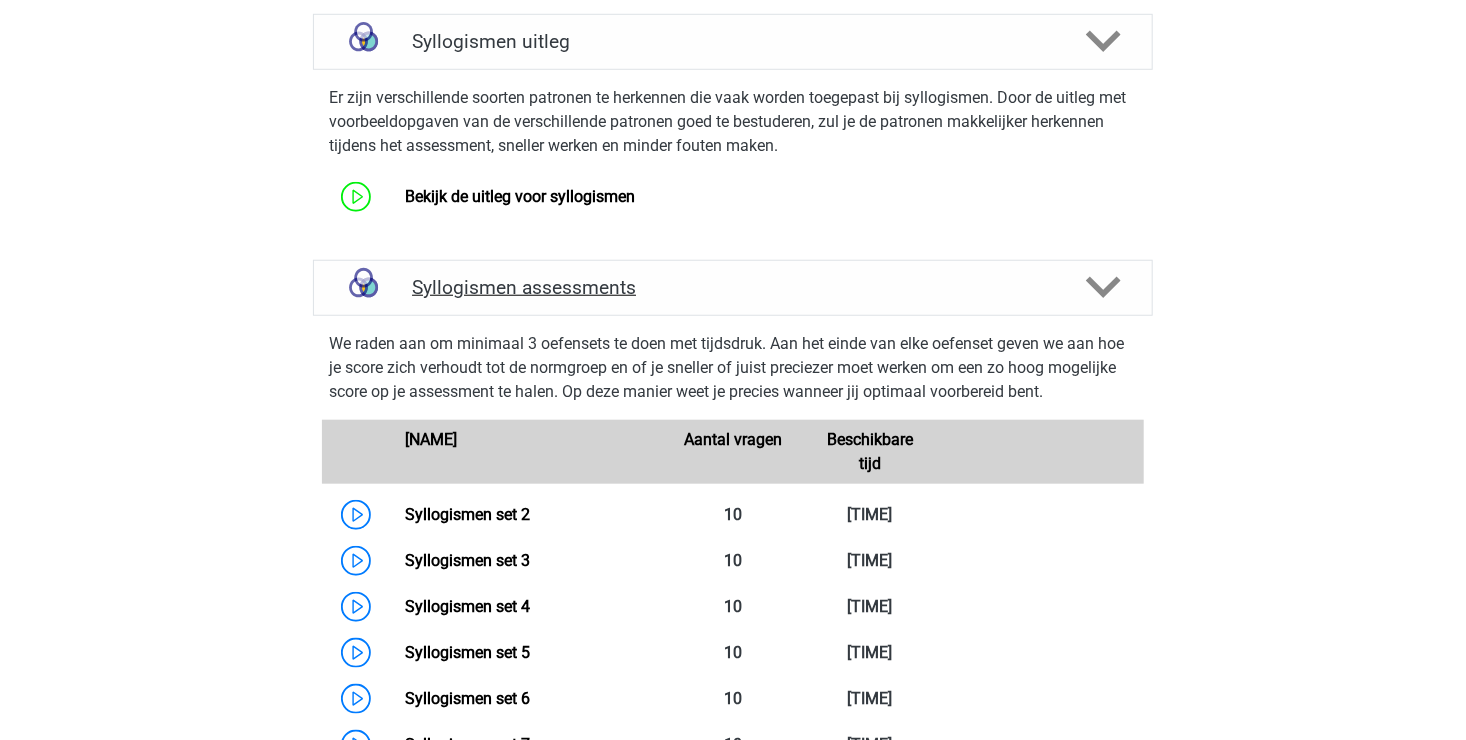 scroll, scrollTop: 800, scrollLeft: 0, axis: vertical 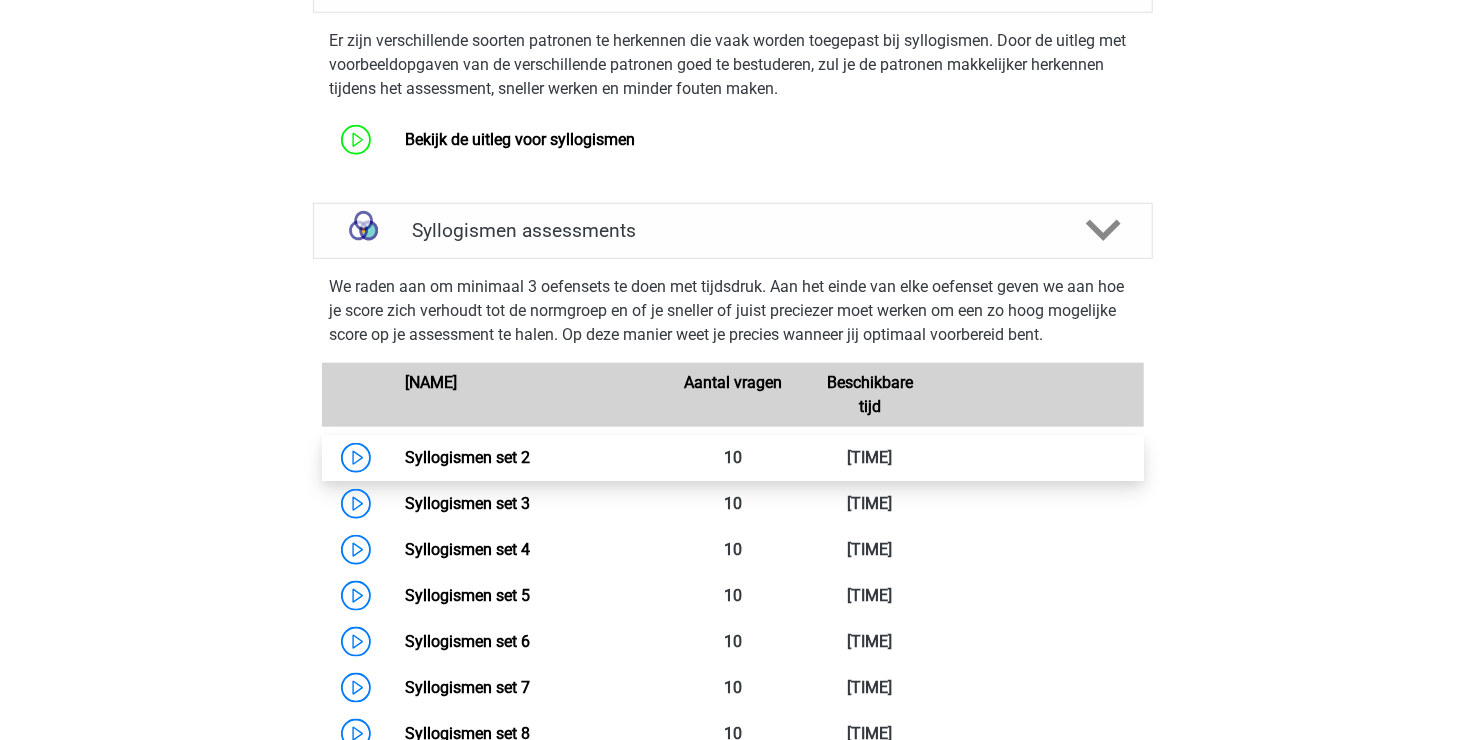 click on "Syllogismen
set 2" at bounding box center (467, 457) 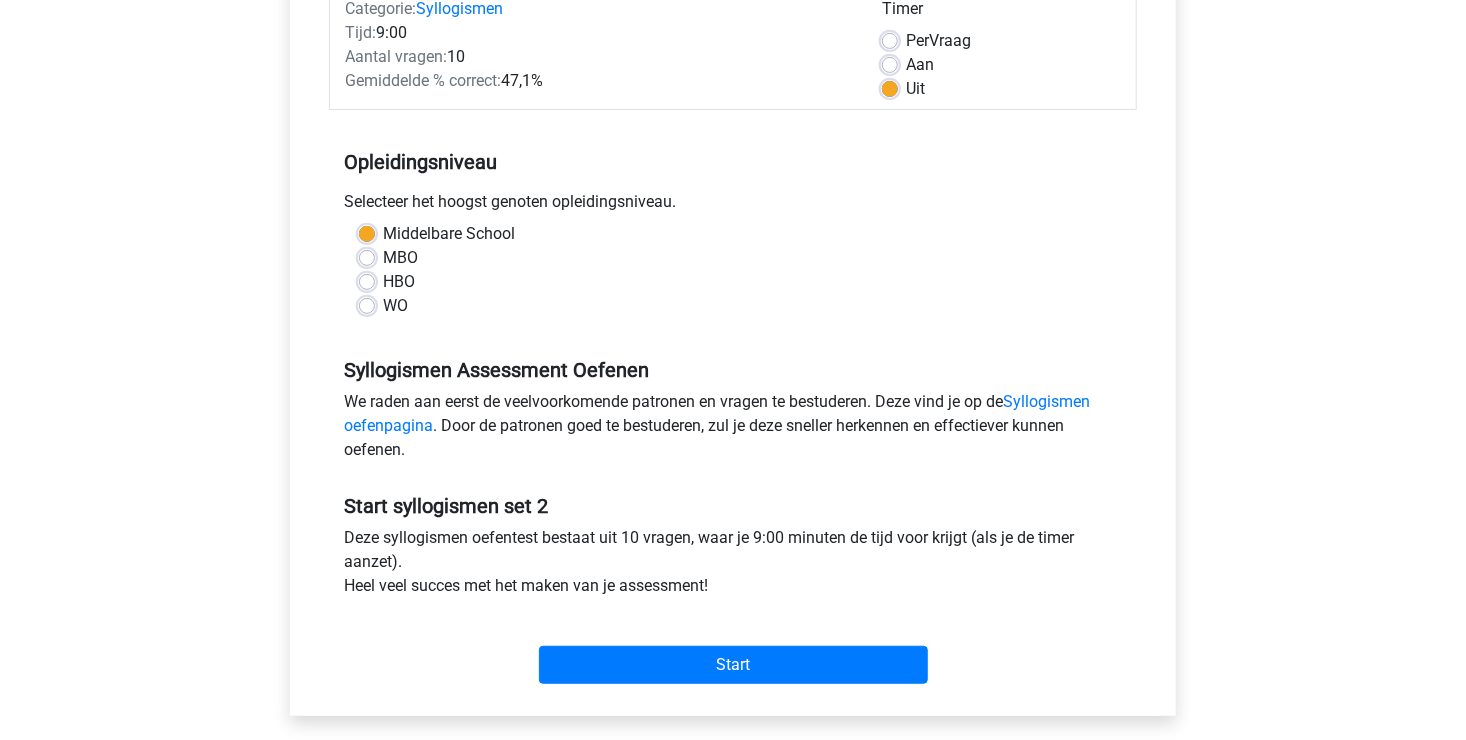 scroll, scrollTop: 300, scrollLeft: 0, axis: vertical 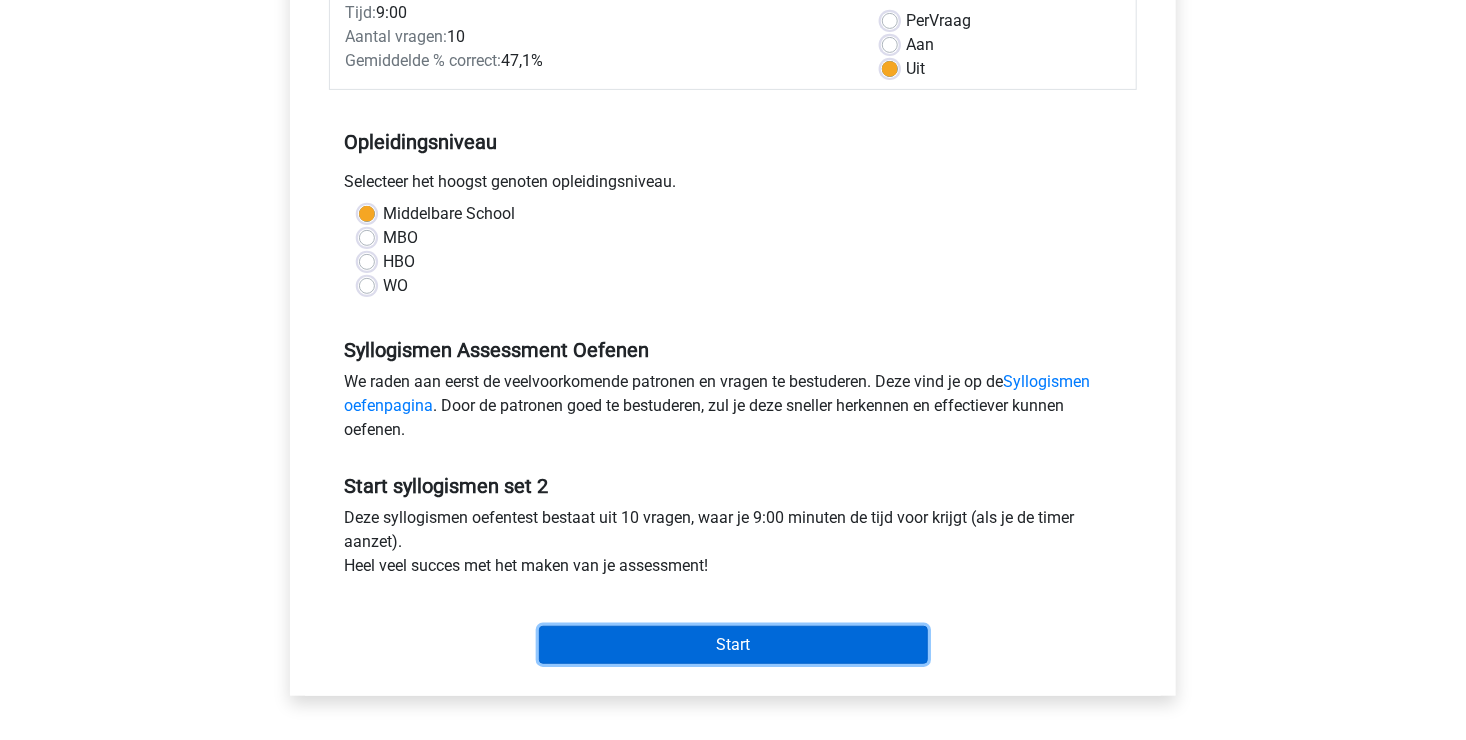 click on "Start" at bounding box center (733, 645) 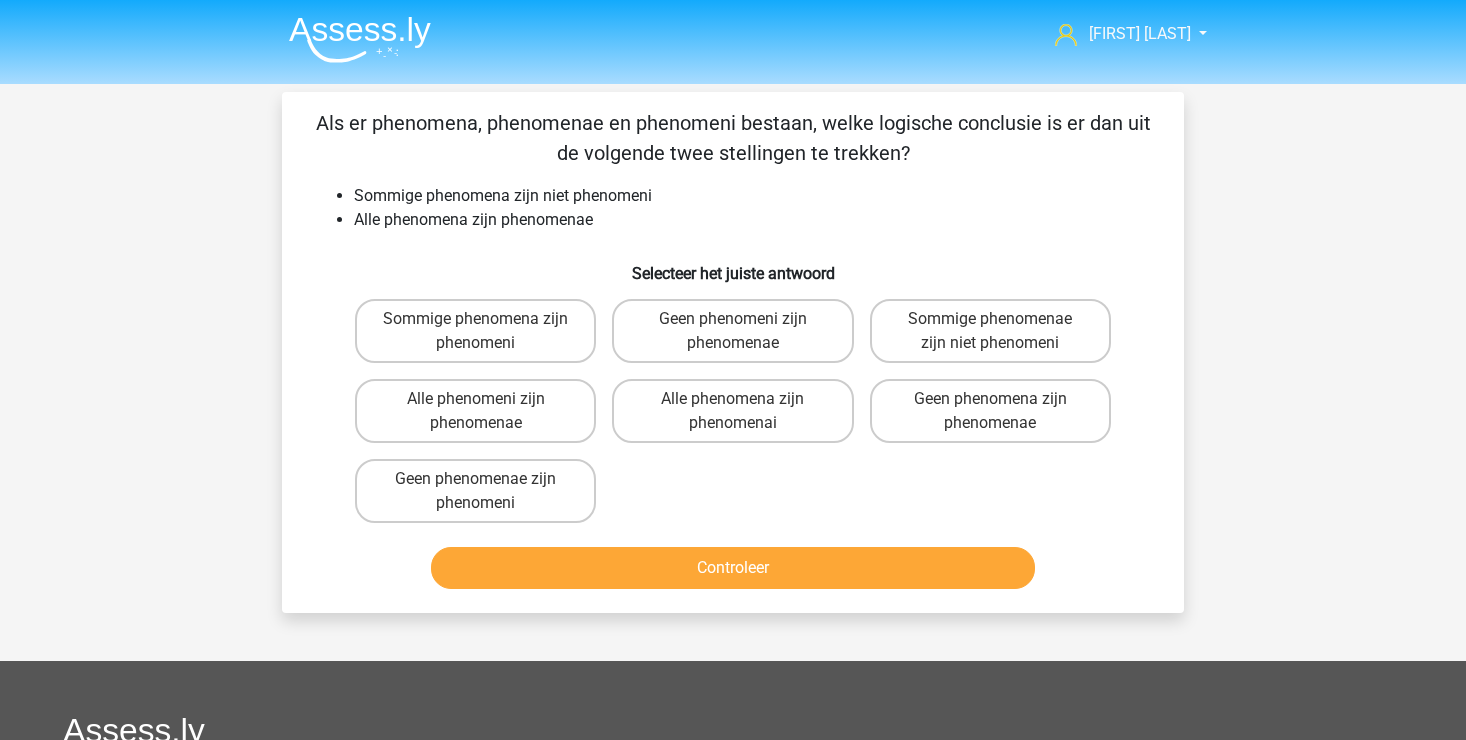 scroll, scrollTop: 0, scrollLeft: 0, axis: both 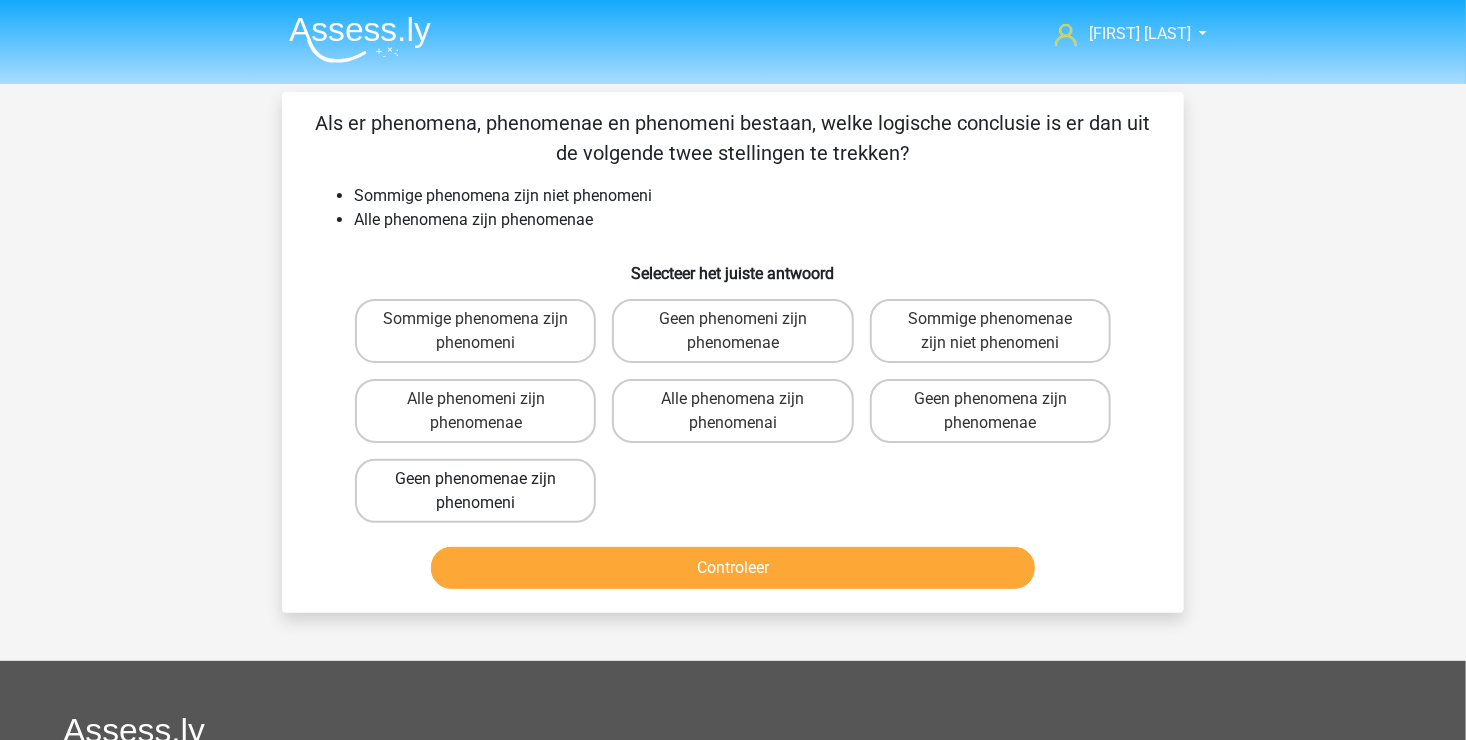 click on "Geen phenomenae zijn phenomeni" at bounding box center (475, 491) 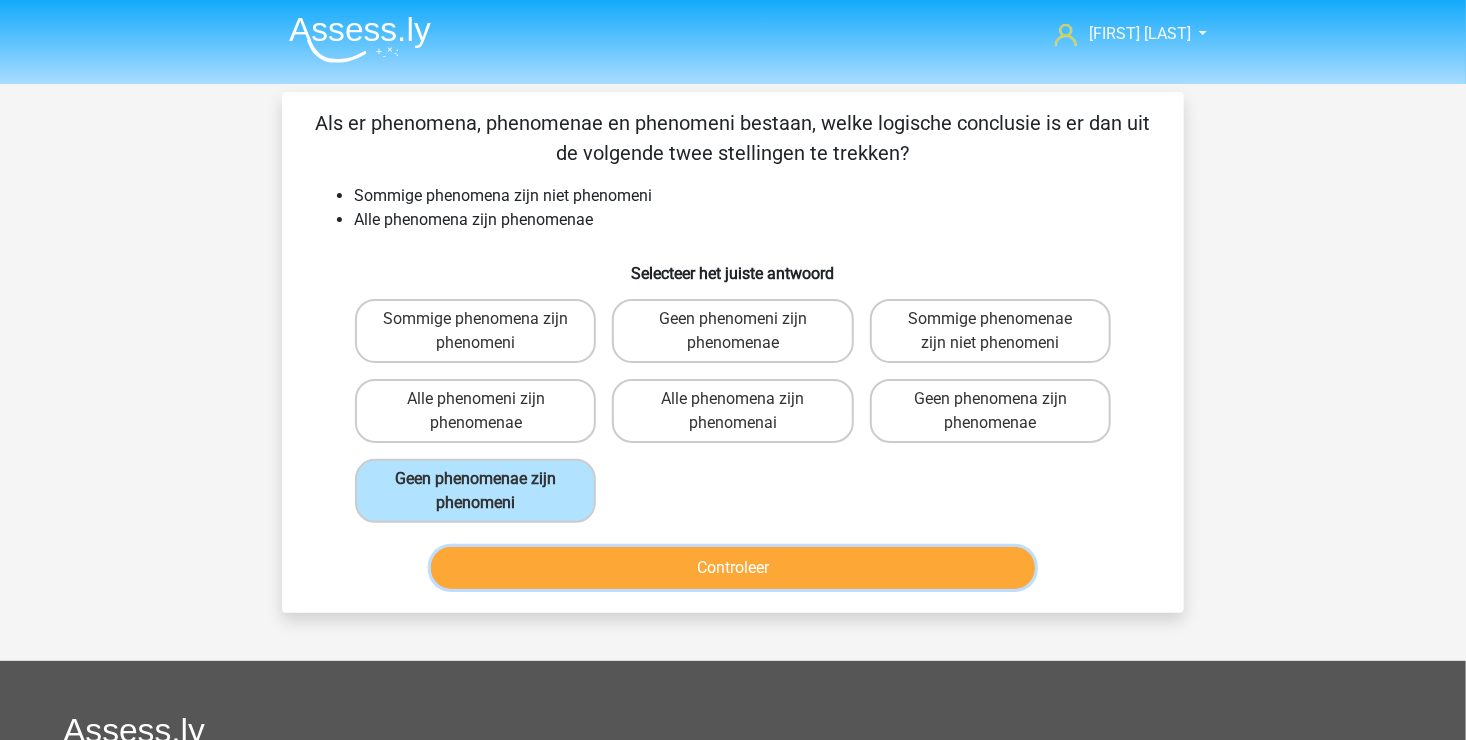 click on "Controleer" at bounding box center [733, 568] 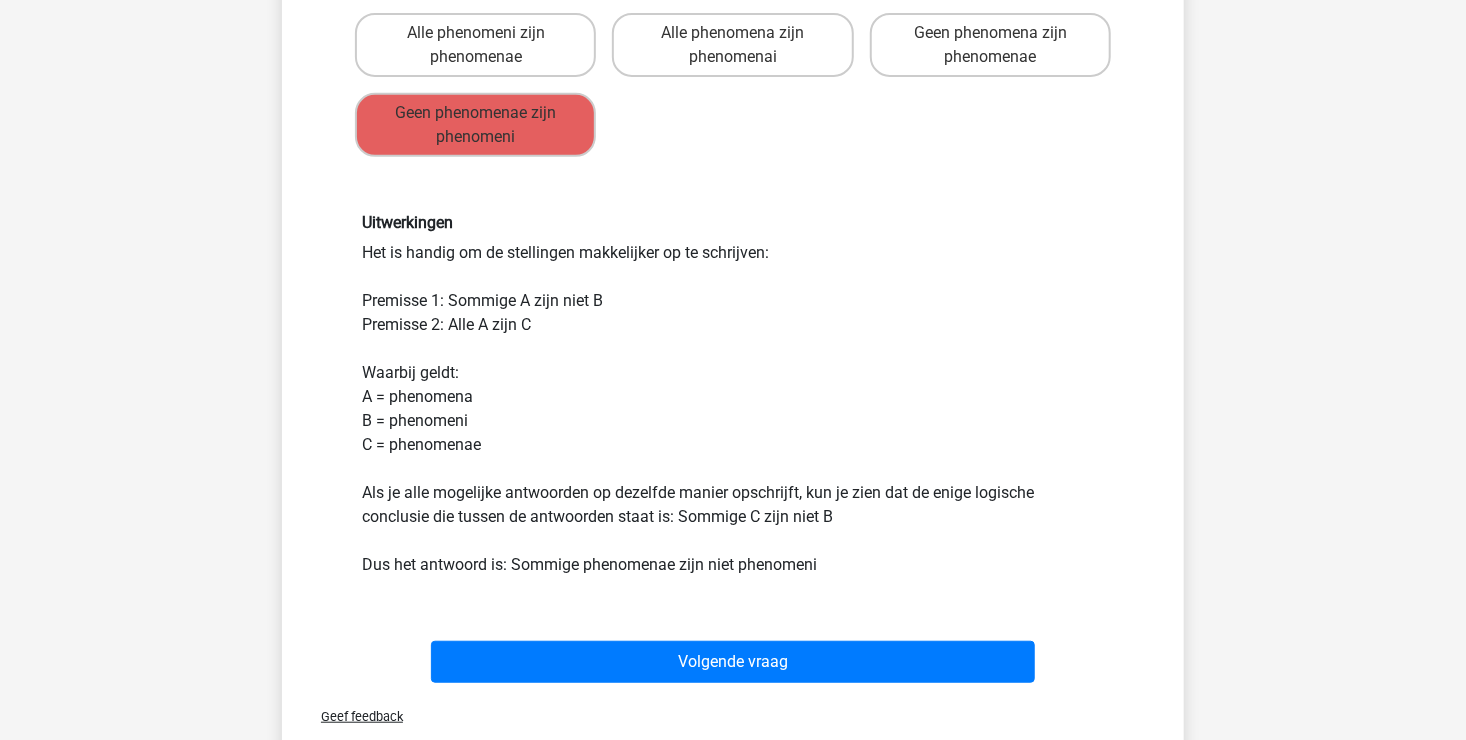 scroll, scrollTop: 400, scrollLeft: 0, axis: vertical 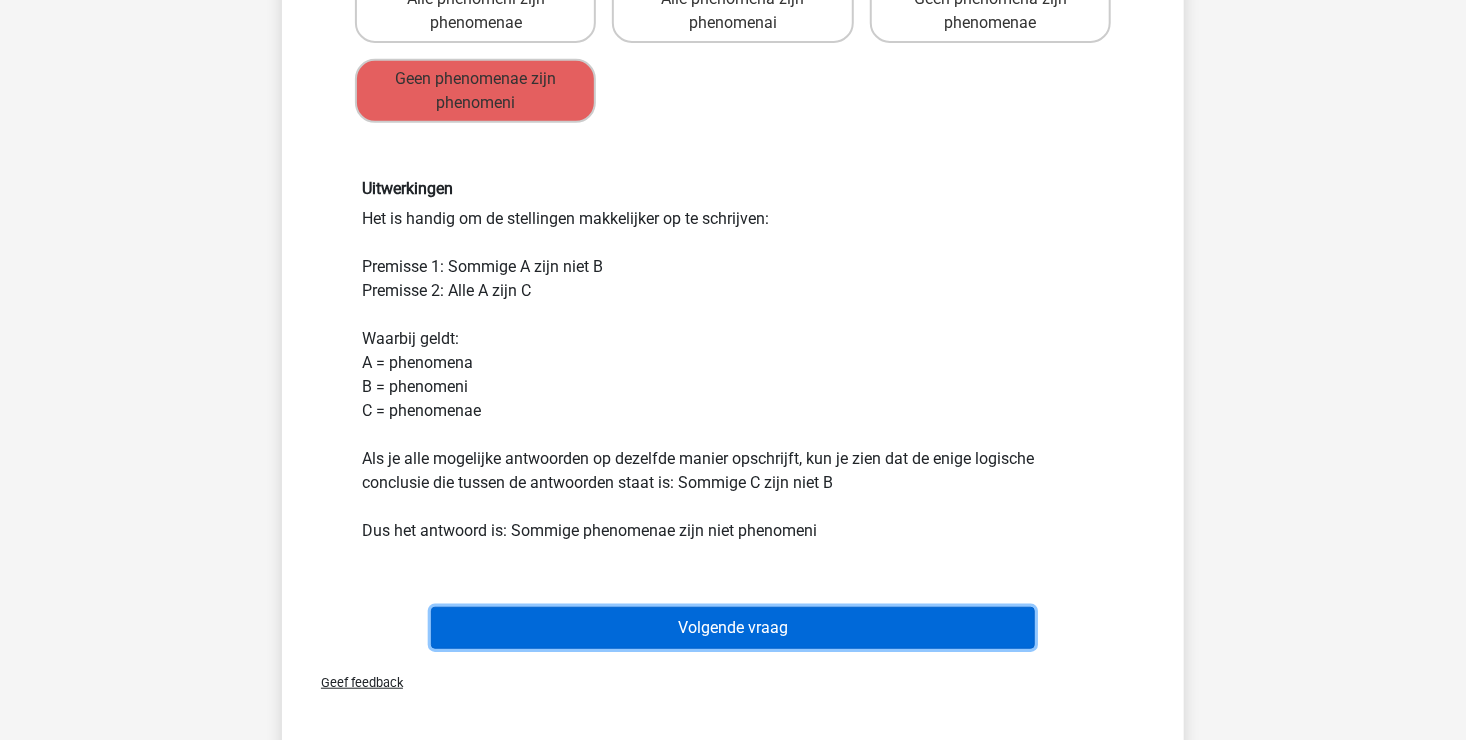 click on "Volgende vraag" at bounding box center [733, 628] 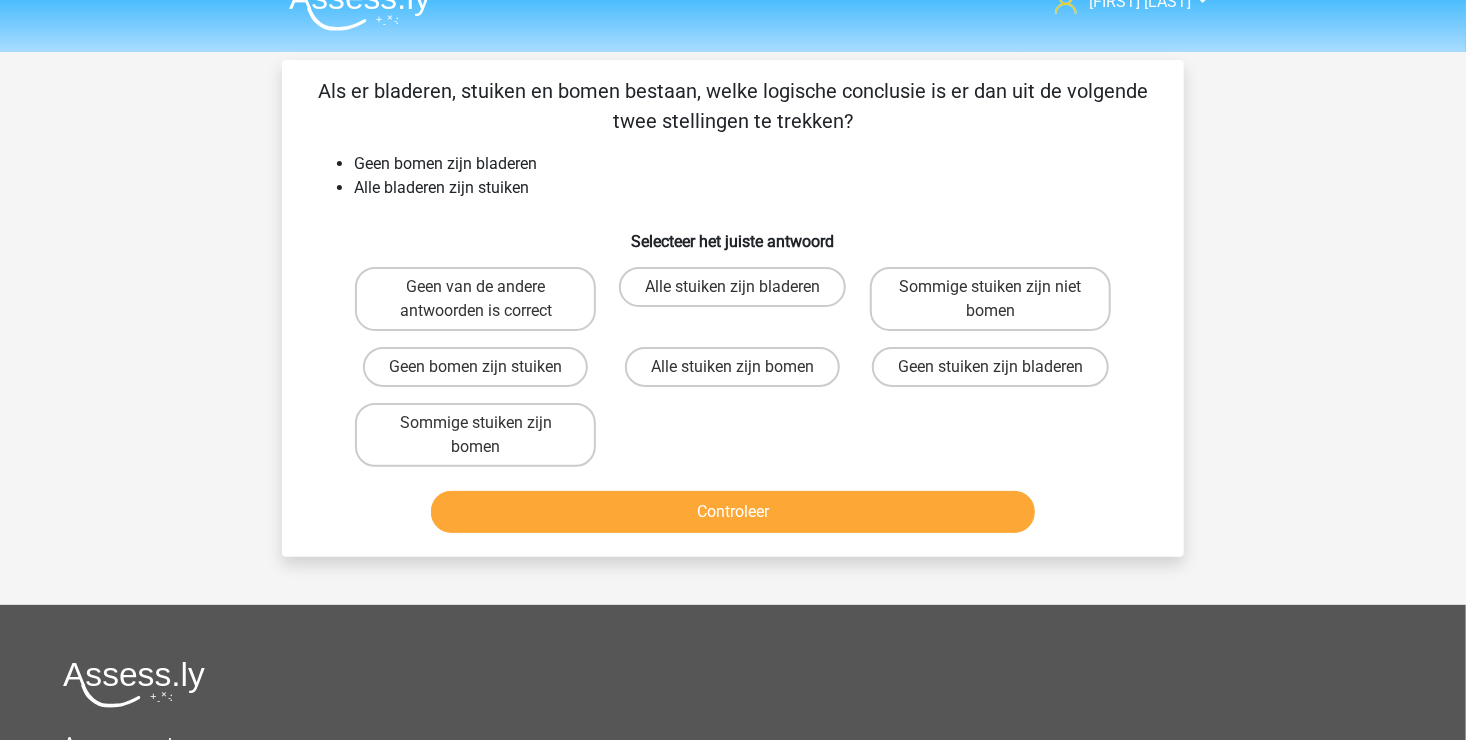 scroll, scrollTop: 0, scrollLeft: 0, axis: both 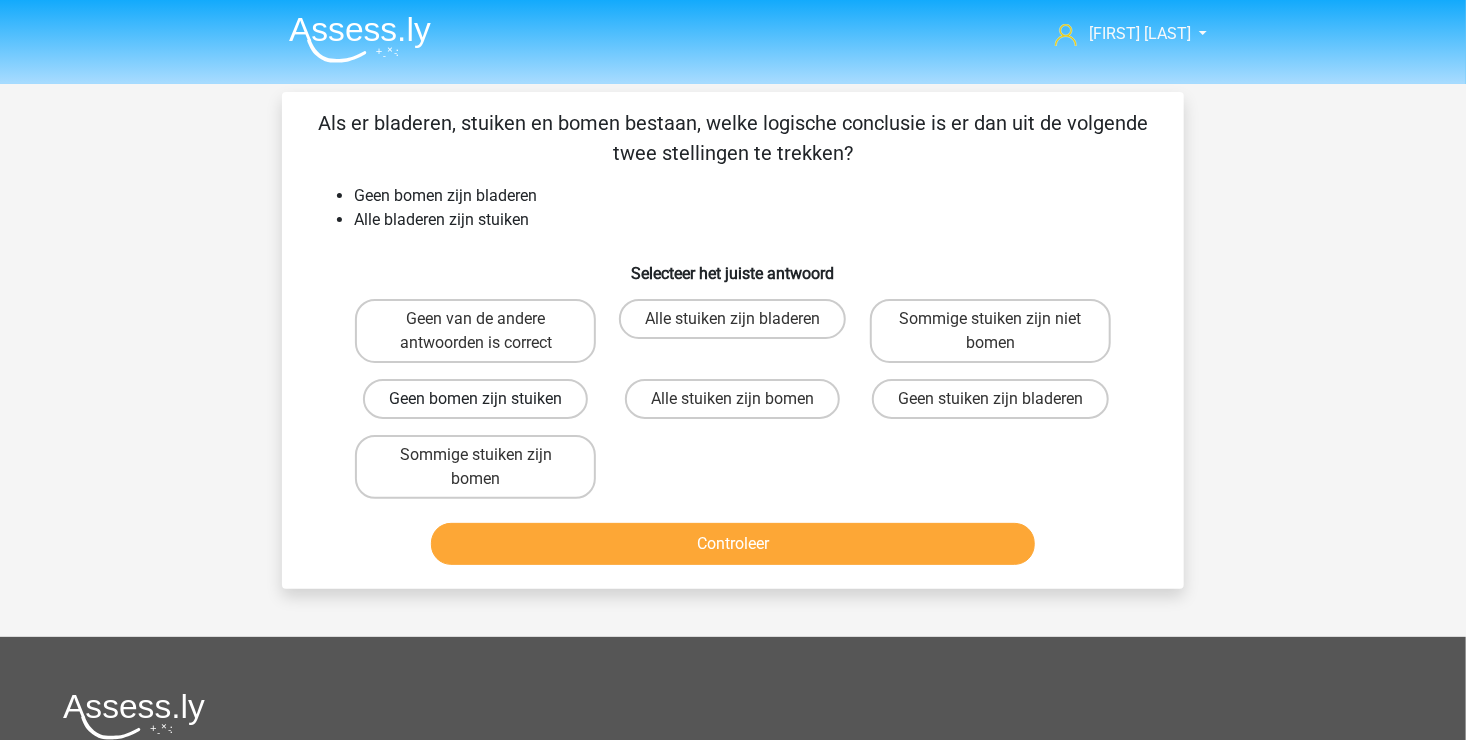 click on "Geen bomen zijn stuiken" at bounding box center (476, 399) 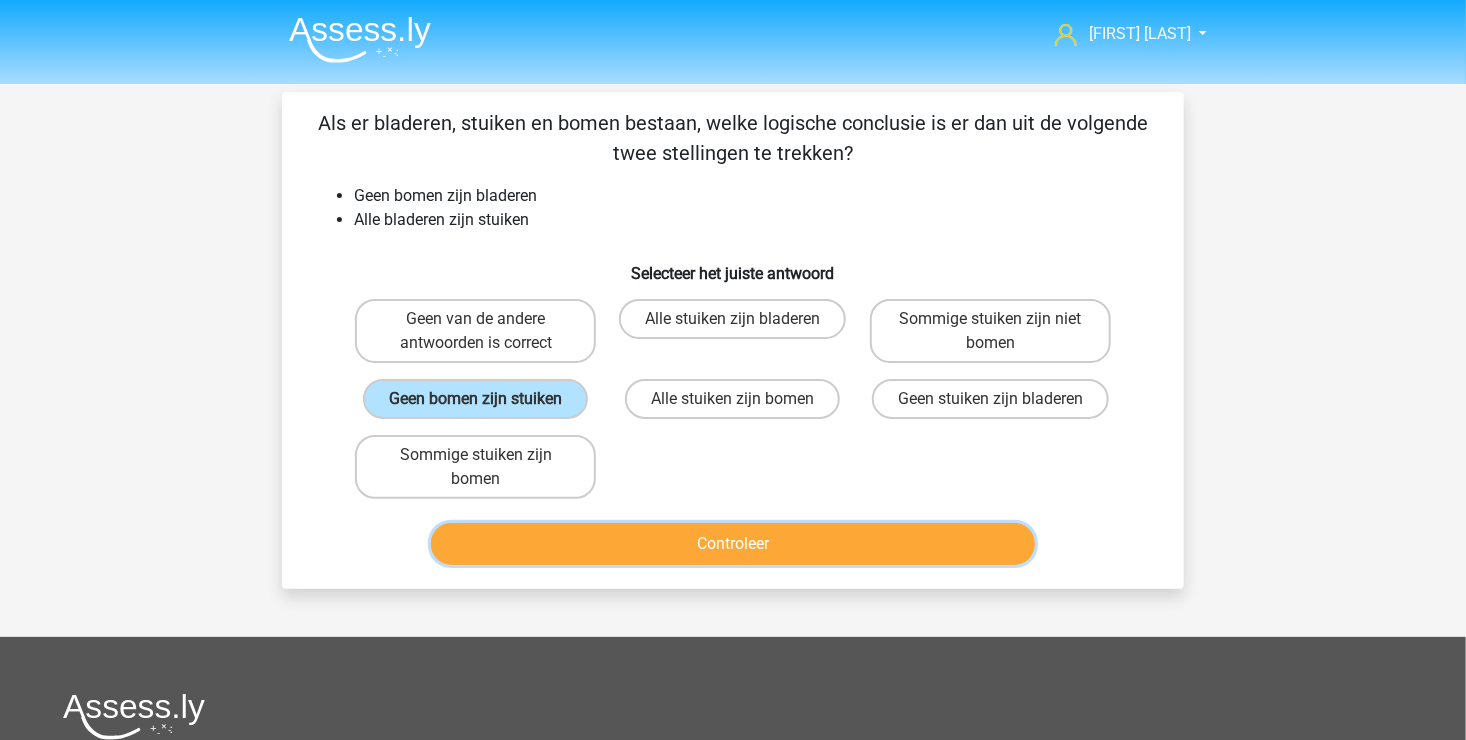 click on "Controleer" at bounding box center (733, 544) 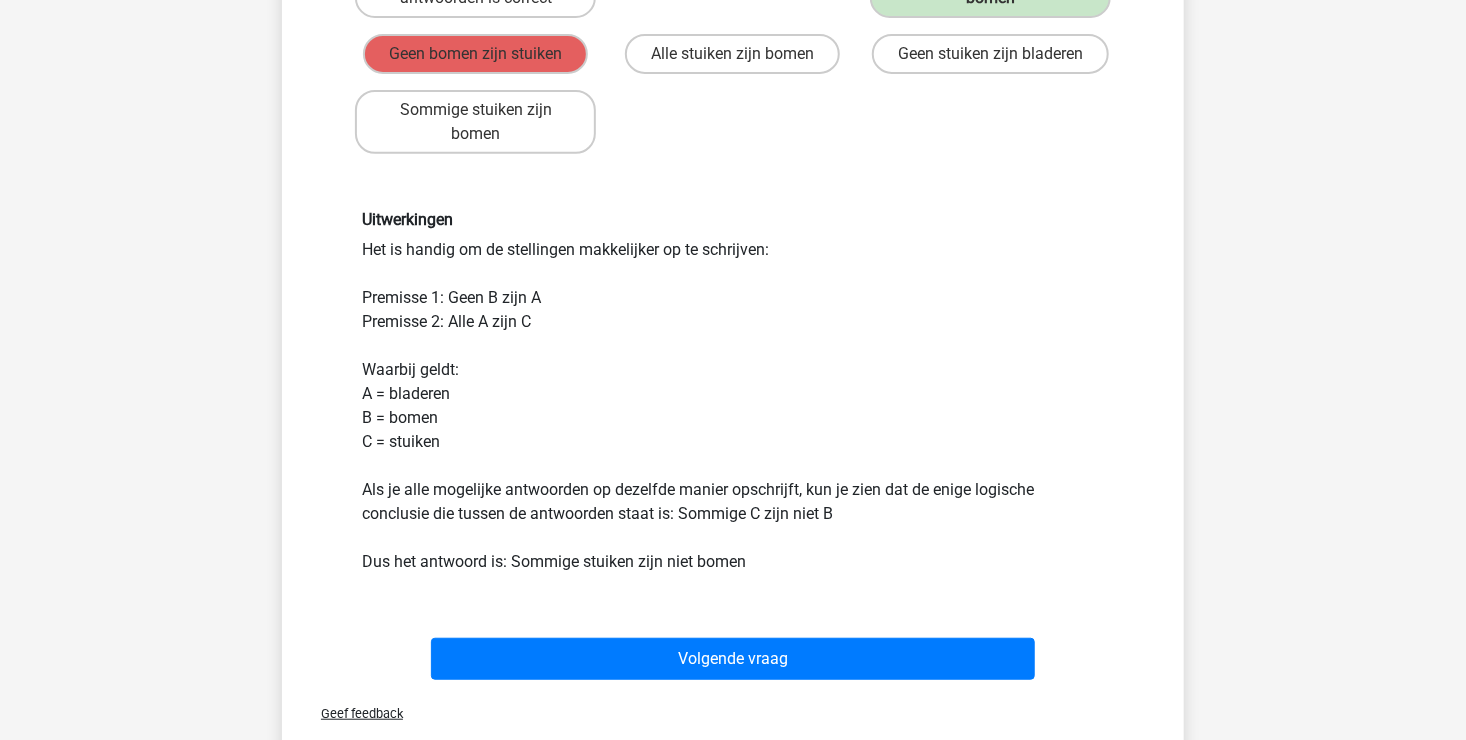 scroll, scrollTop: 400, scrollLeft: 0, axis: vertical 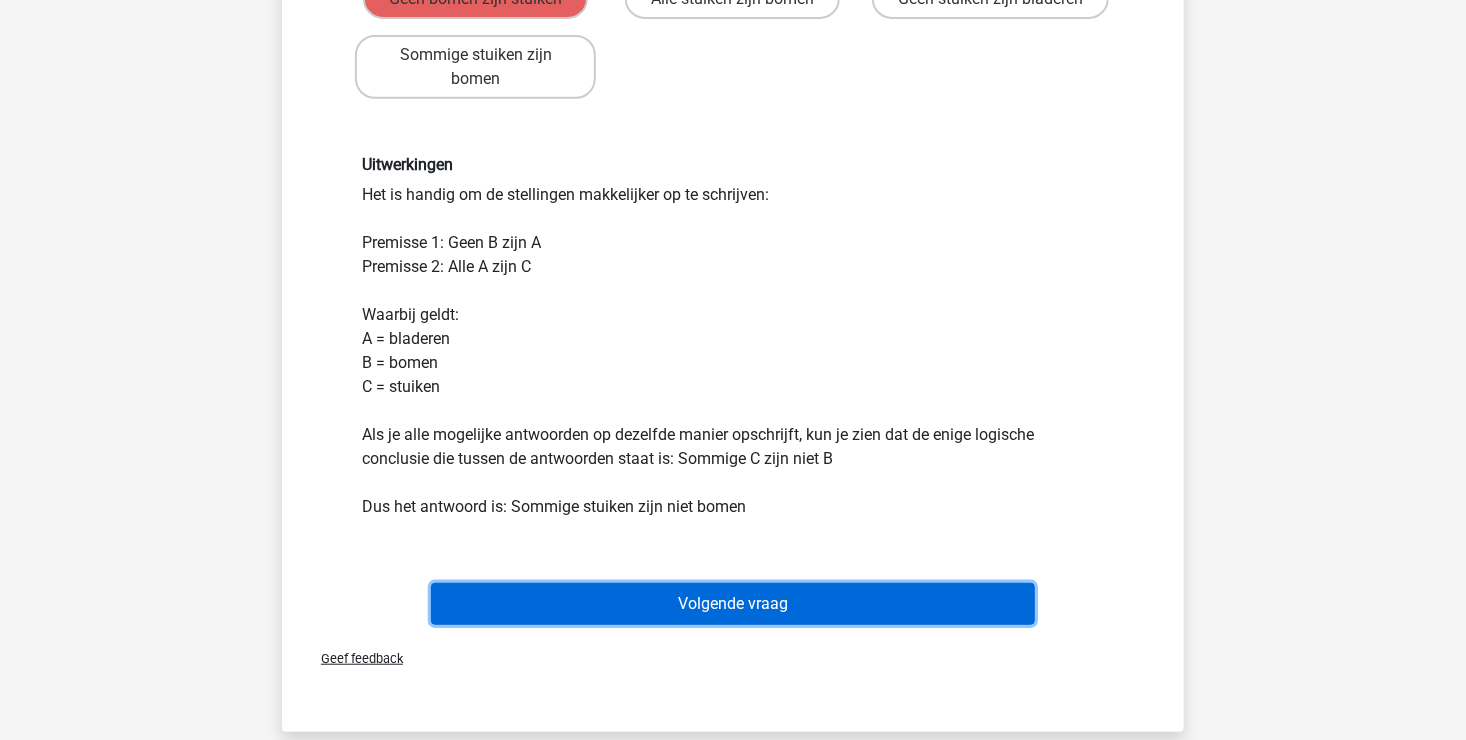 click on "Volgende vraag" at bounding box center (733, 604) 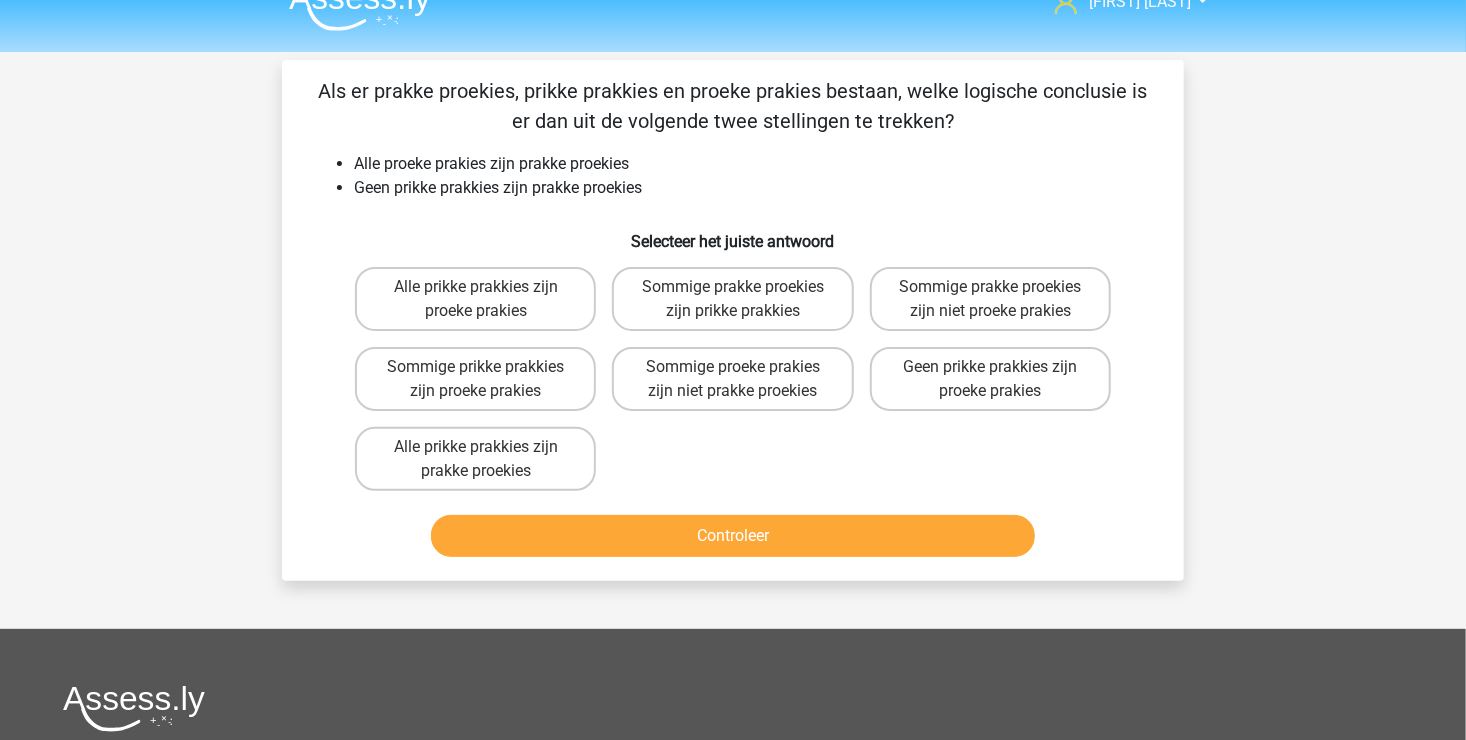 scroll, scrollTop: 0, scrollLeft: 0, axis: both 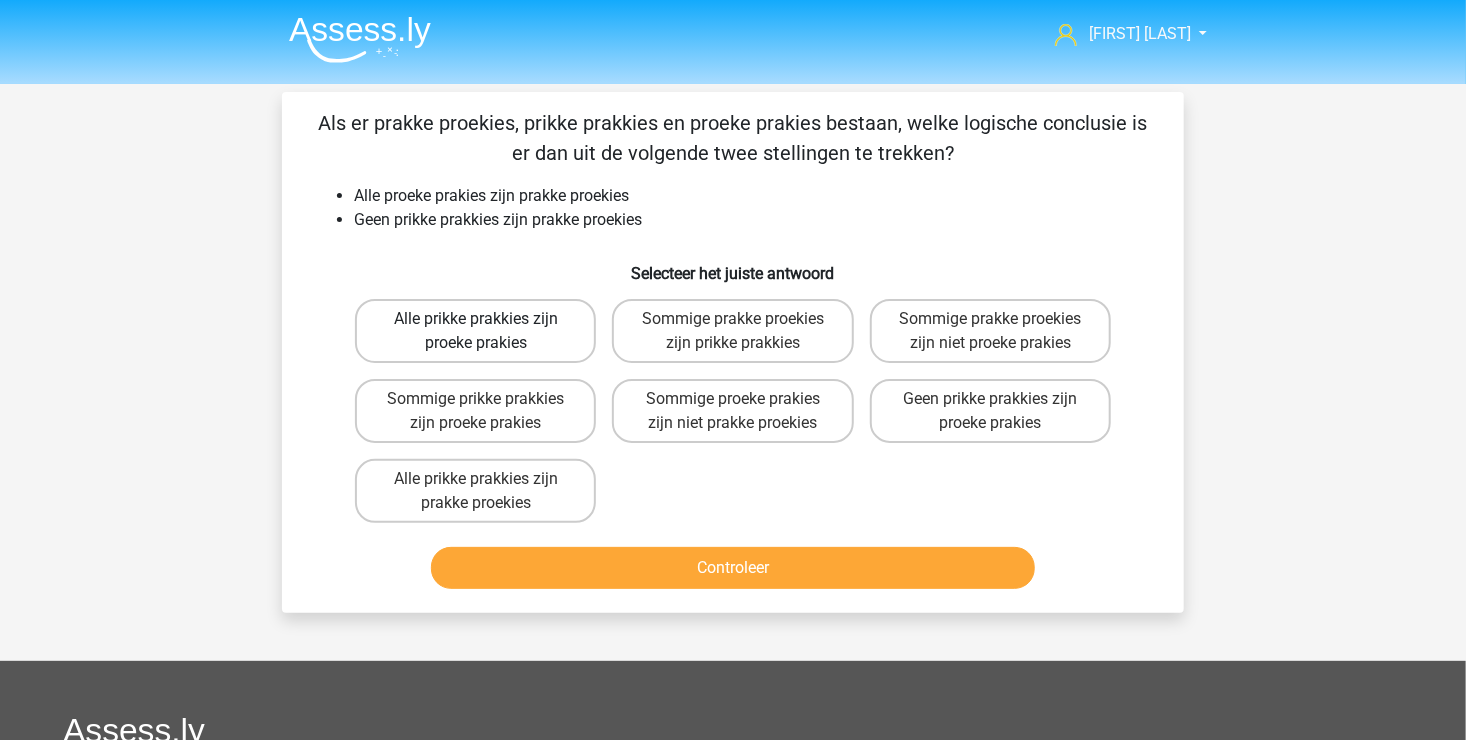 click on "Alle prikke prakkies zijn proeke prakies" at bounding box center (475, 331) 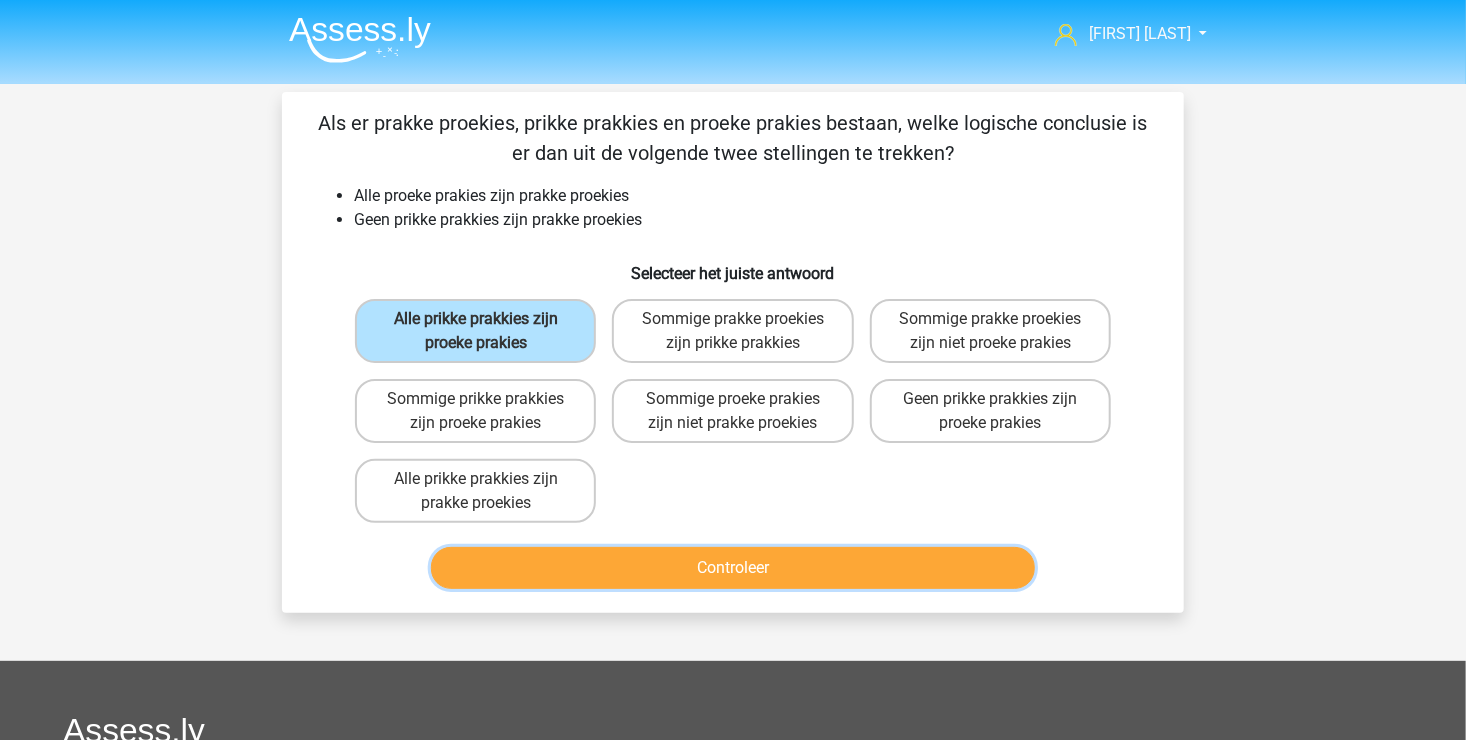 click on "Controleer" at bounding box center [733, 568] 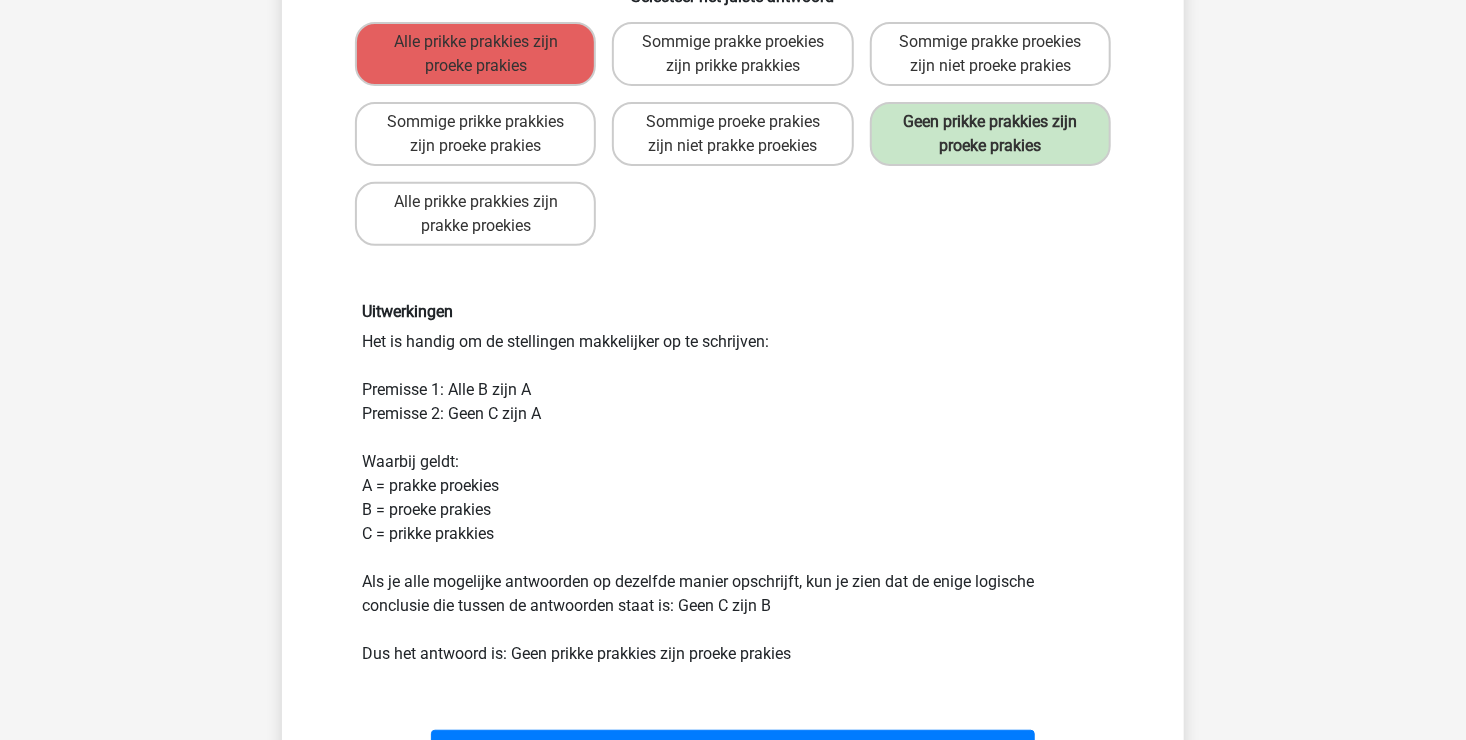scroll, scrollTop: 300, scrollLeft: 0, axis: vertical 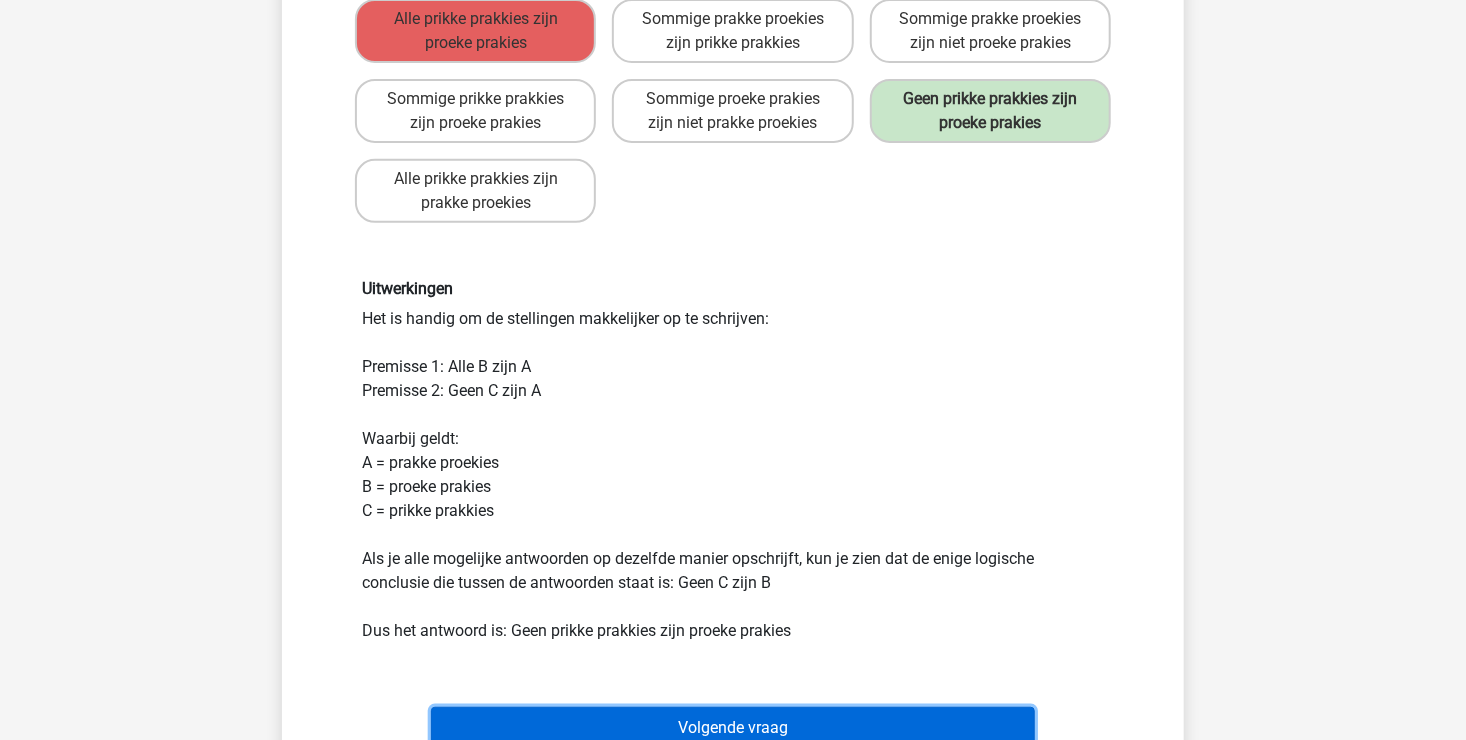 click on "Volgende vraag" at bounding box center [733, 728] 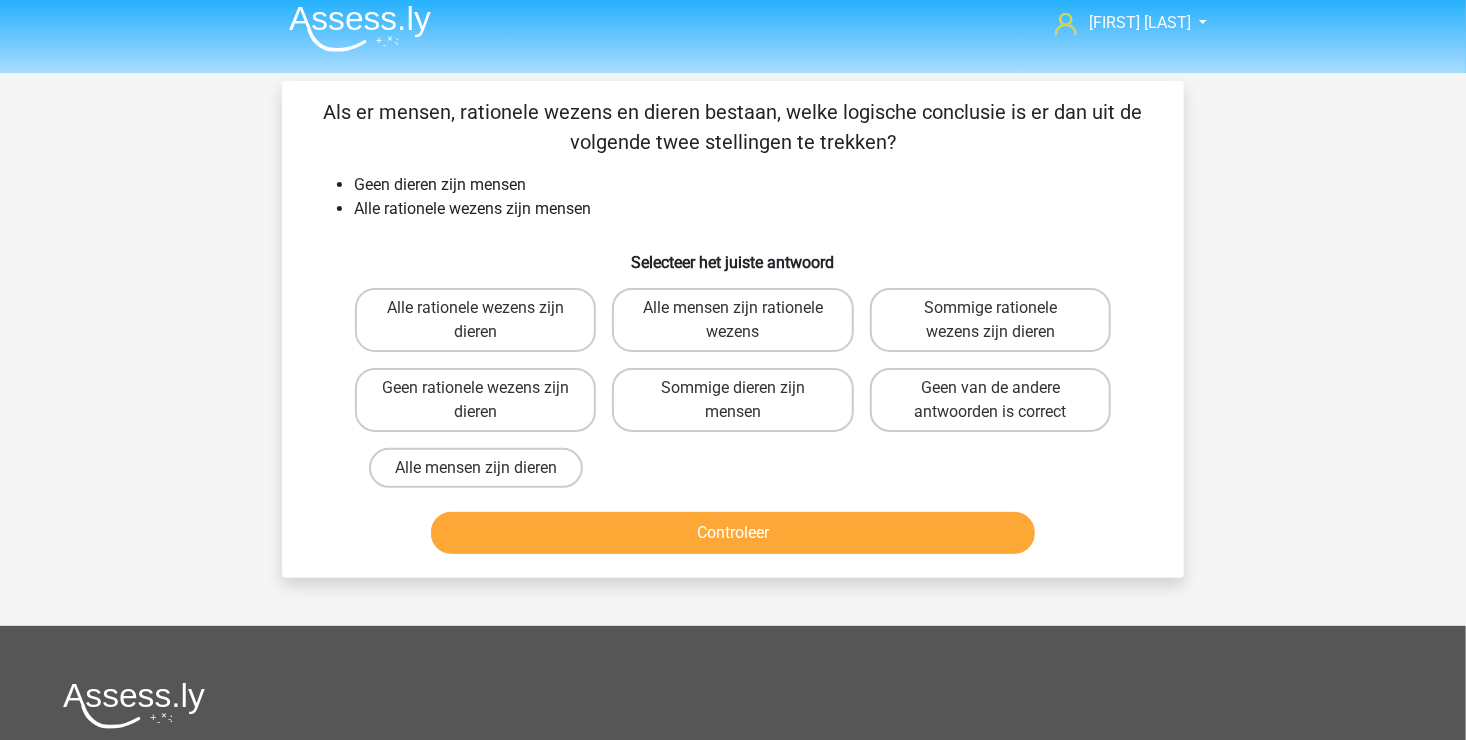 scroll, scrollTop: 0, scrollLeft: 0, axis: both 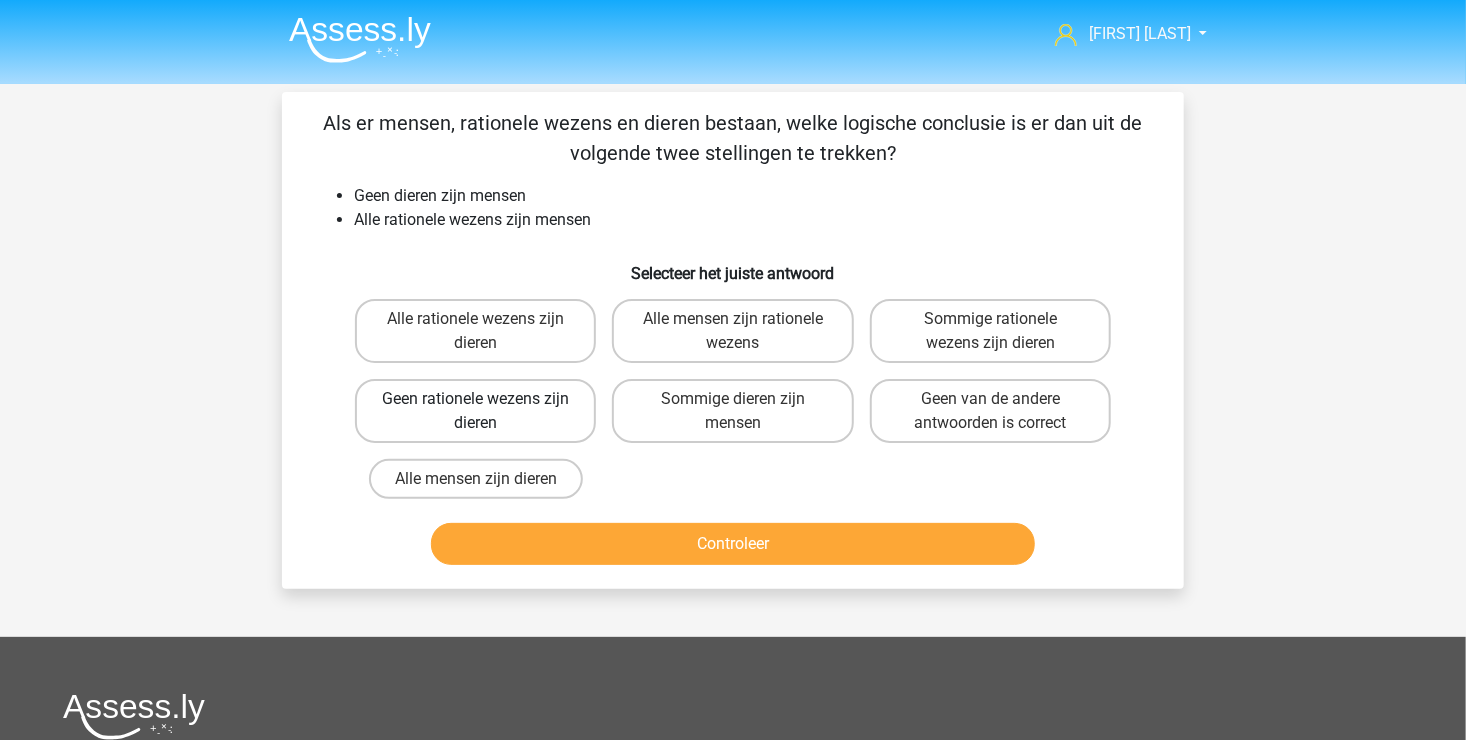 click on "Geen rationele wezens zijn dieren" at bounding box center [475, 411] 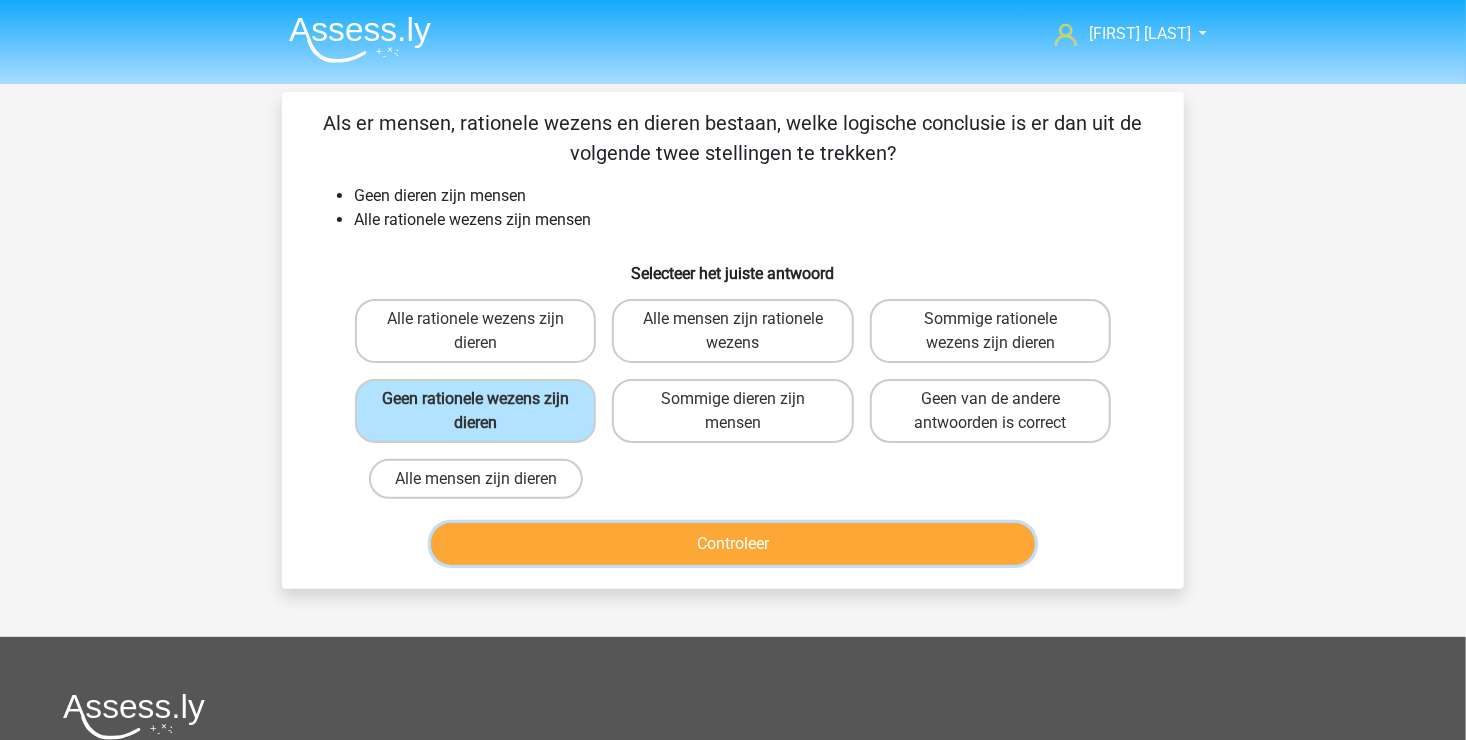 click on "Controleer" at bounding box center (733, 544) 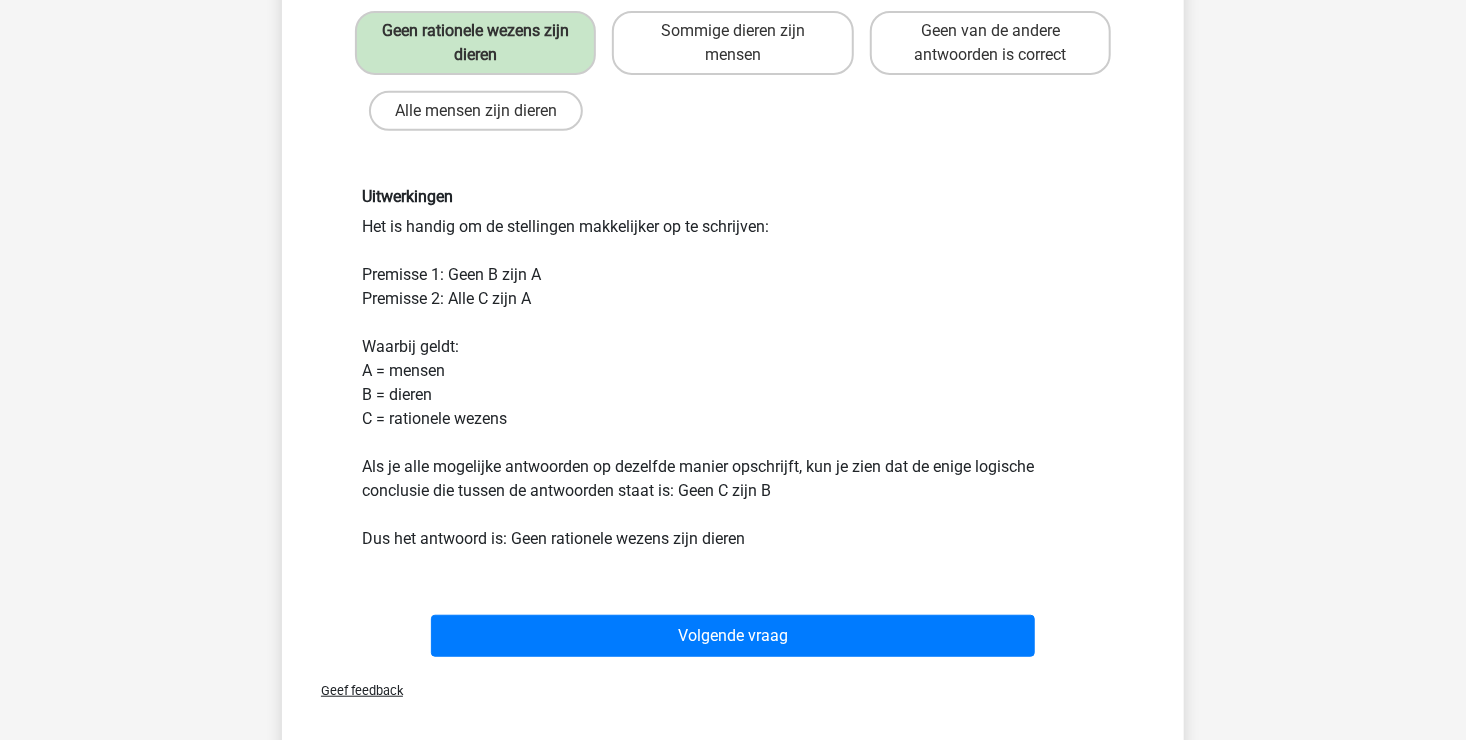 scroll, scrollTop: 400, scrollLeft: 0, axis: vertical 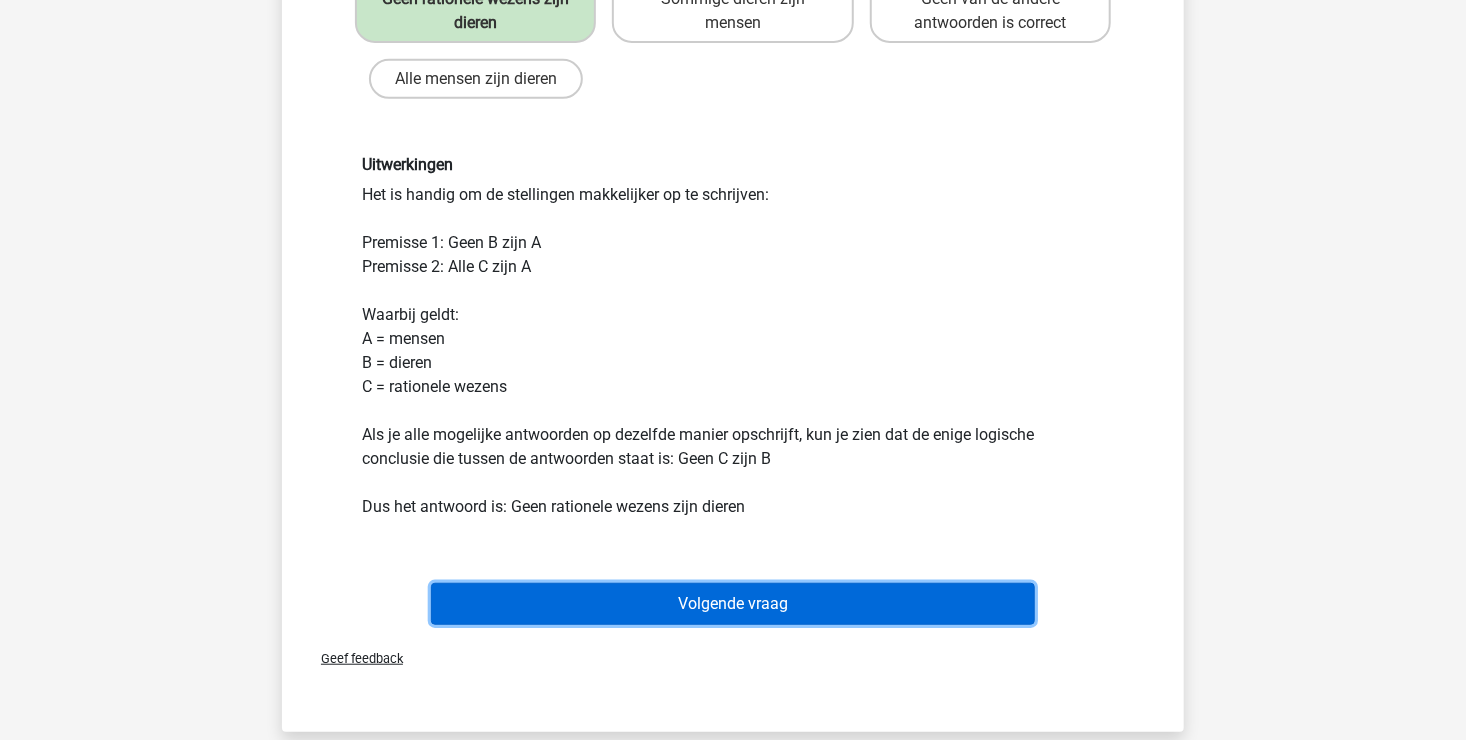 click on "Volgende vraag" at bounding box center (733, 604) 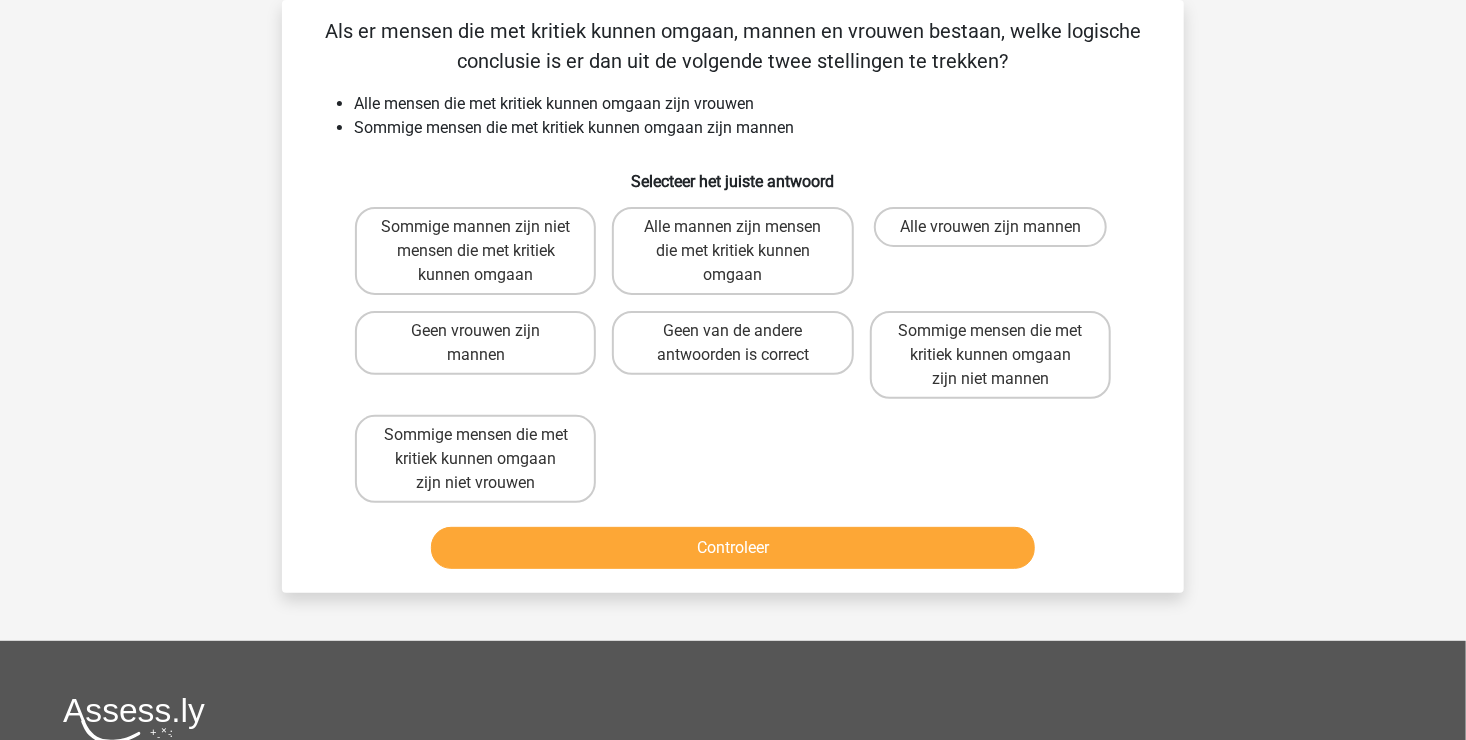 scroll, scrollTop: 0, scrollLeft: 0, axis: both 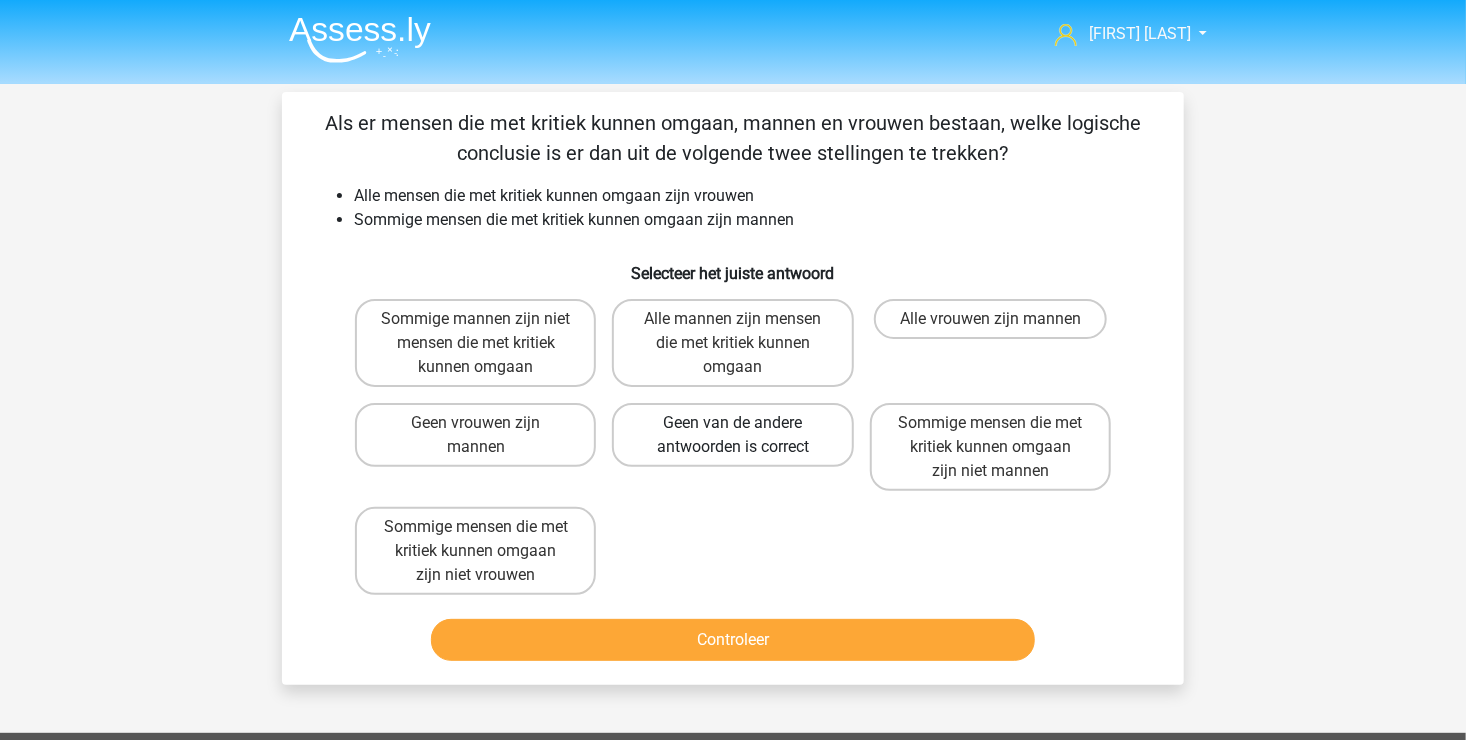 click on "Geen van de andere antwoorden is correct" at bounding box center [732, 435] 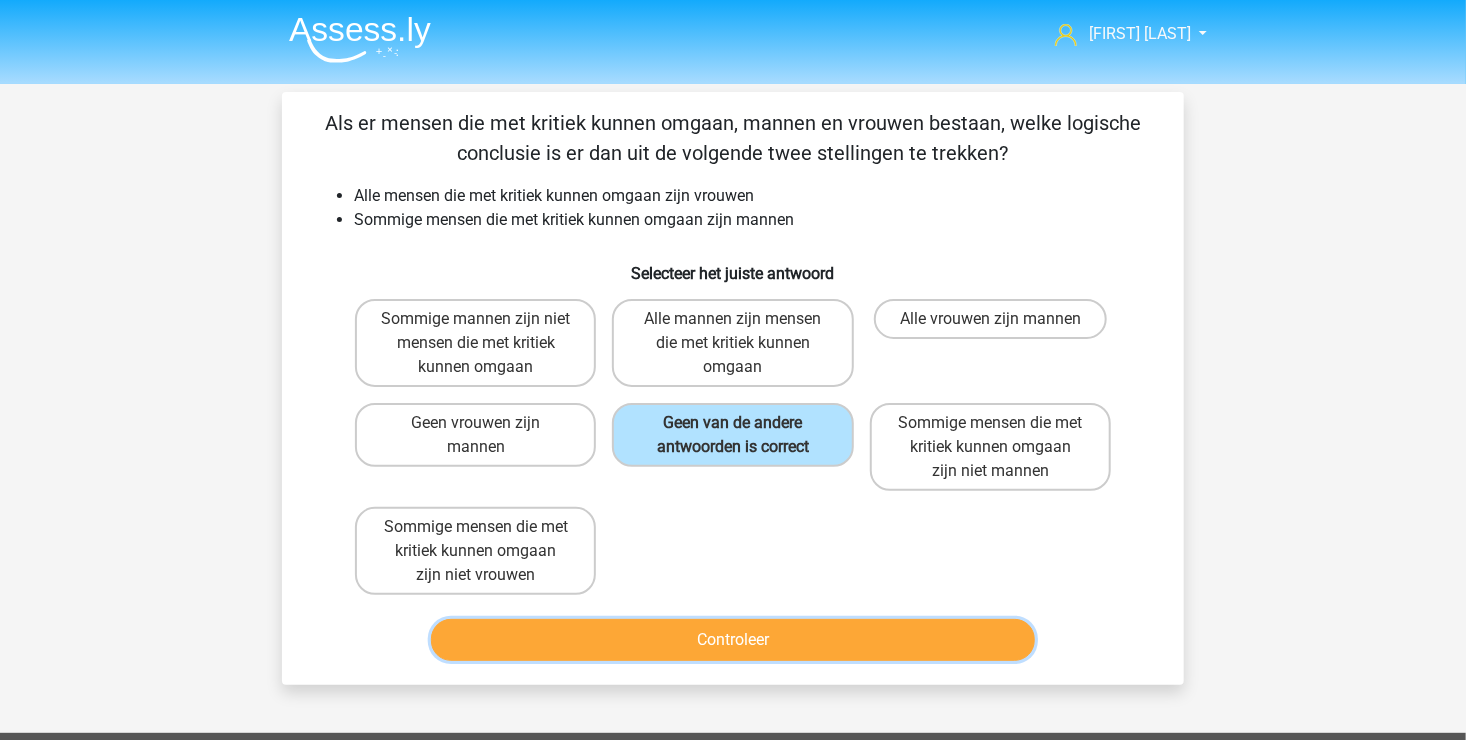 click on "Controleer" at bounding box center [733, 640] 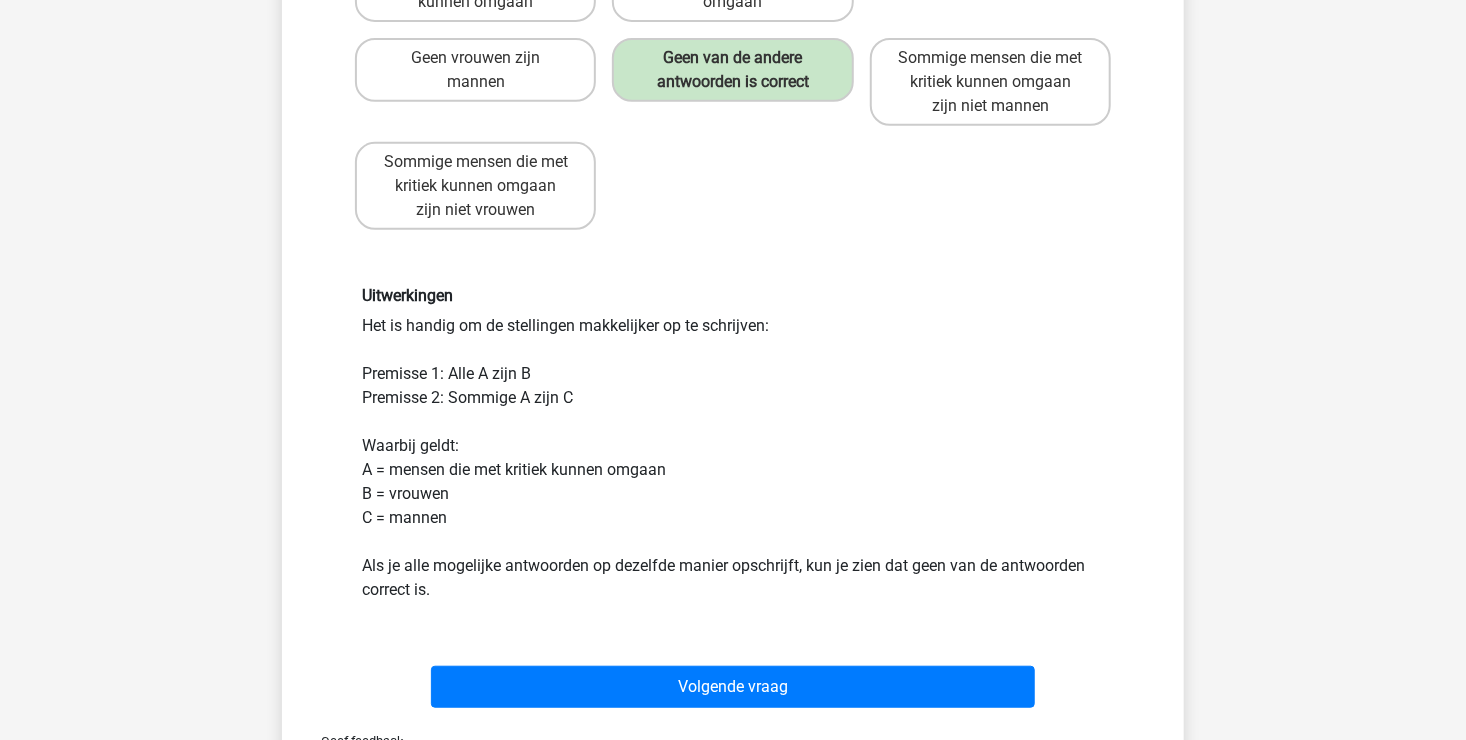 scroll, scrollTop: 400, scrollLeft: 0, axis: vertical 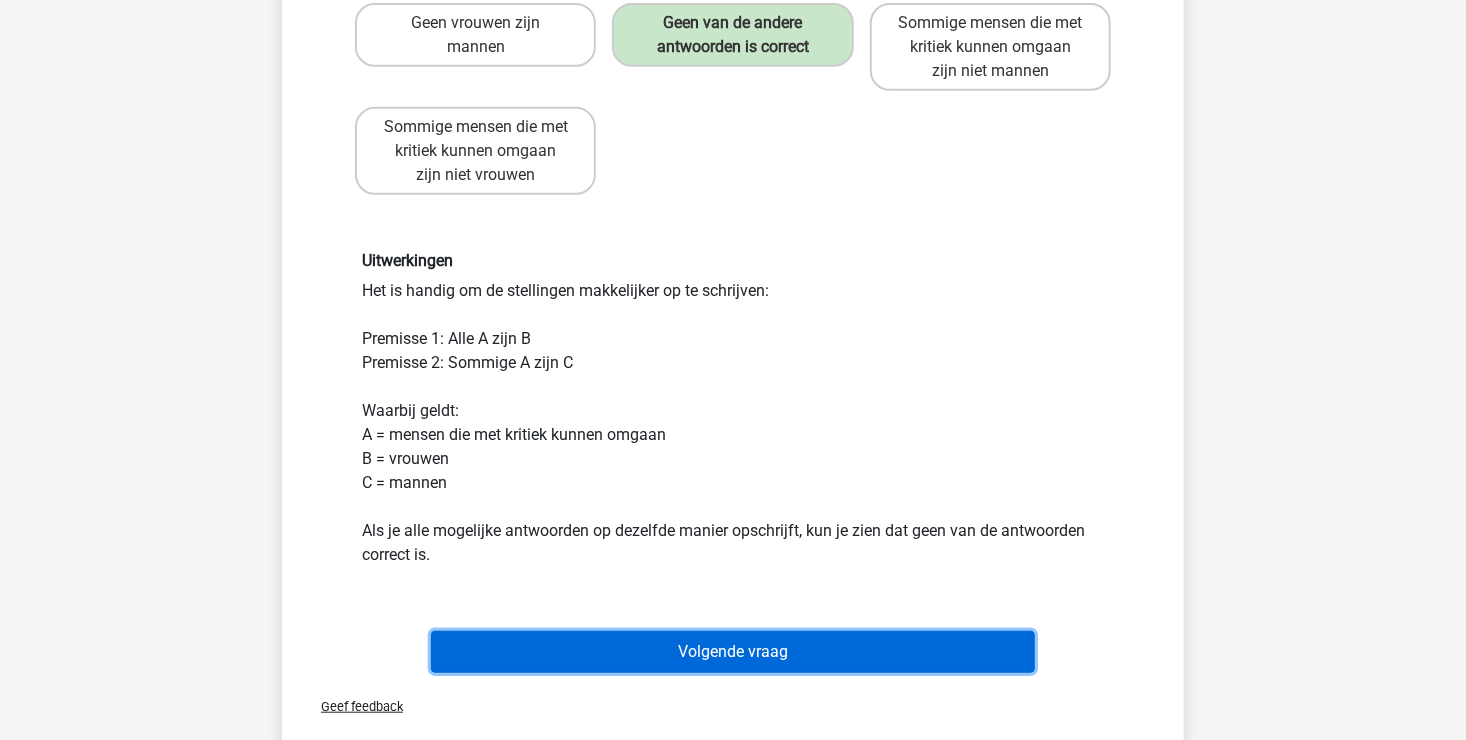 click on "Volgende vraag" at bounding box center [733, 652] 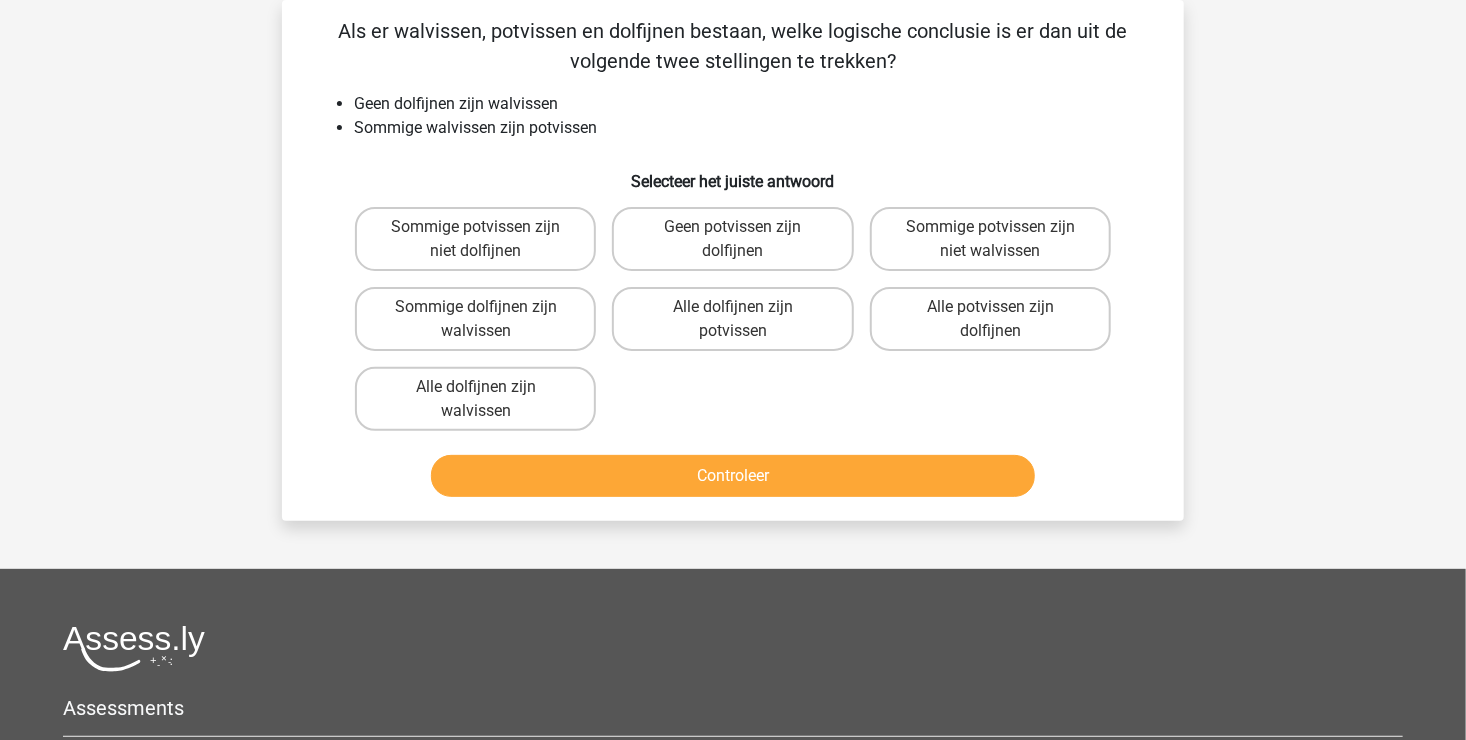 scroll, scrollTop: 0, scrollLeft: 0, axis: both 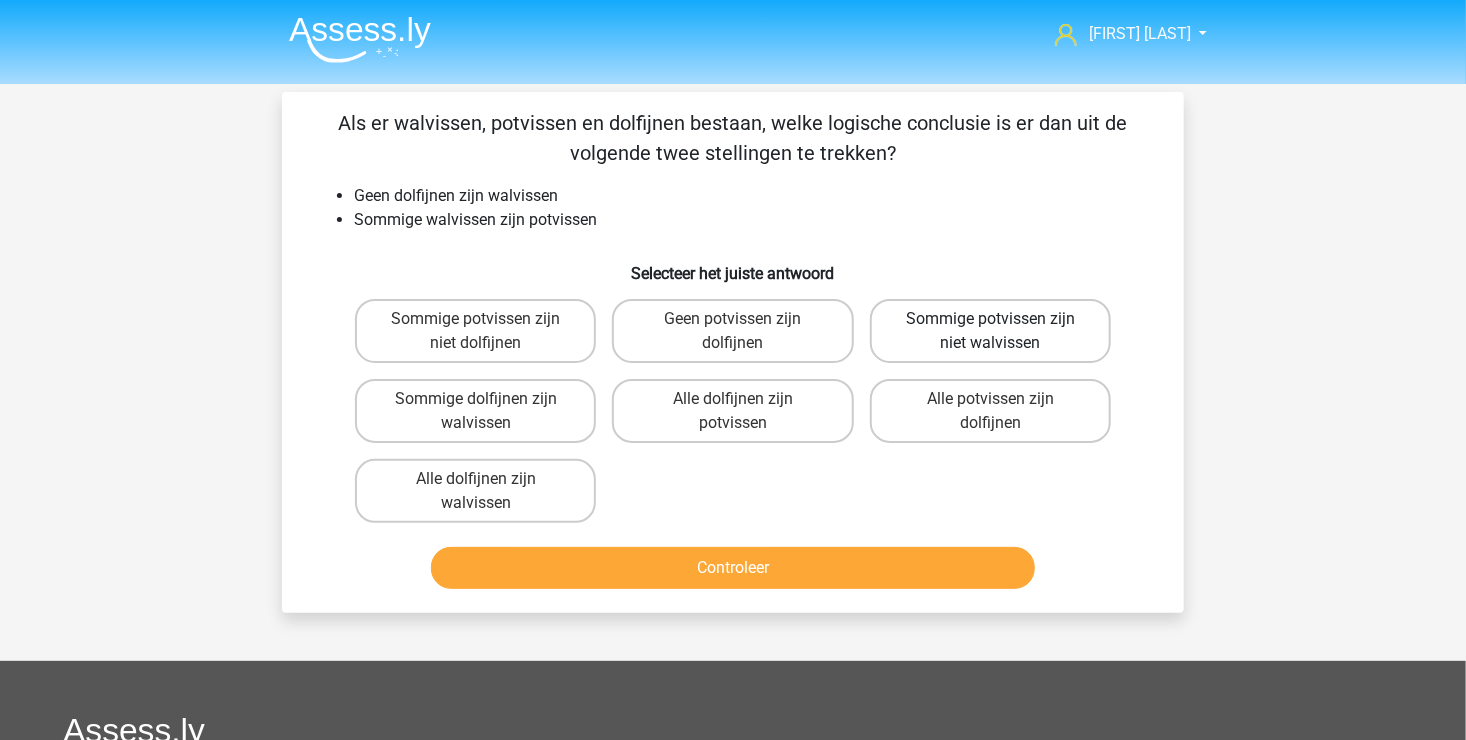 click on "Sommige potvissen zijn niet walvissen" at bounding box center (990, 331) 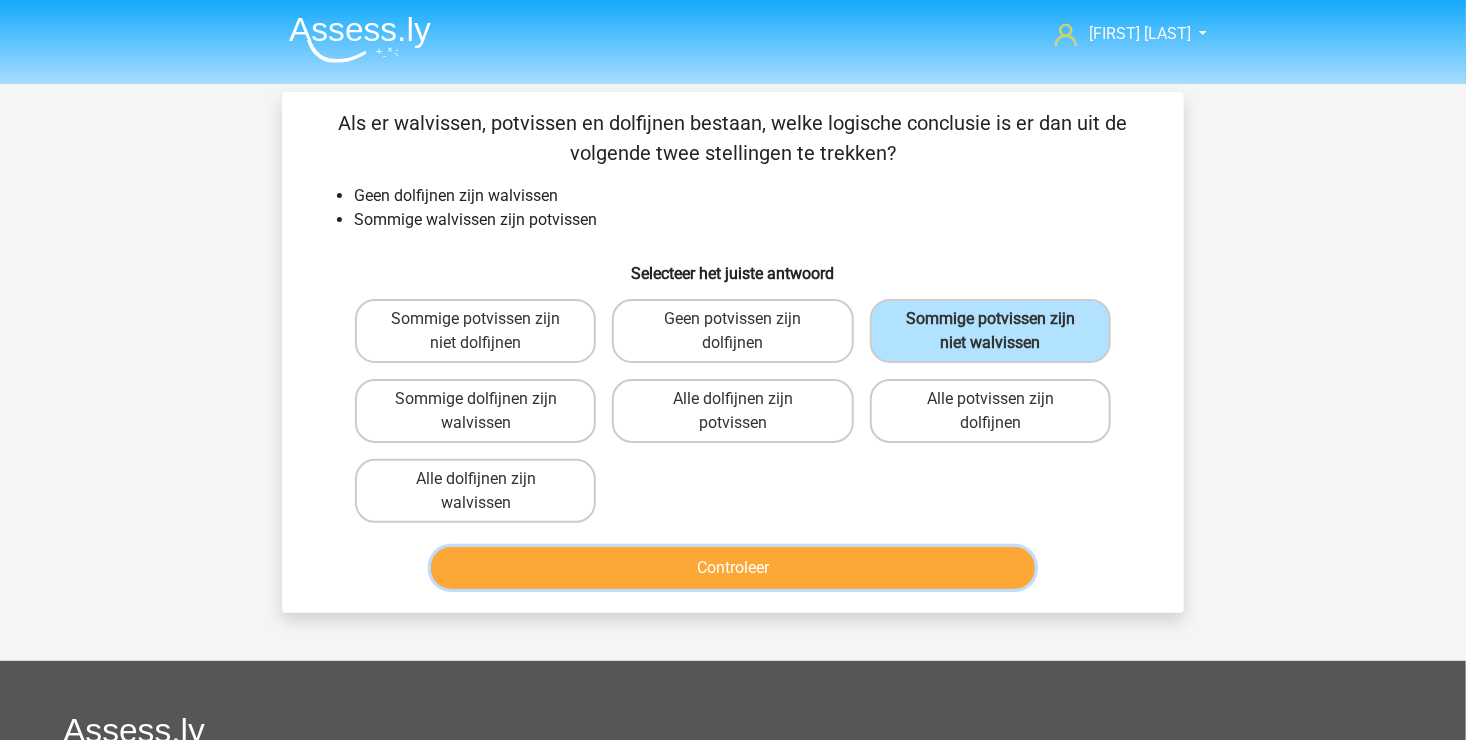 click on "Controleer" at bounding box center (733, 568) 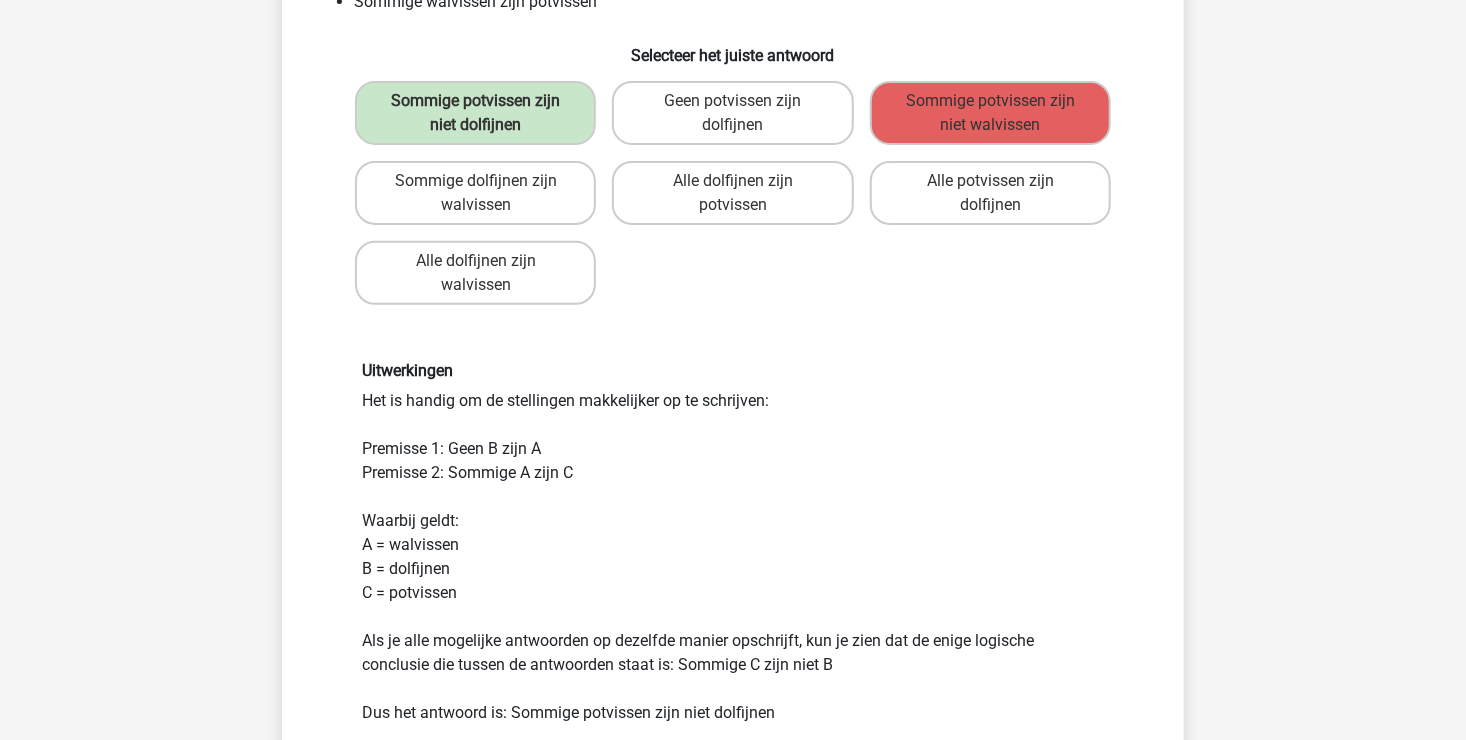 scroll, scrollTop: 300, scrollLeft: 0, axis: vertical 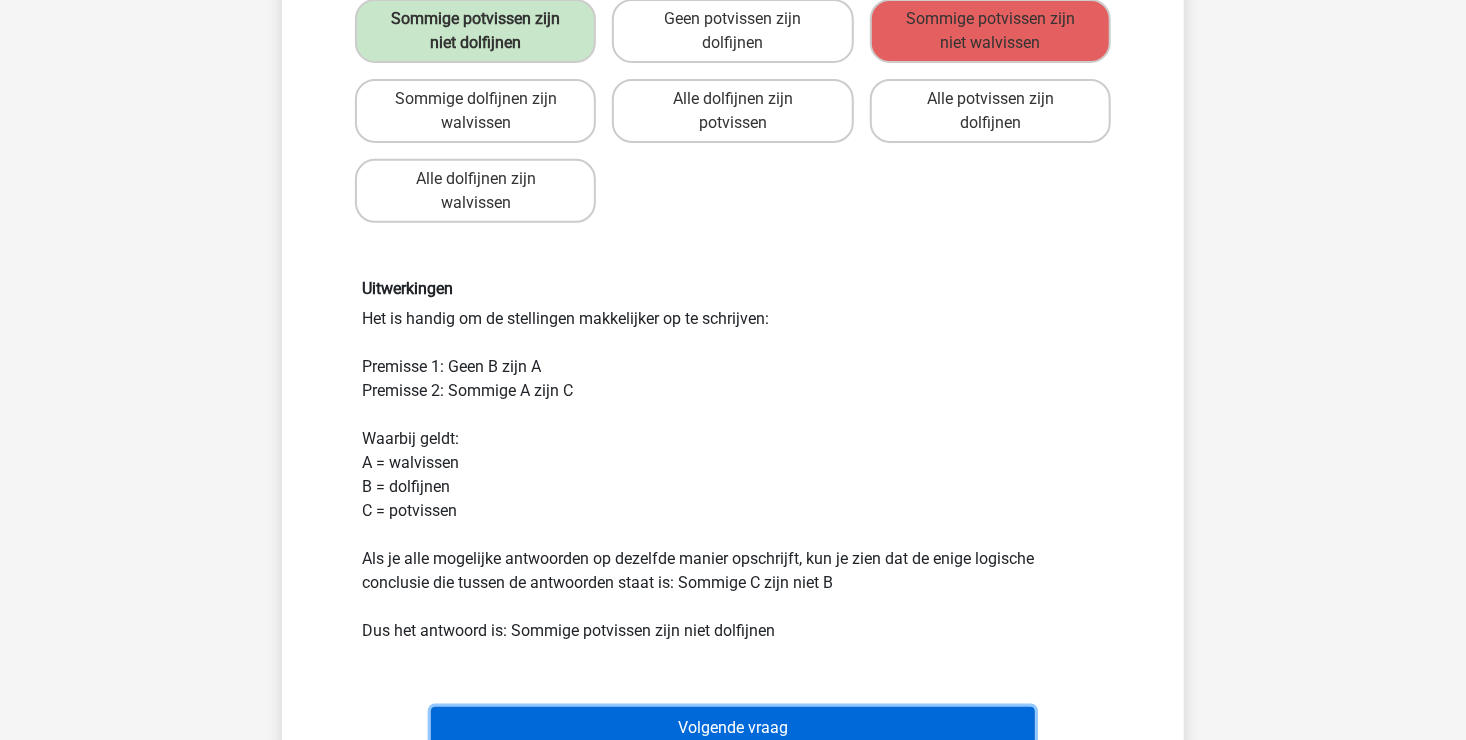 click on "Volgende vraag" at bounding box center (733, 728) 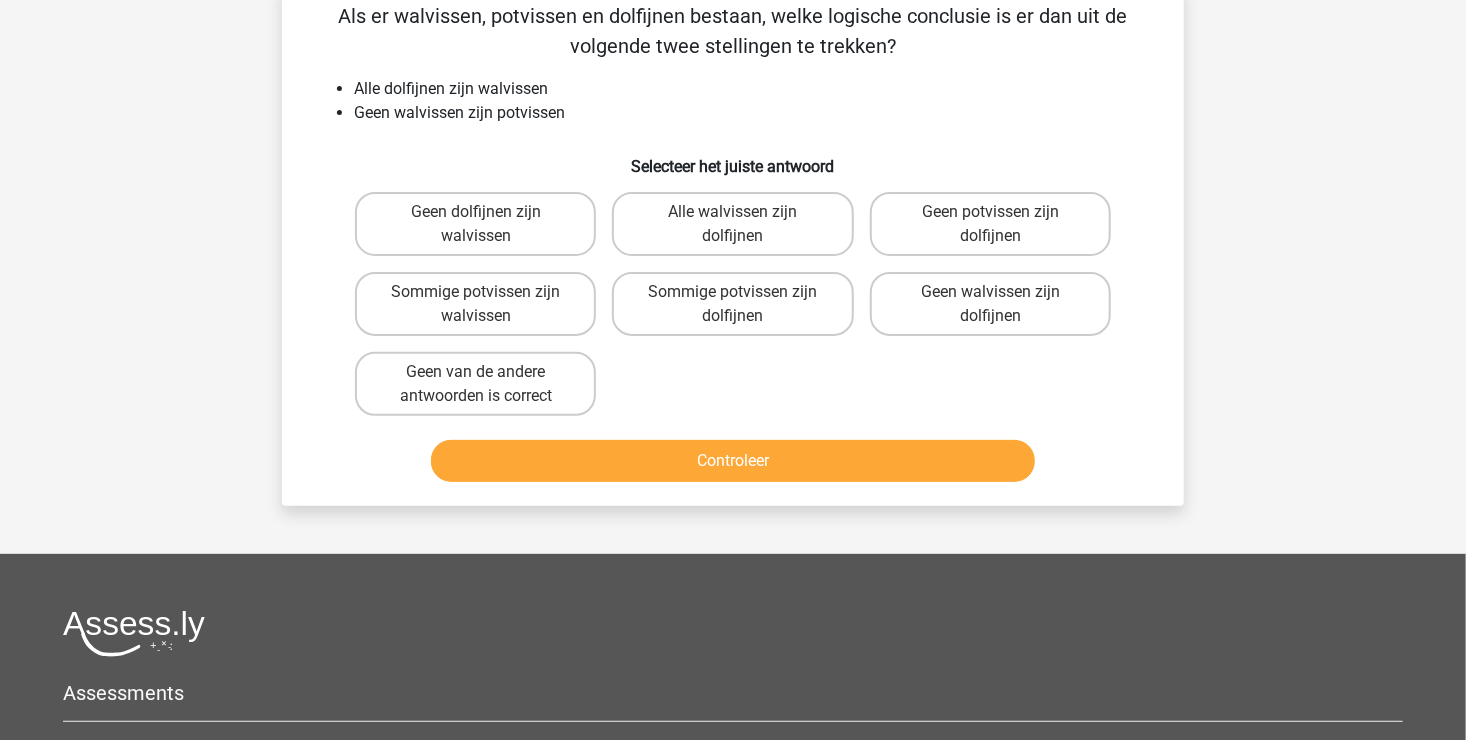 scroll, scrollTop: 92, scrollLeft: 0, axis: vertical 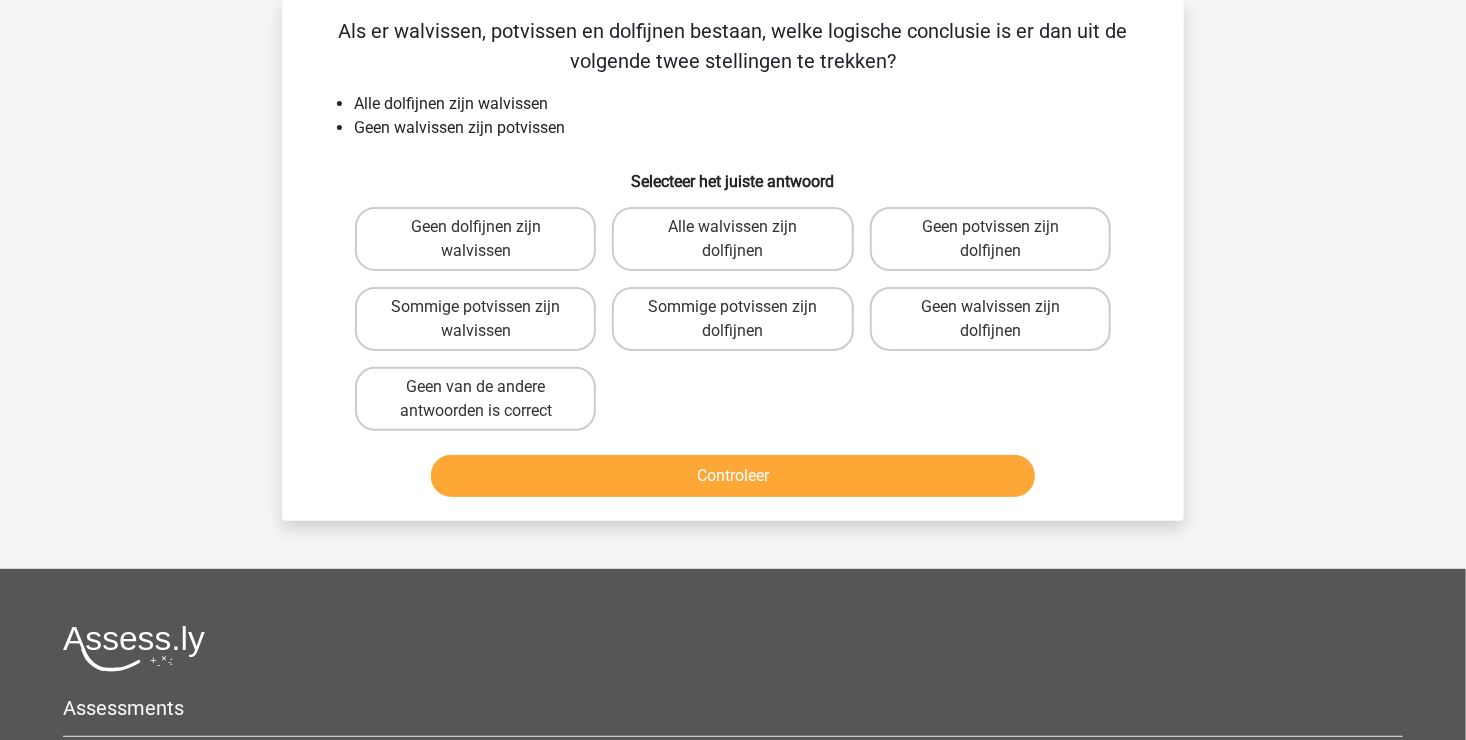click on "Sommige potvissen zijn dolfijnen" at bounding box center (739, 313) 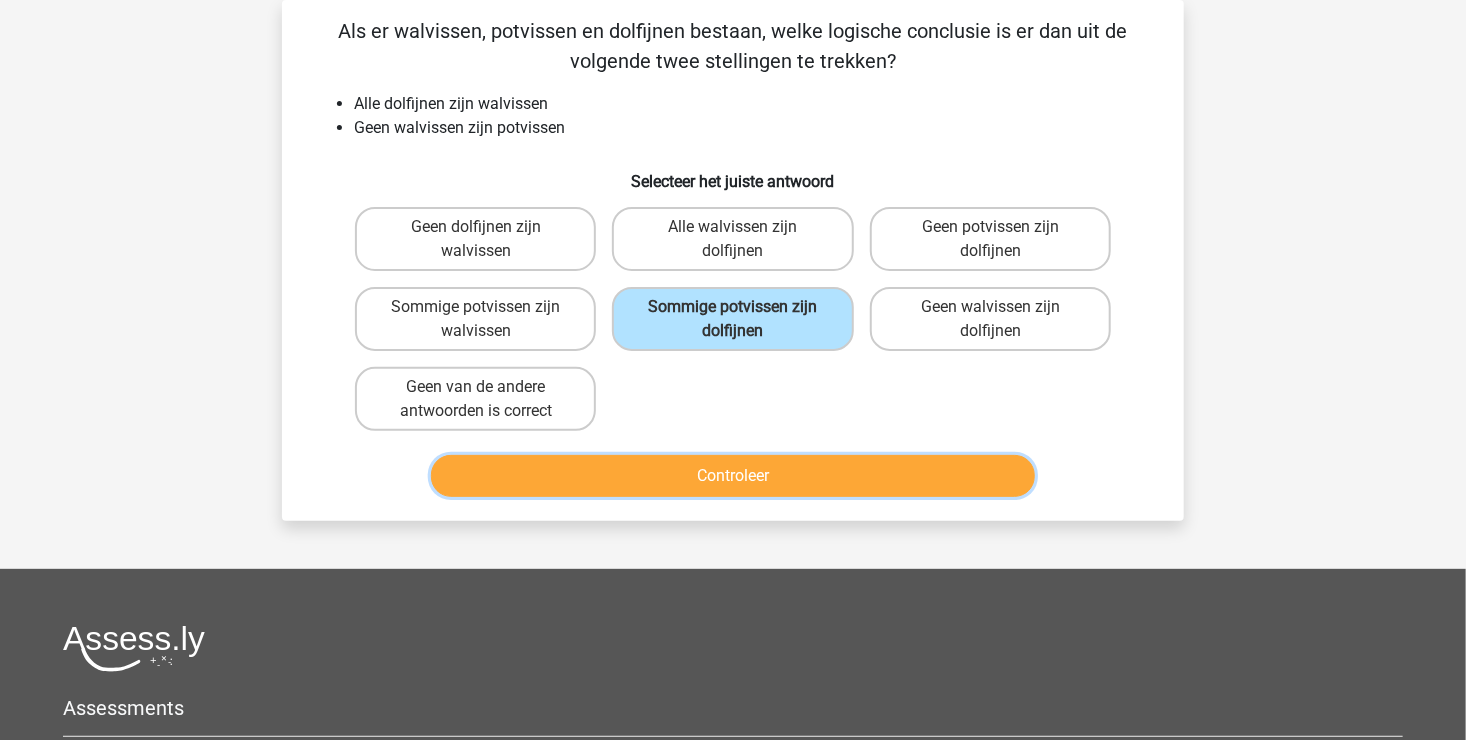 click on "Controleer" at bounding box center [733, 476] 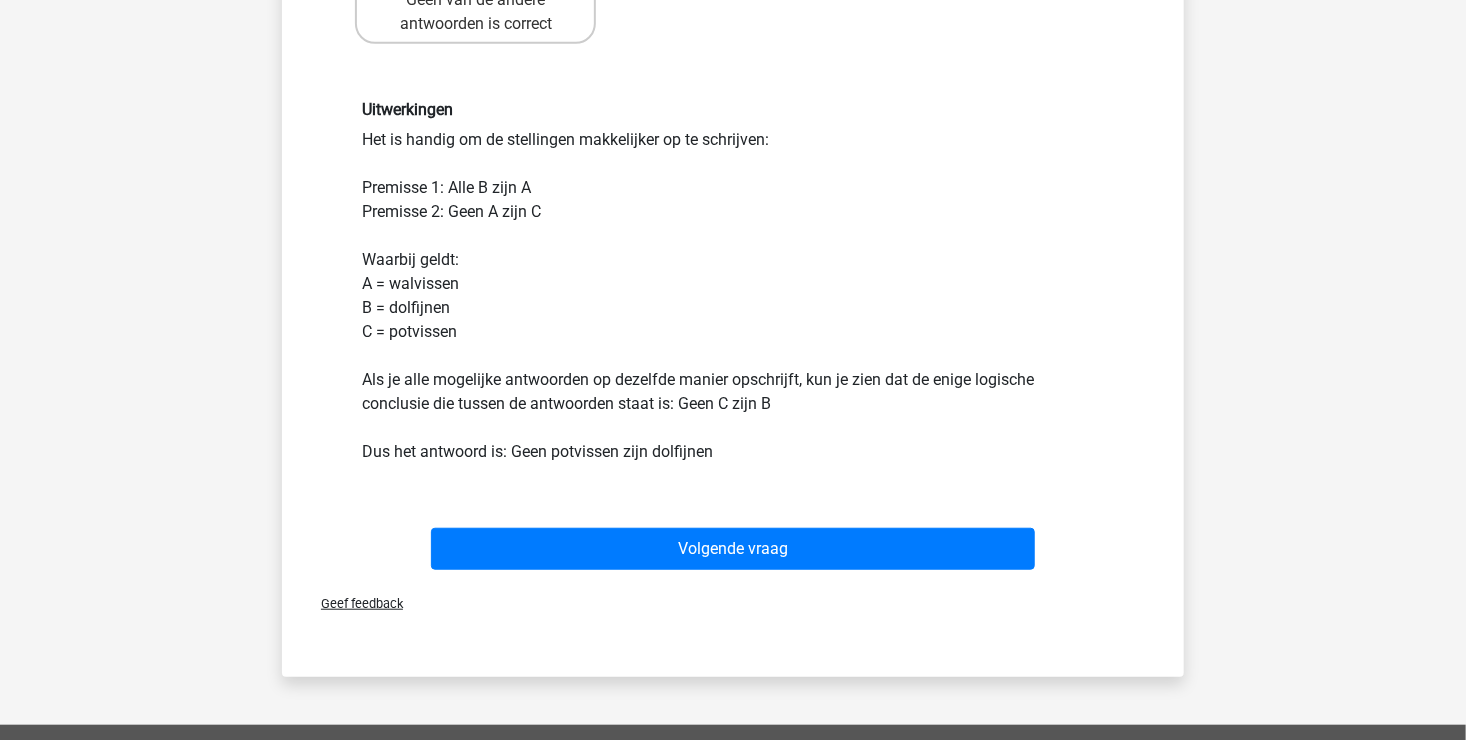 scroll, scrollTop: 492, scrollLeft: 0, axis: vertical 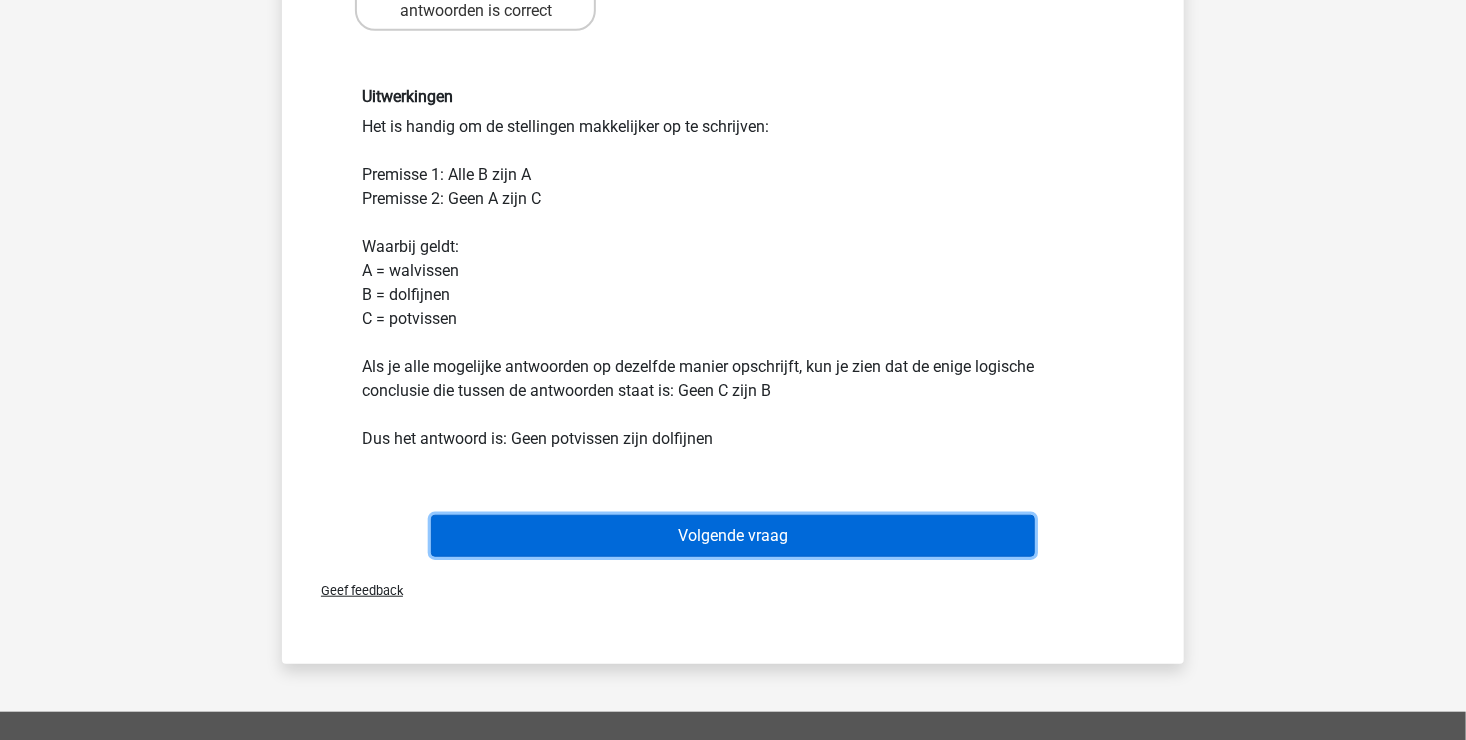 click on "Volgende vraag" at bounding box center (733, 536) 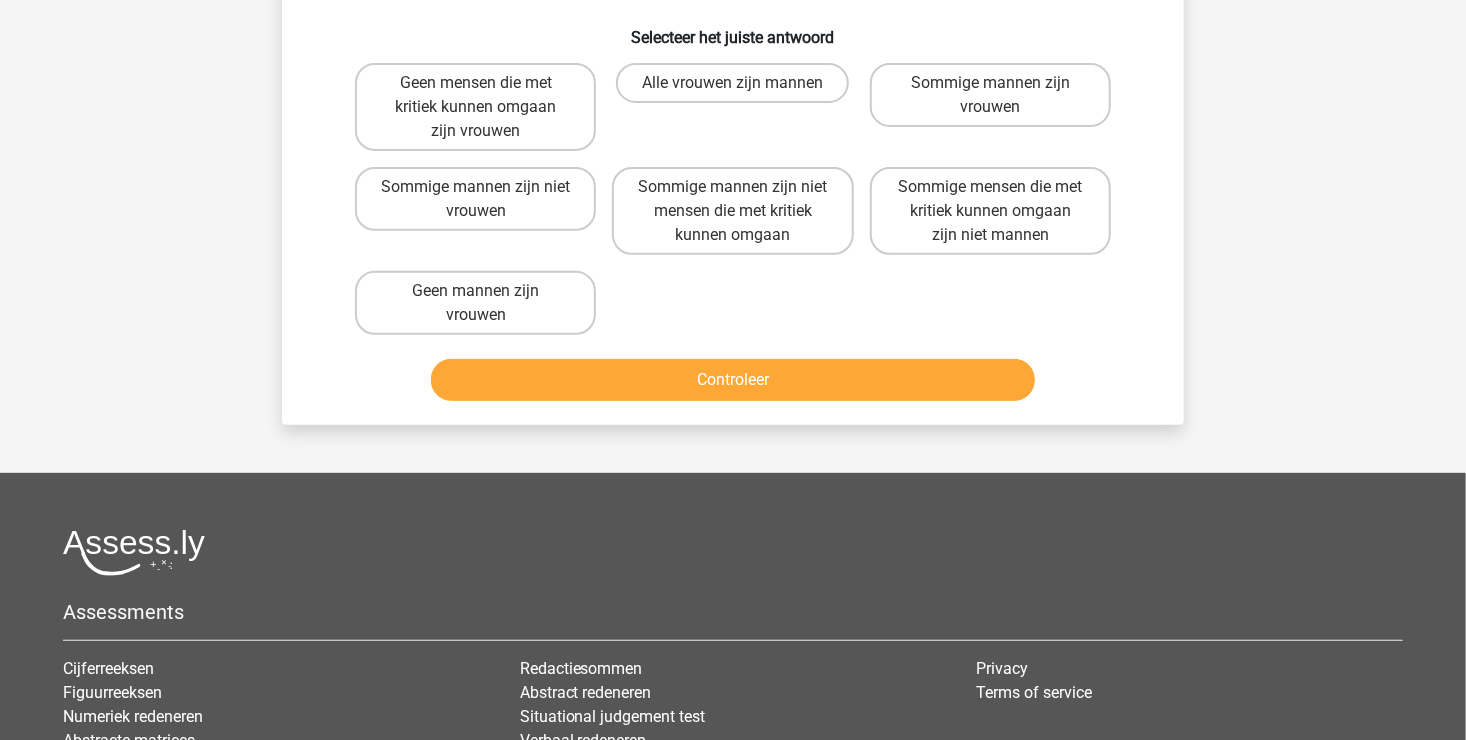 scroll, scrollTop: 92, scrollLeft: 0, axis: vertical 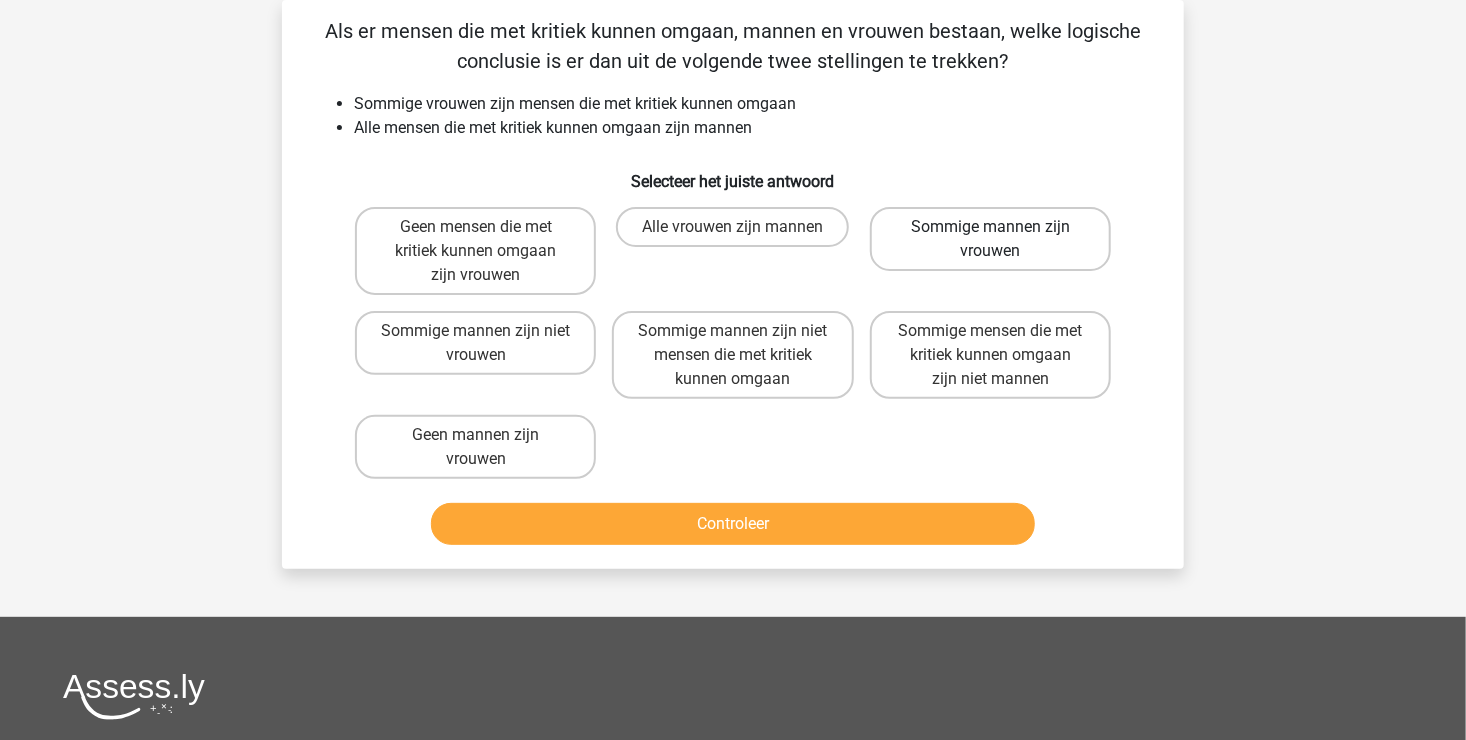 click on "Sommige mannen zijn vrouwen" at bounding box center (990, 239) 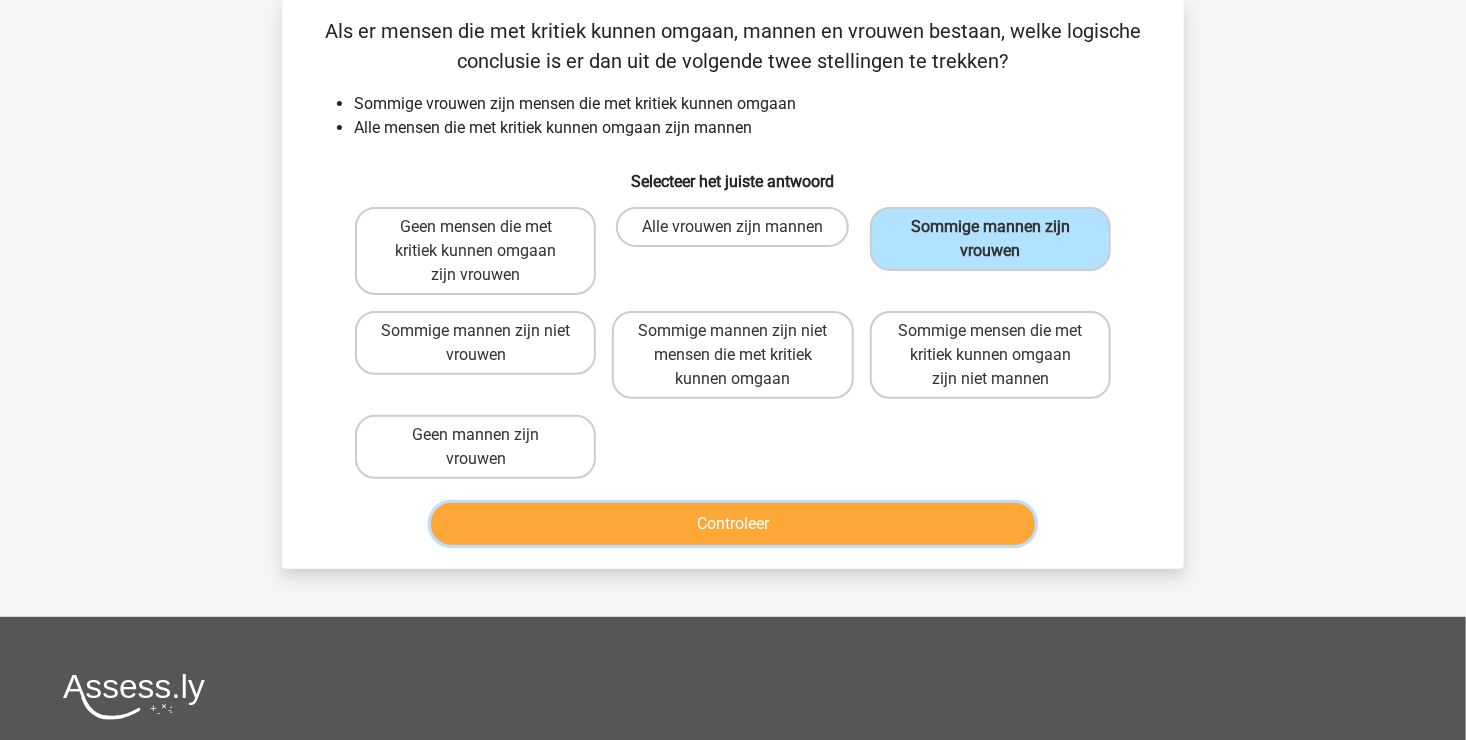 click on "Controleer" at bounding box center (733, 524) 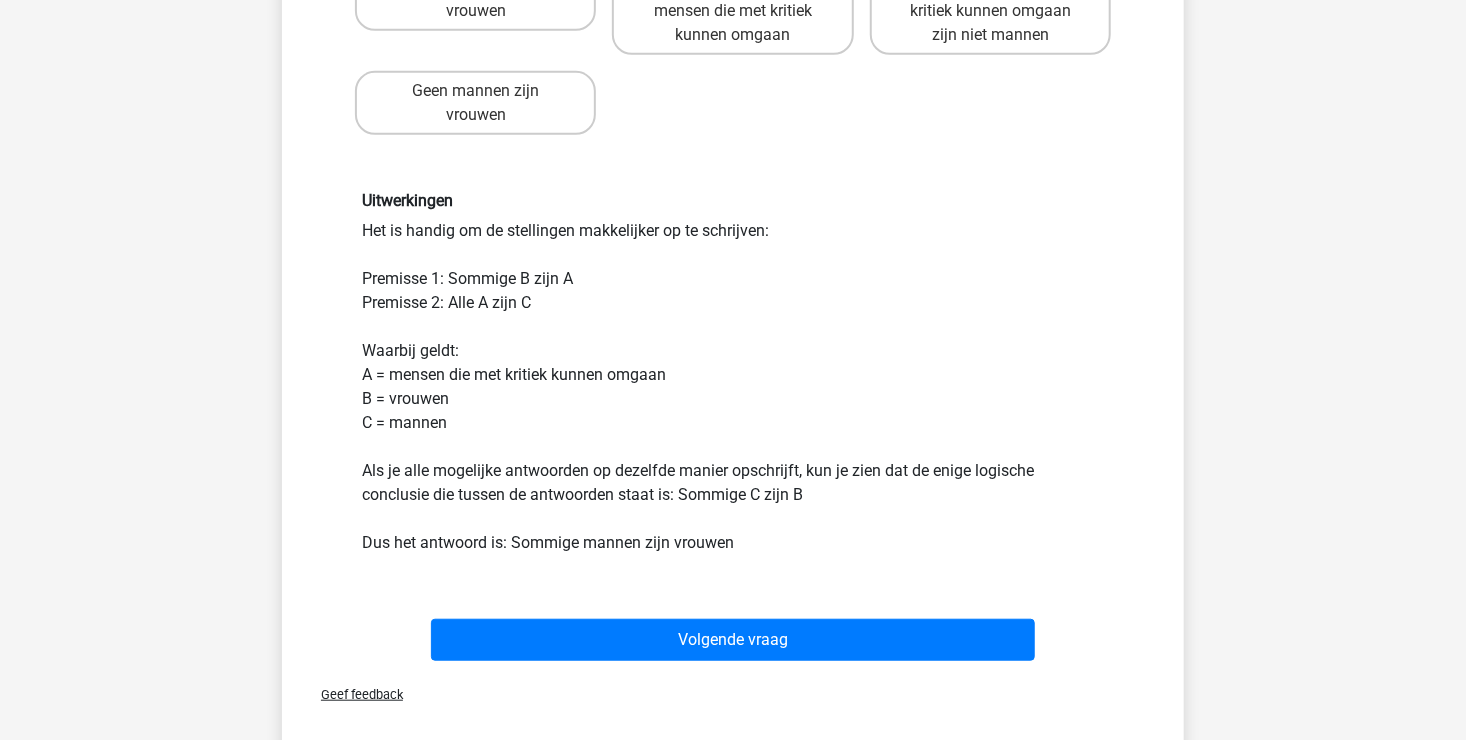 scroll, scrollTop: 492, scrollLeft: 0, axis: vertical 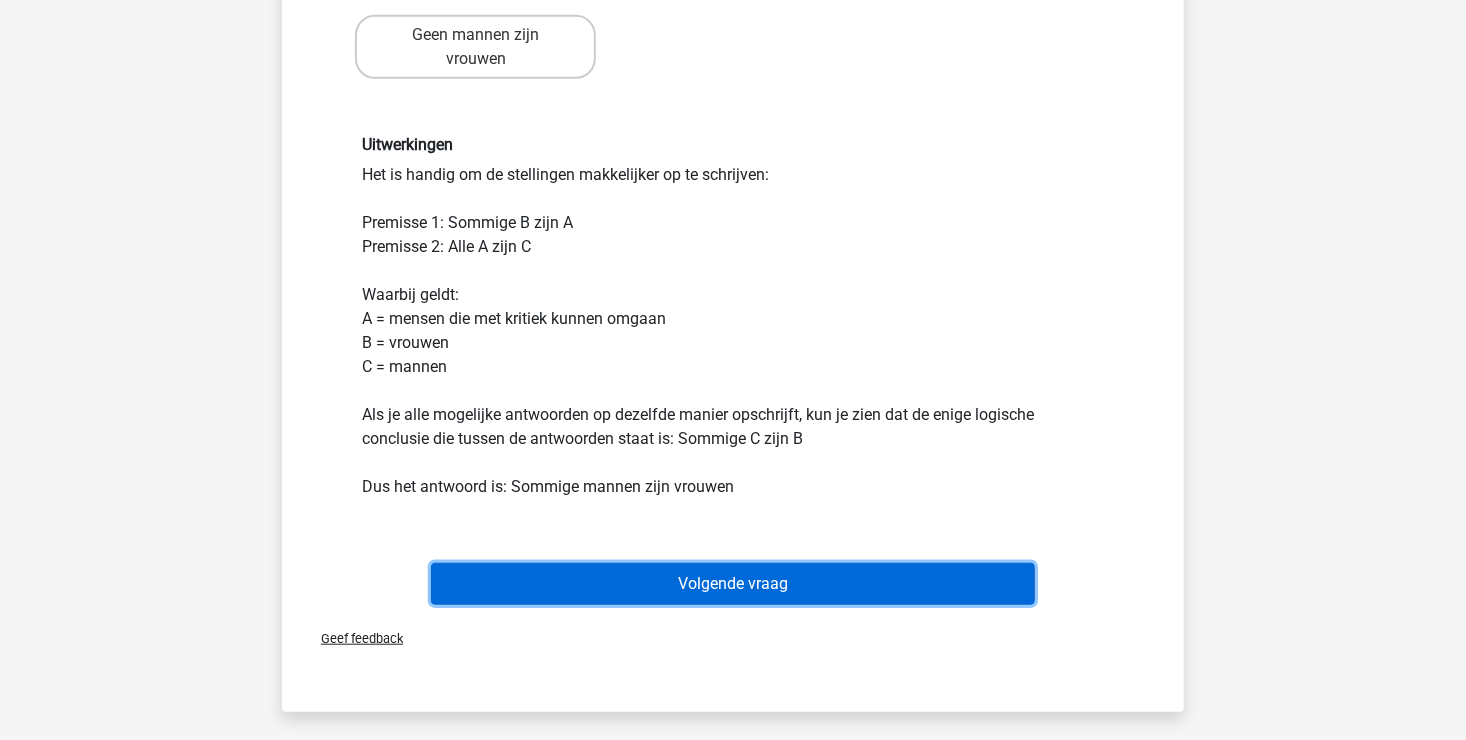 click on "Volgende vraag" at bounding box center [733, 584] 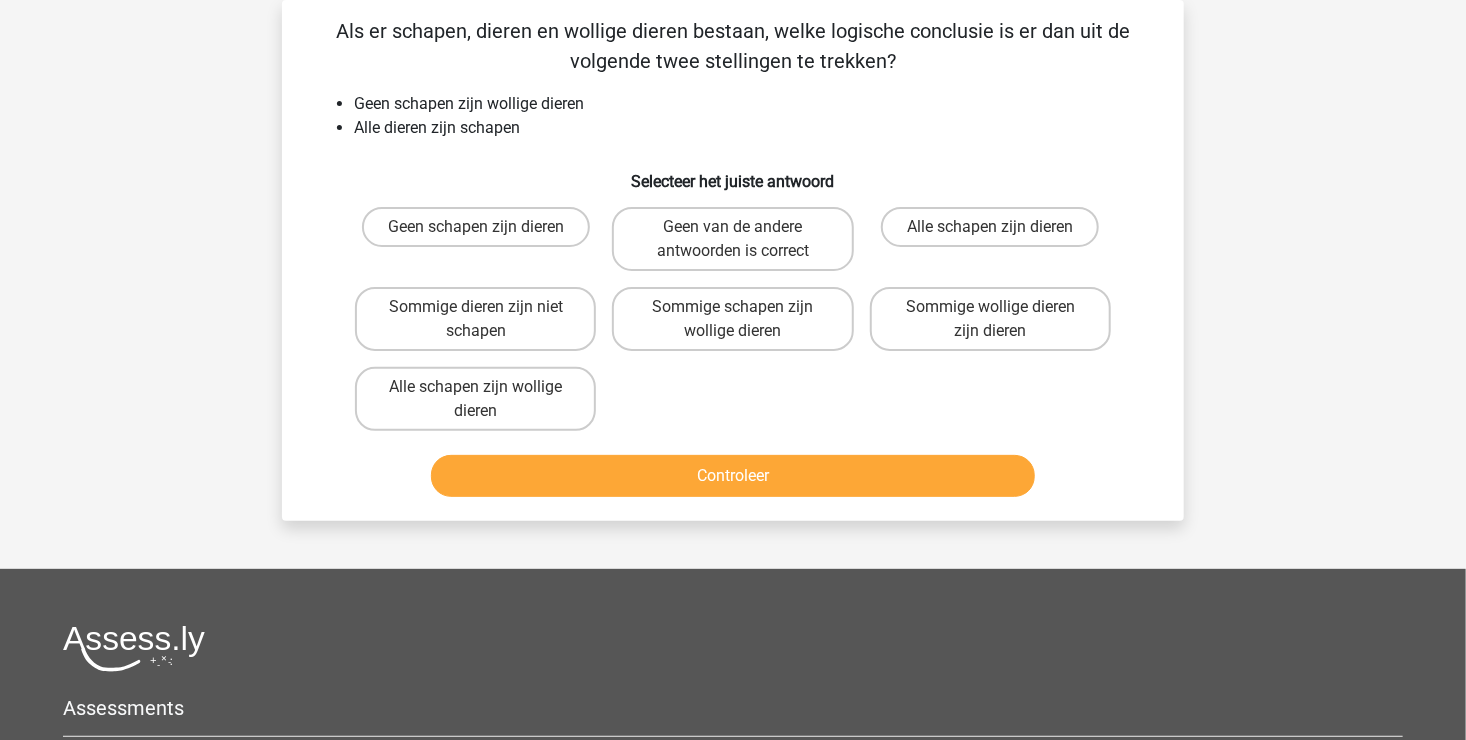 scroll, scrollTop: 0, scrollLeft: 0, axis: both 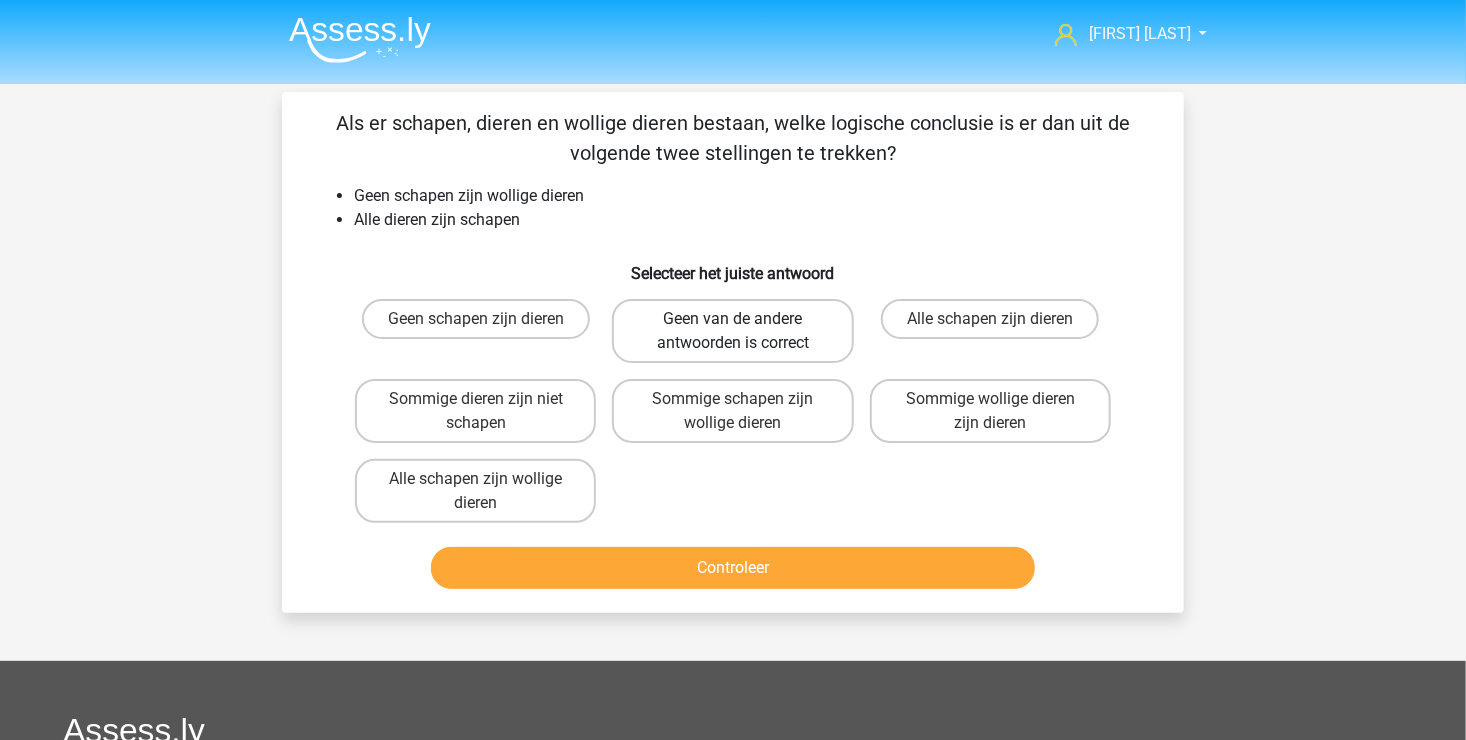 click on "Geen van de andere antwoorden is correct" at bounding box center (732, 331) 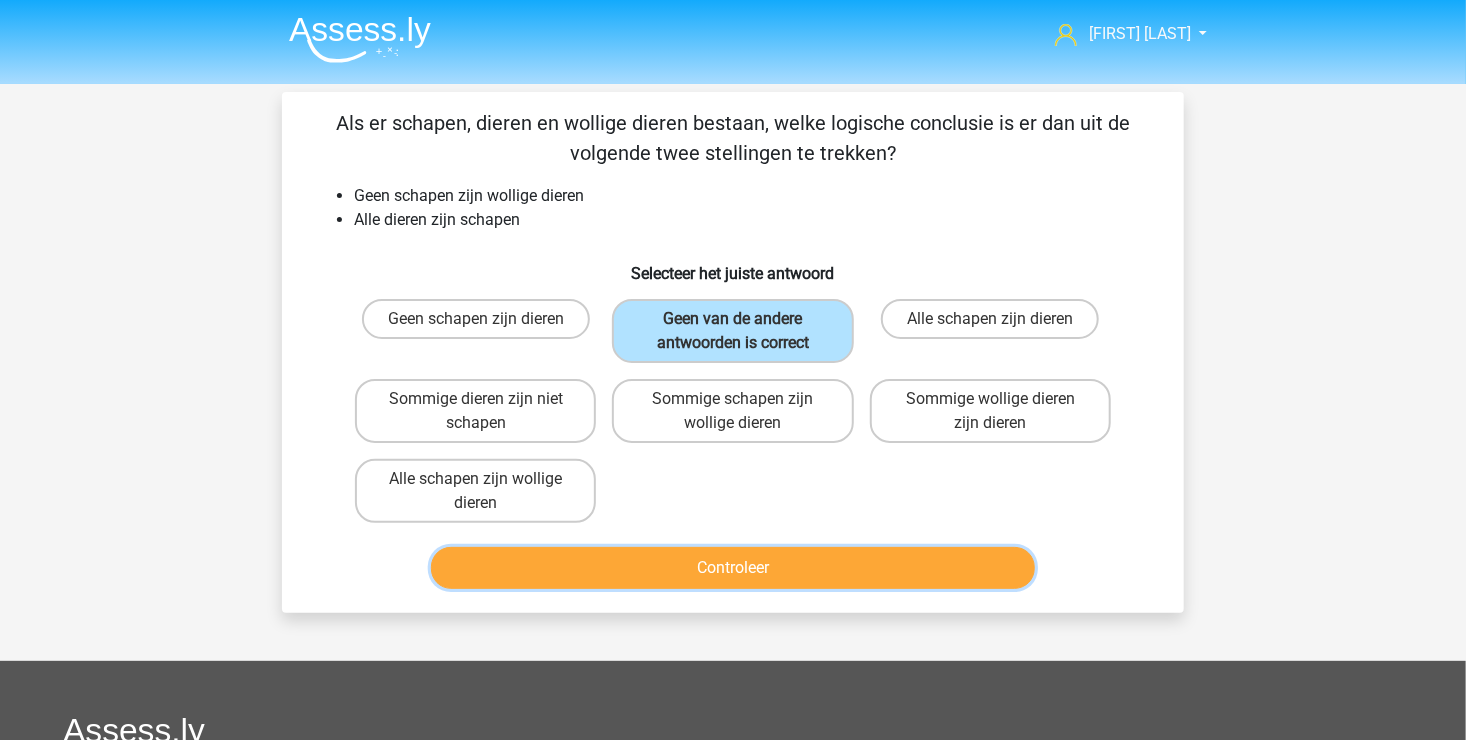 click on "Controleer" at bounding box center [733, 568] 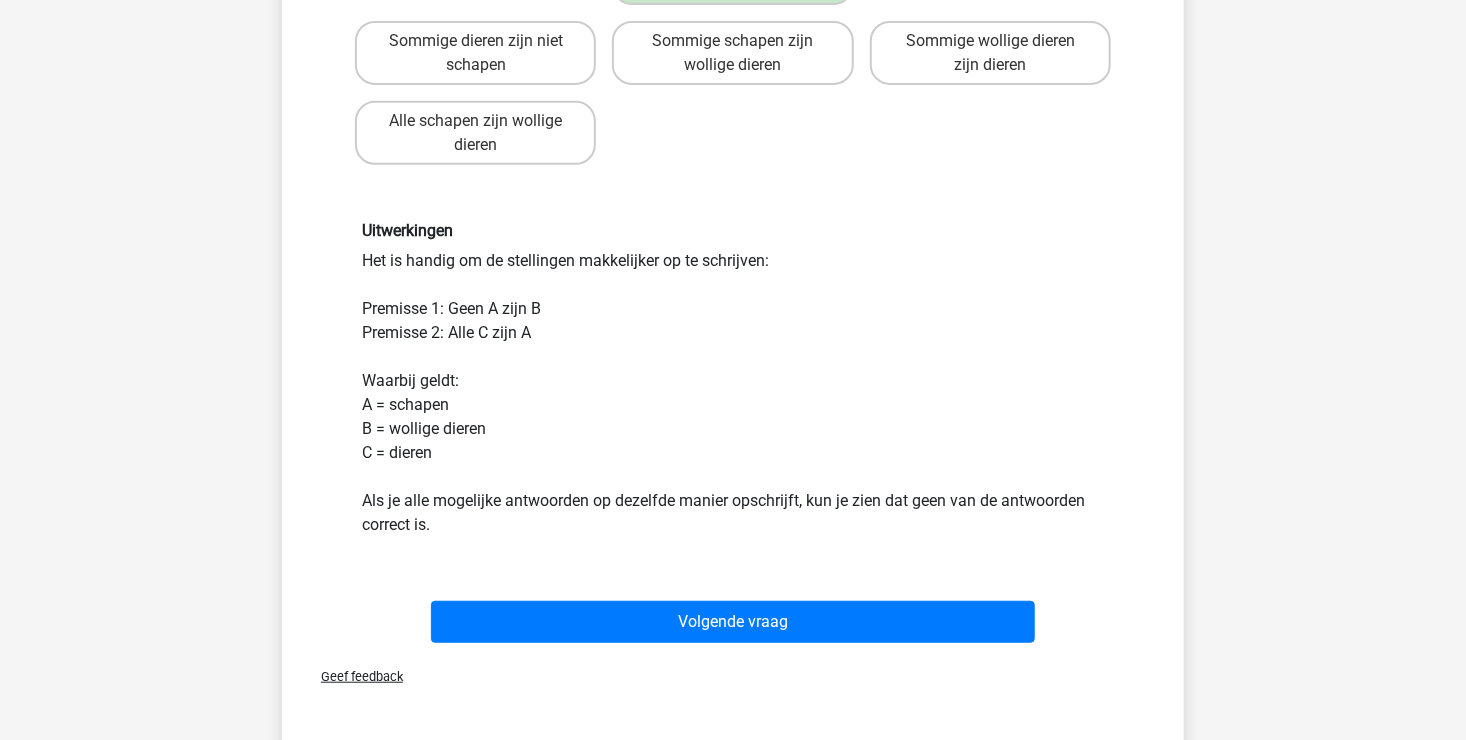 scroll, scrollTop: 400, scrollLeft: 0, axis: vertical 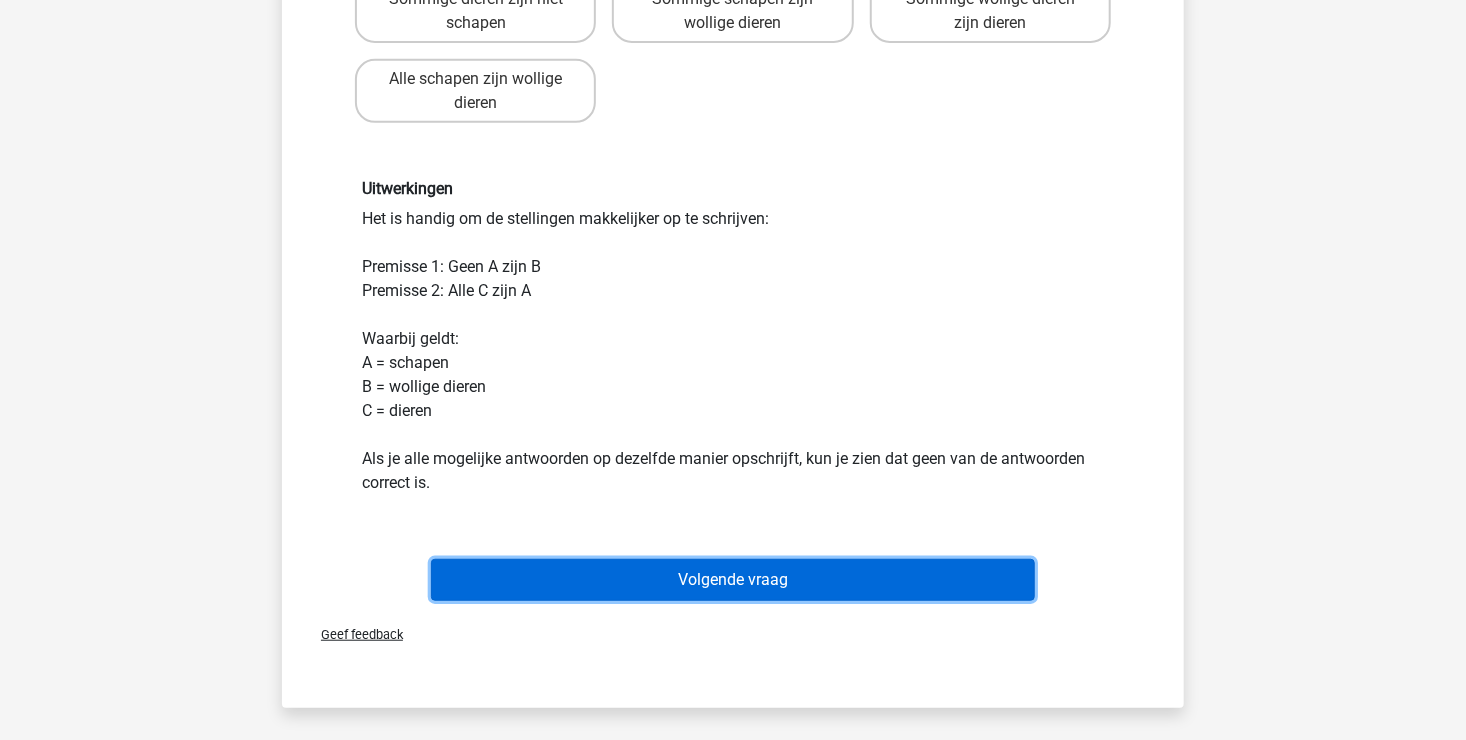 click on "Volgende vraag" at bounding box center [733, 580] 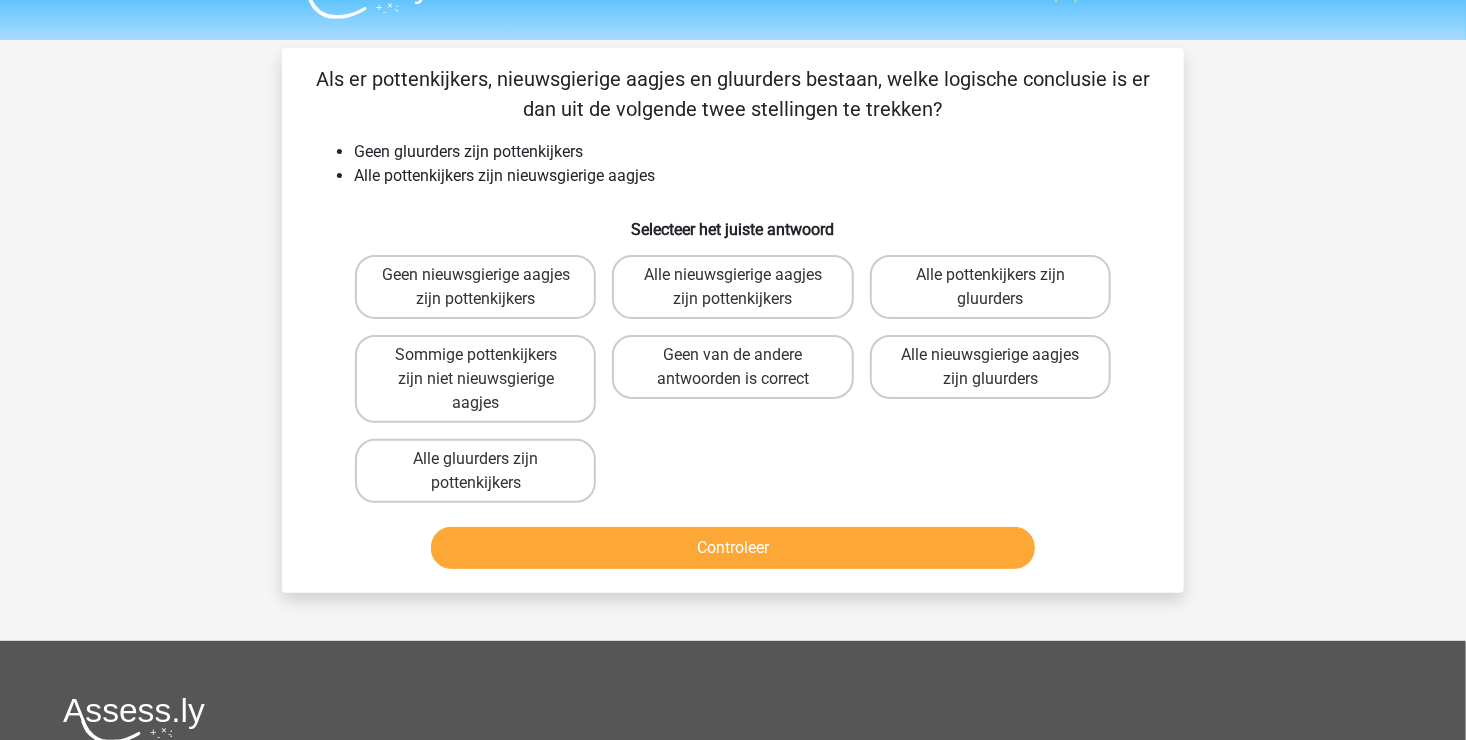 scroll, scrollTop: 0, scrollLeft: 0, axis: both 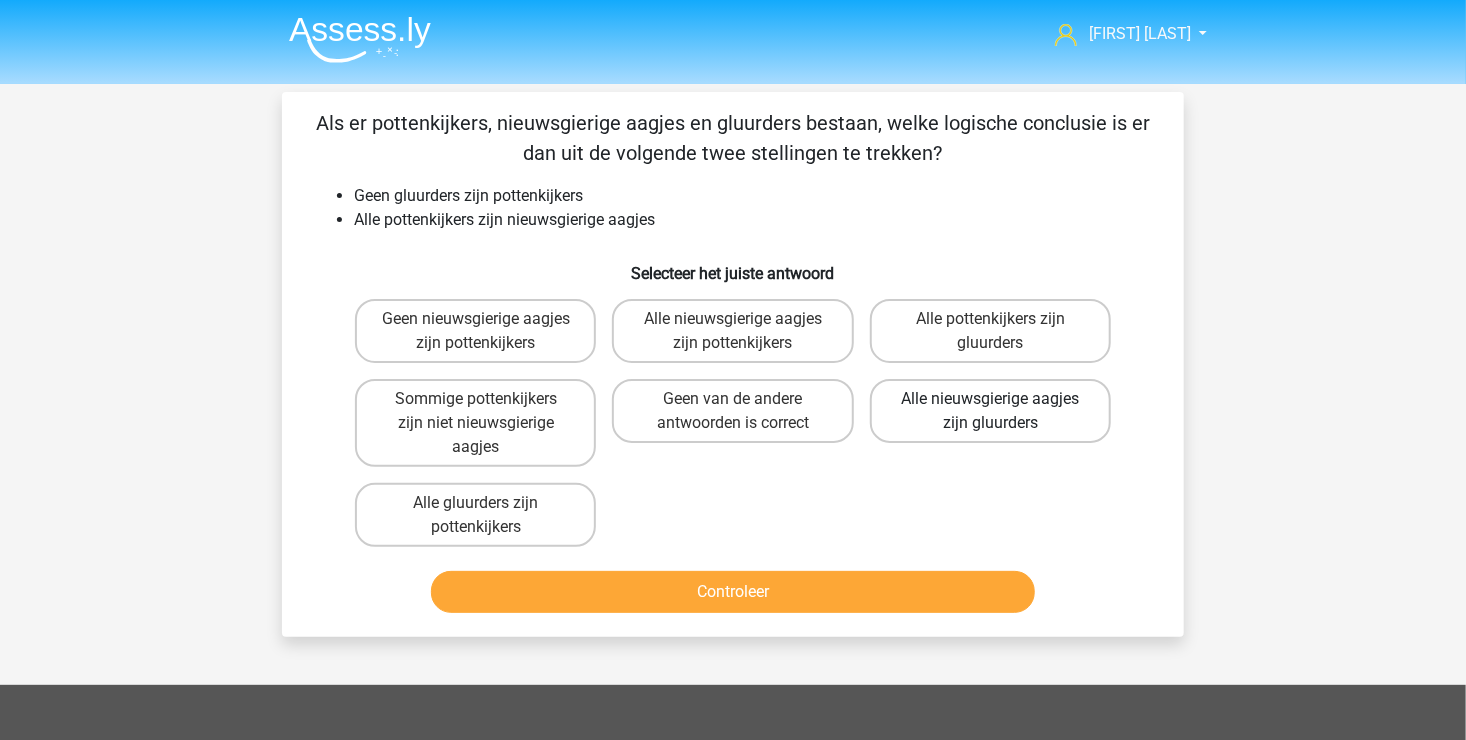 click on "Alle nieuwsgierige aagjes zijn gluurders" at bounding box center [990, 411] 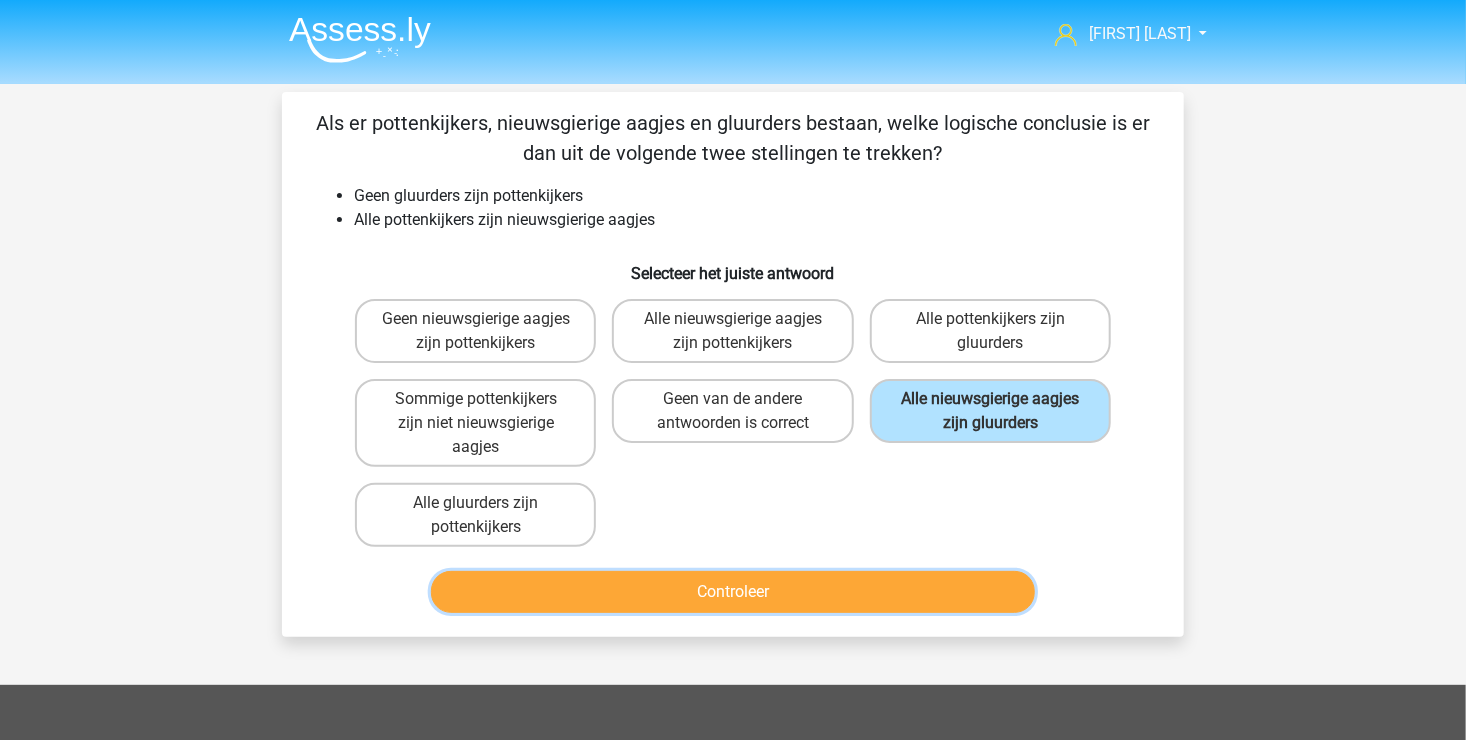click on "Controleer" at bounding box center [733, 592] 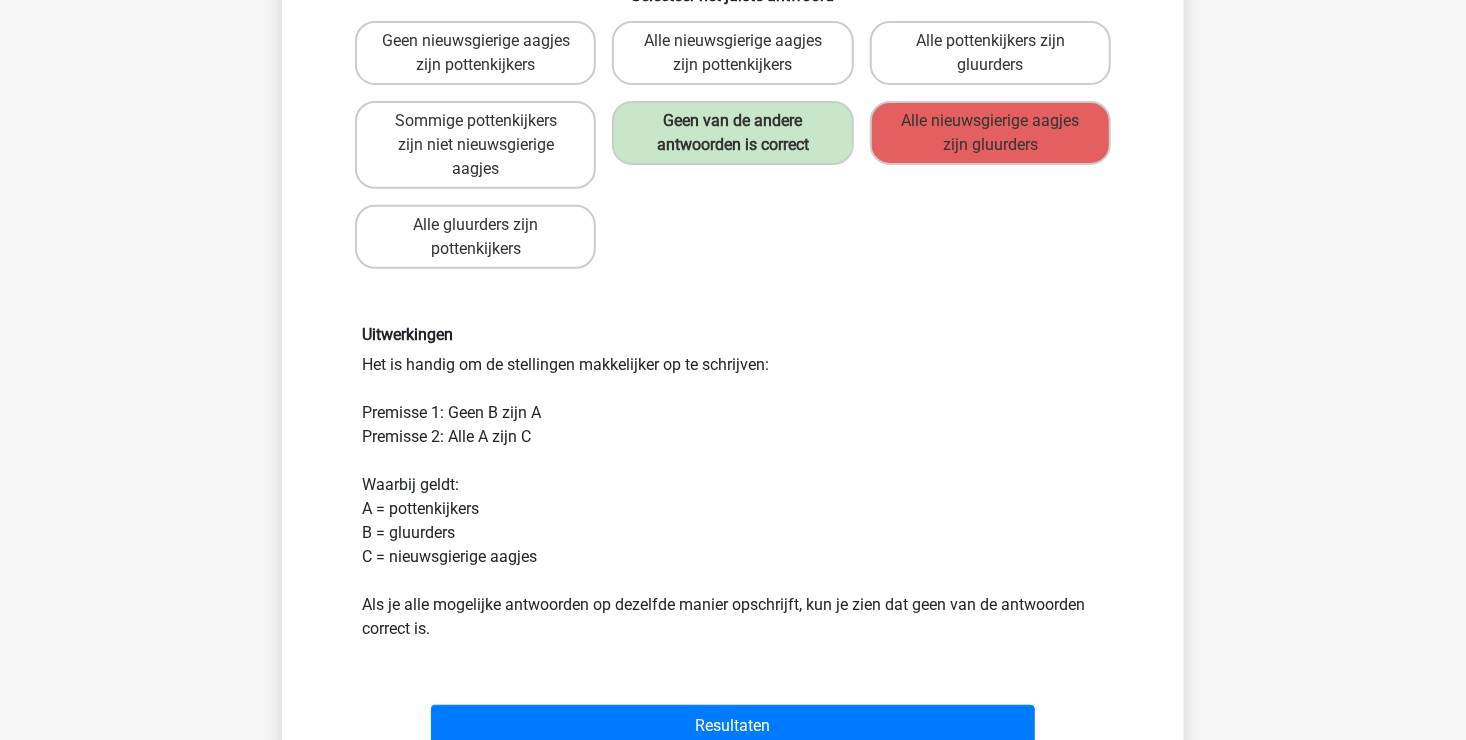 scroll, scrollTop: 300, scrollLeft: 0, axis: vertical 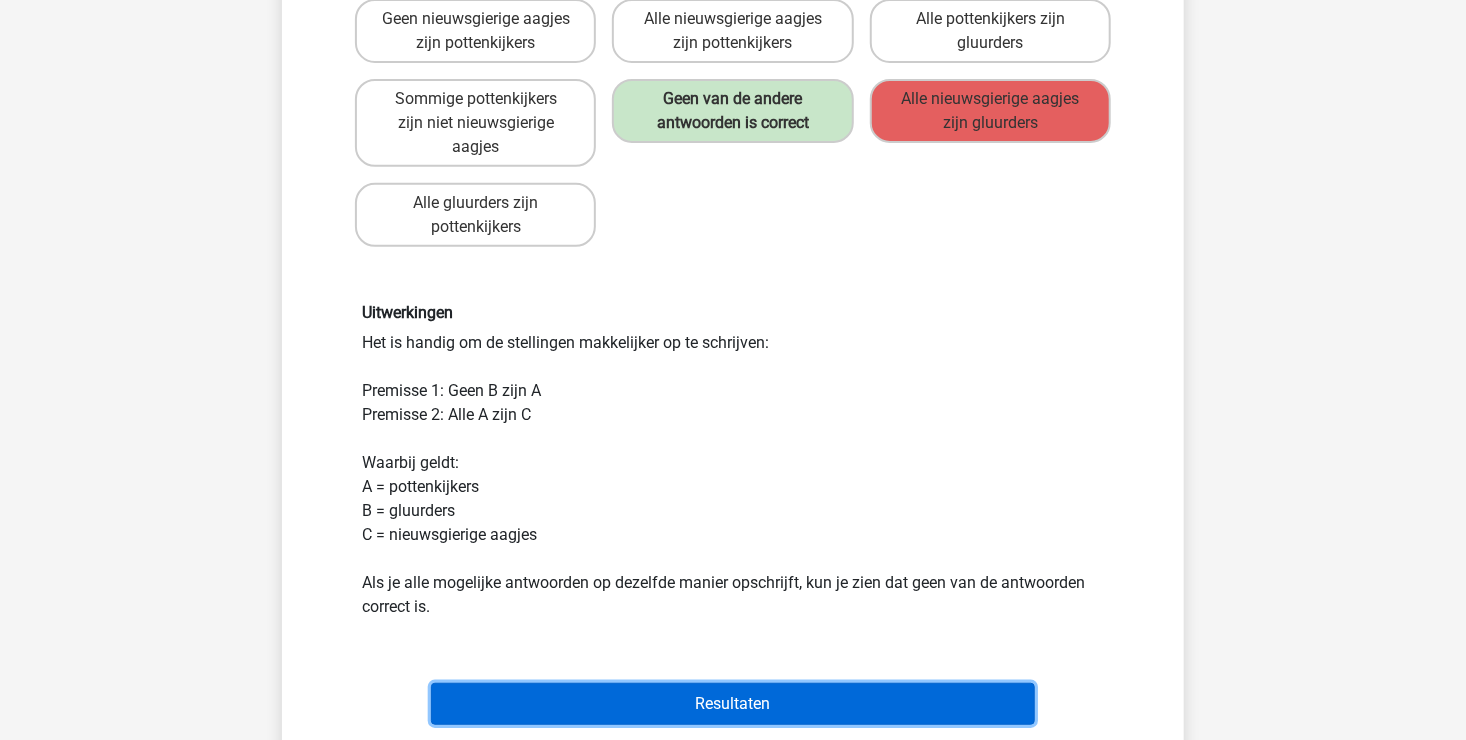 click on "Resultaten" at bounding box center (733, 704) 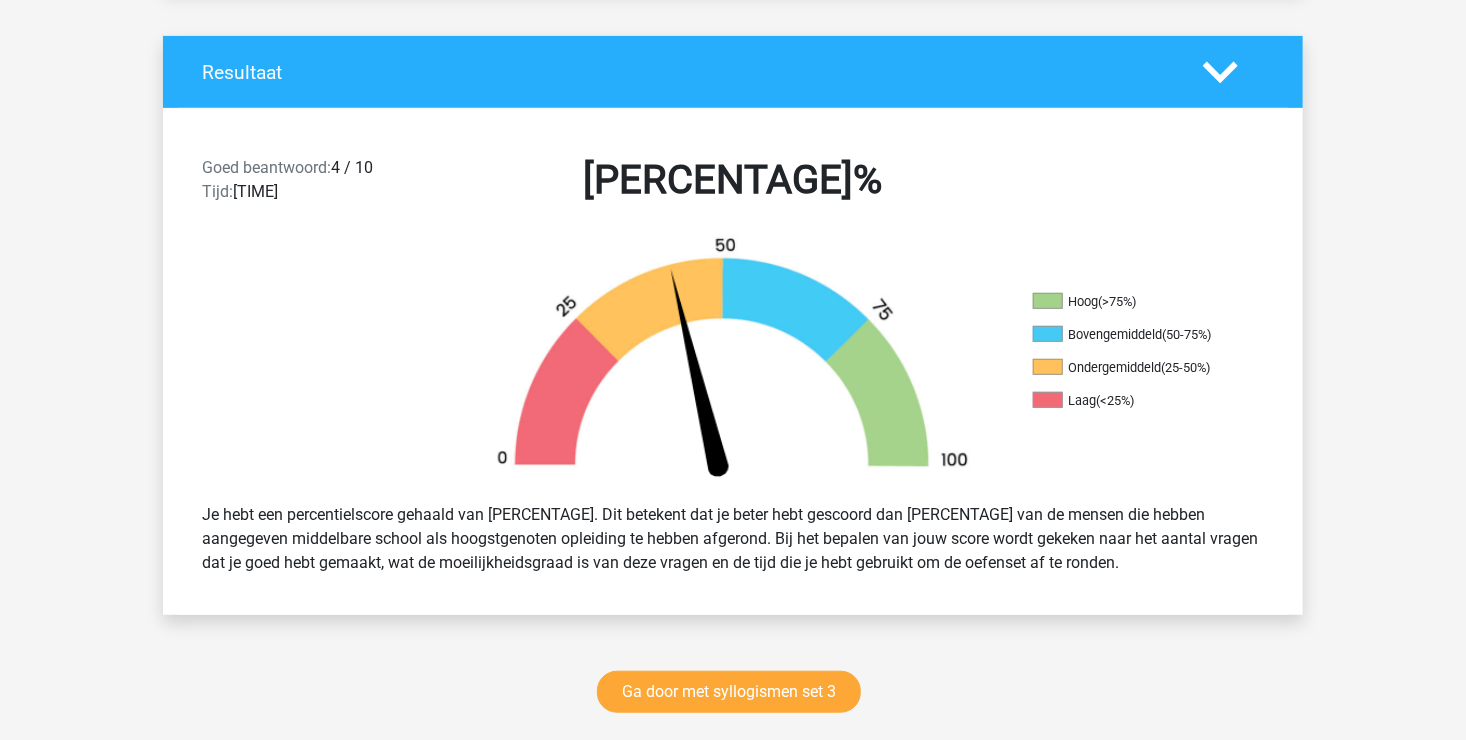 scroll, scrollTop: 600, scrollLeft: 0, axis: vertical 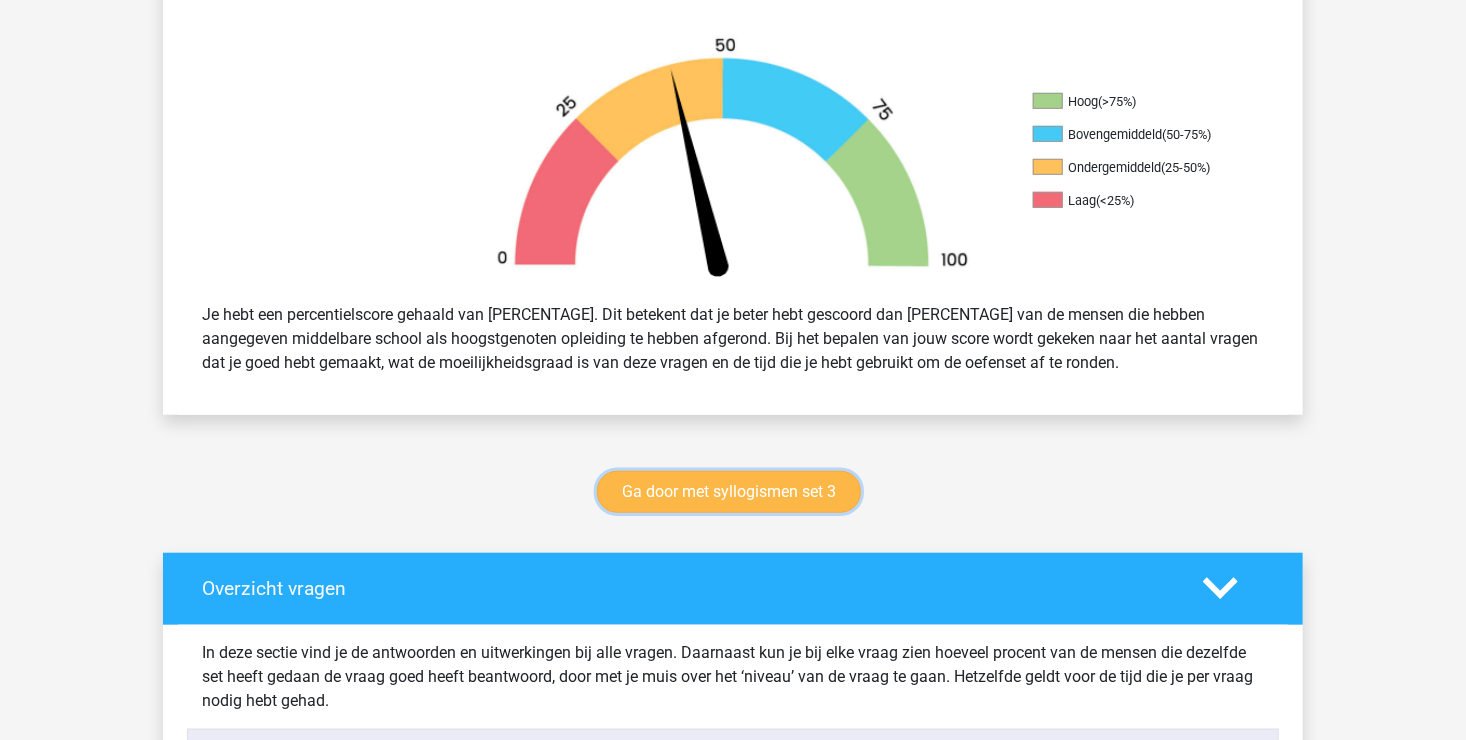 click on "Ga door met syllogismen set 3" at bounding box center (729, 492) 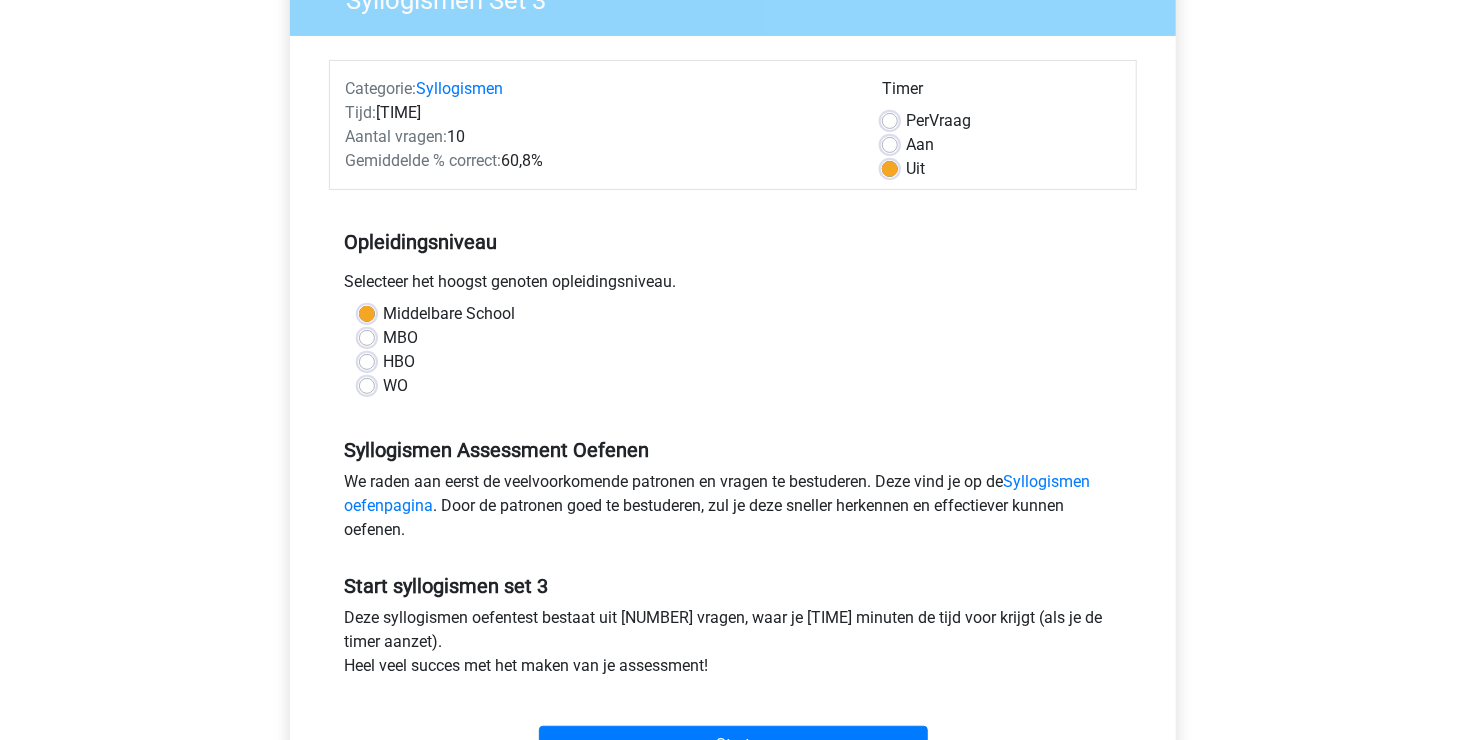 scroll, scrollTop: 300, scrollLeft: 0, axis: vertical 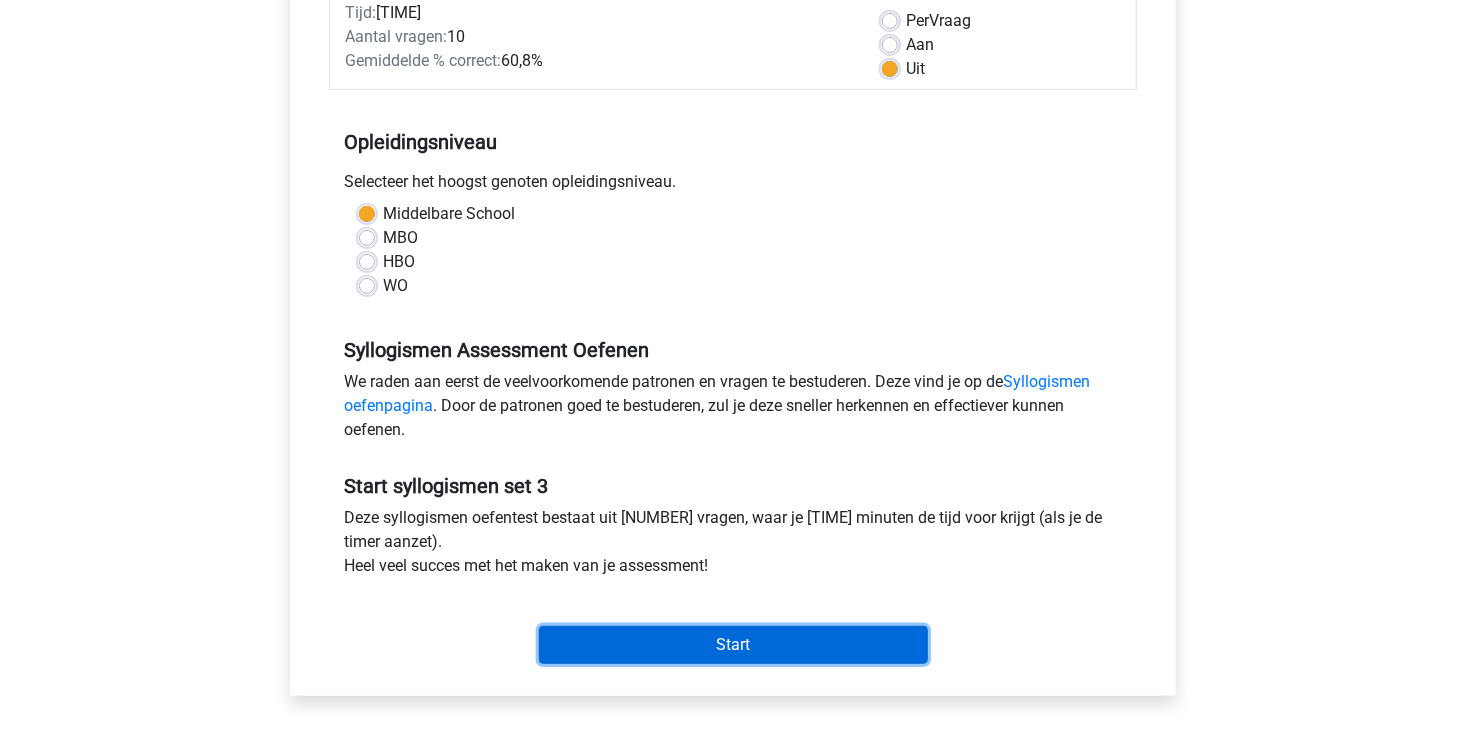 click on "Start" at bounding box center [733, 645] 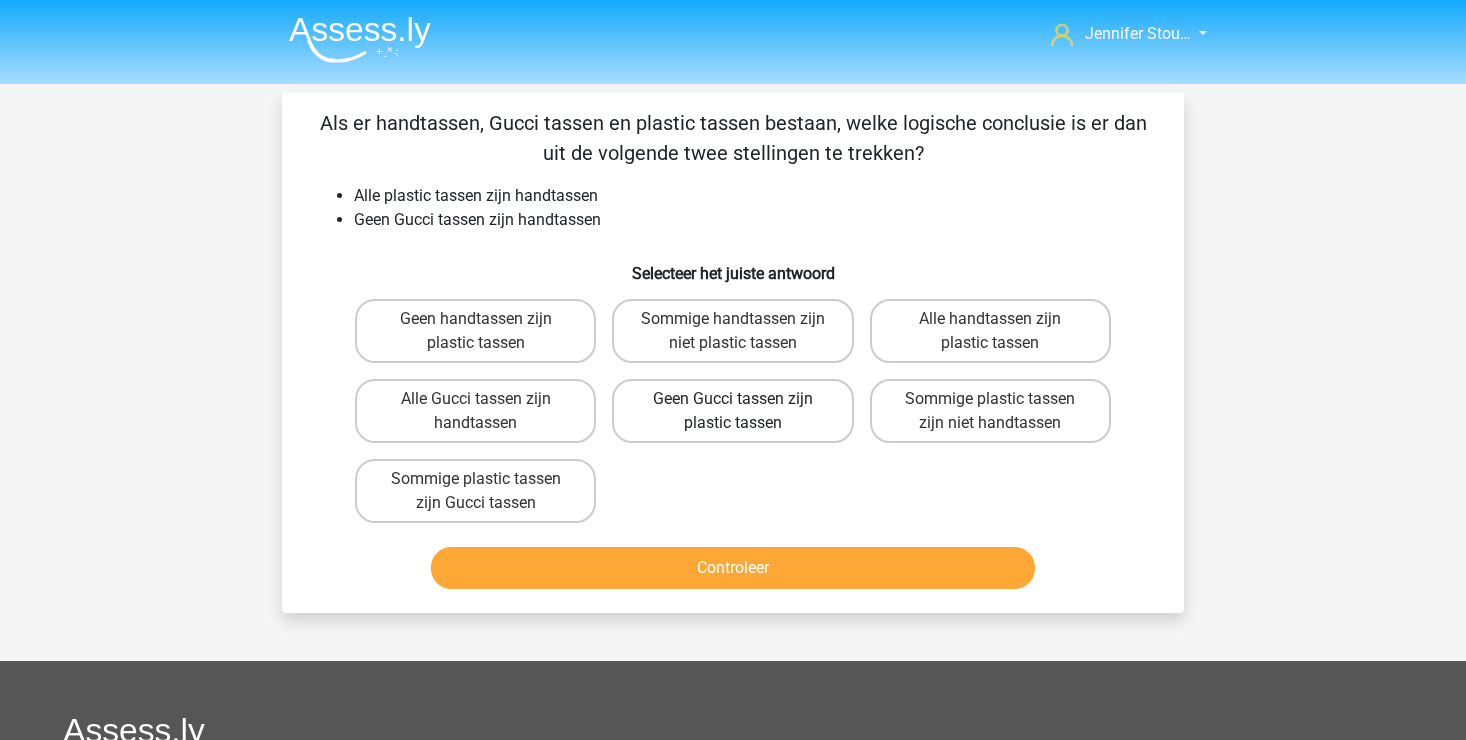 scroll, scrollTop: 0, scrollLeft: 0, axis: both 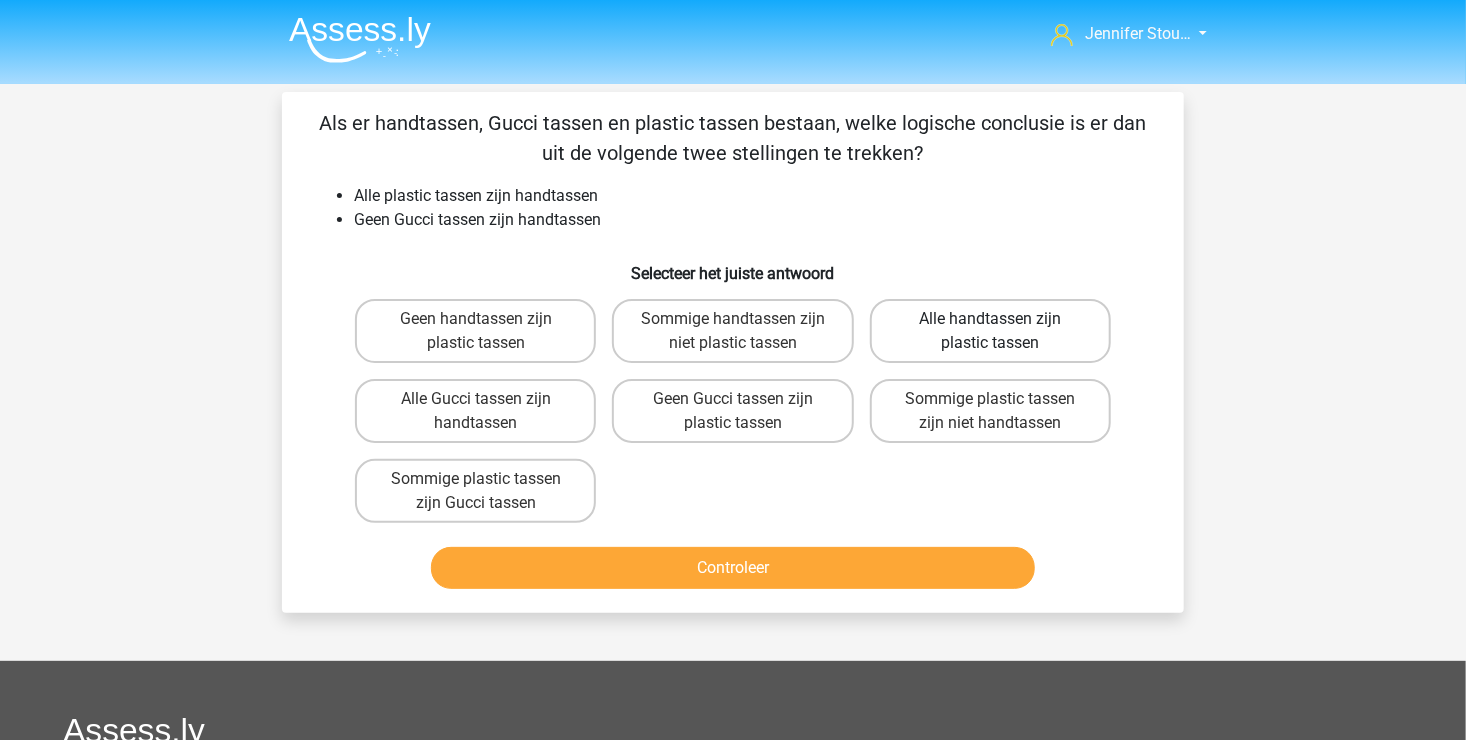 click on "Alle handtassen zijn plastic tassen" at bounding box center [990, 331] 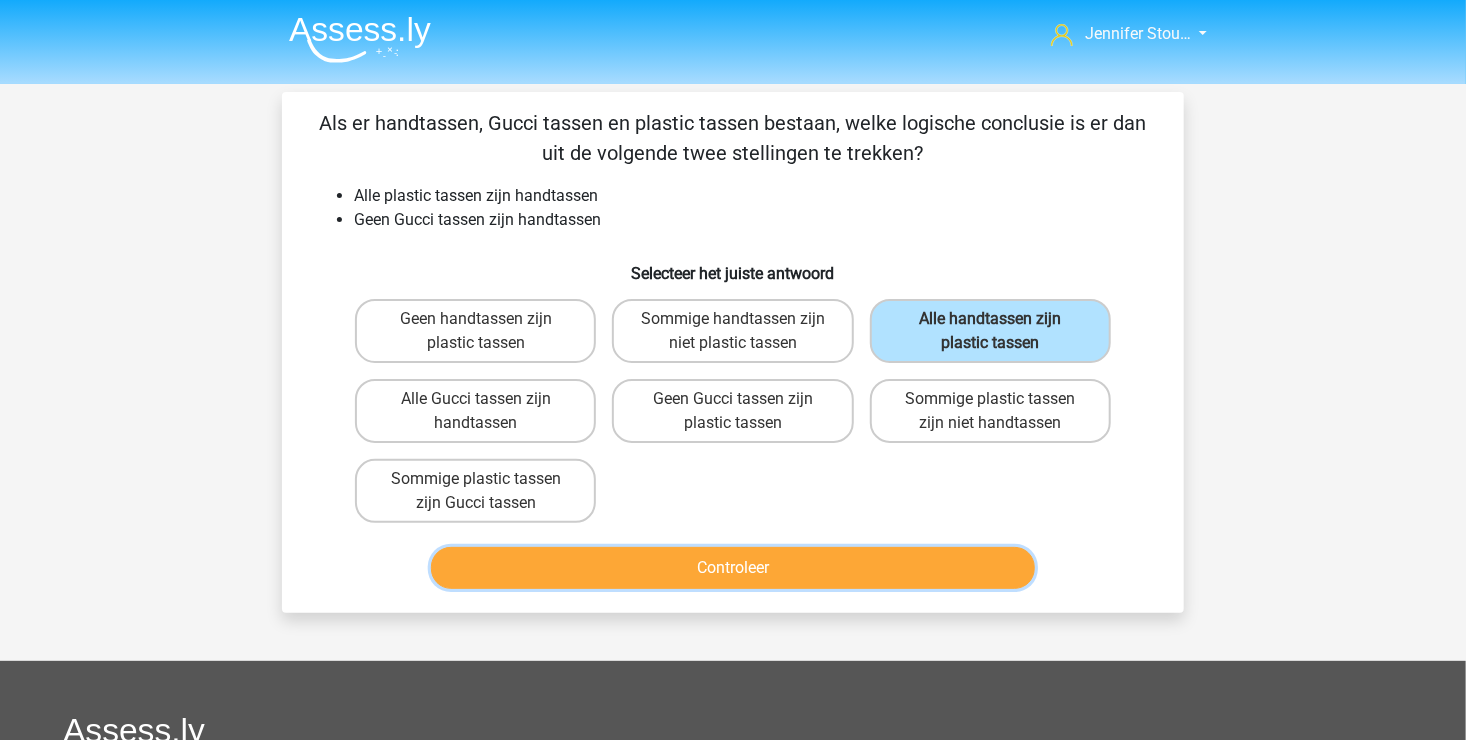 click on "Controleer" at bounding box center [733, 568] 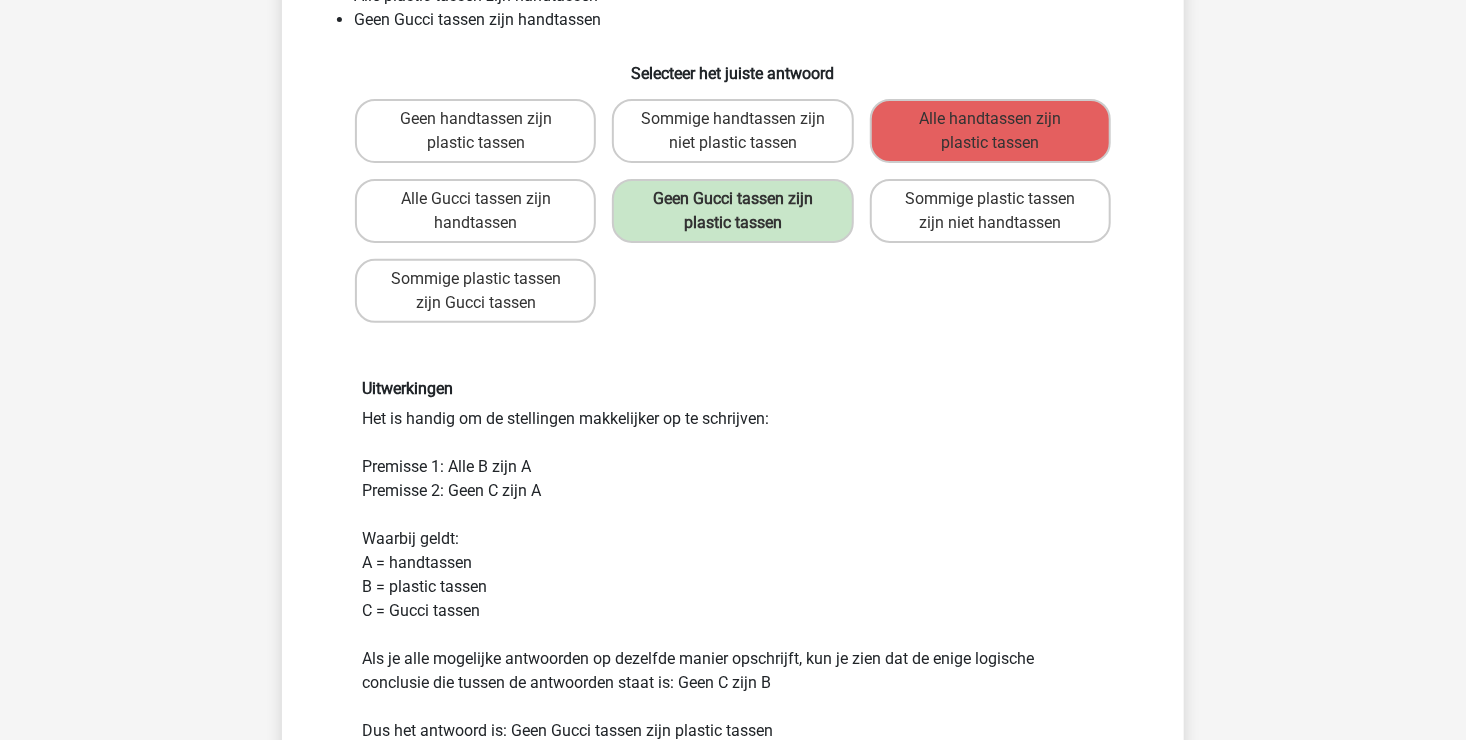 scroll, scrollTop: 300, scrollLeft: 0, axis: vertical 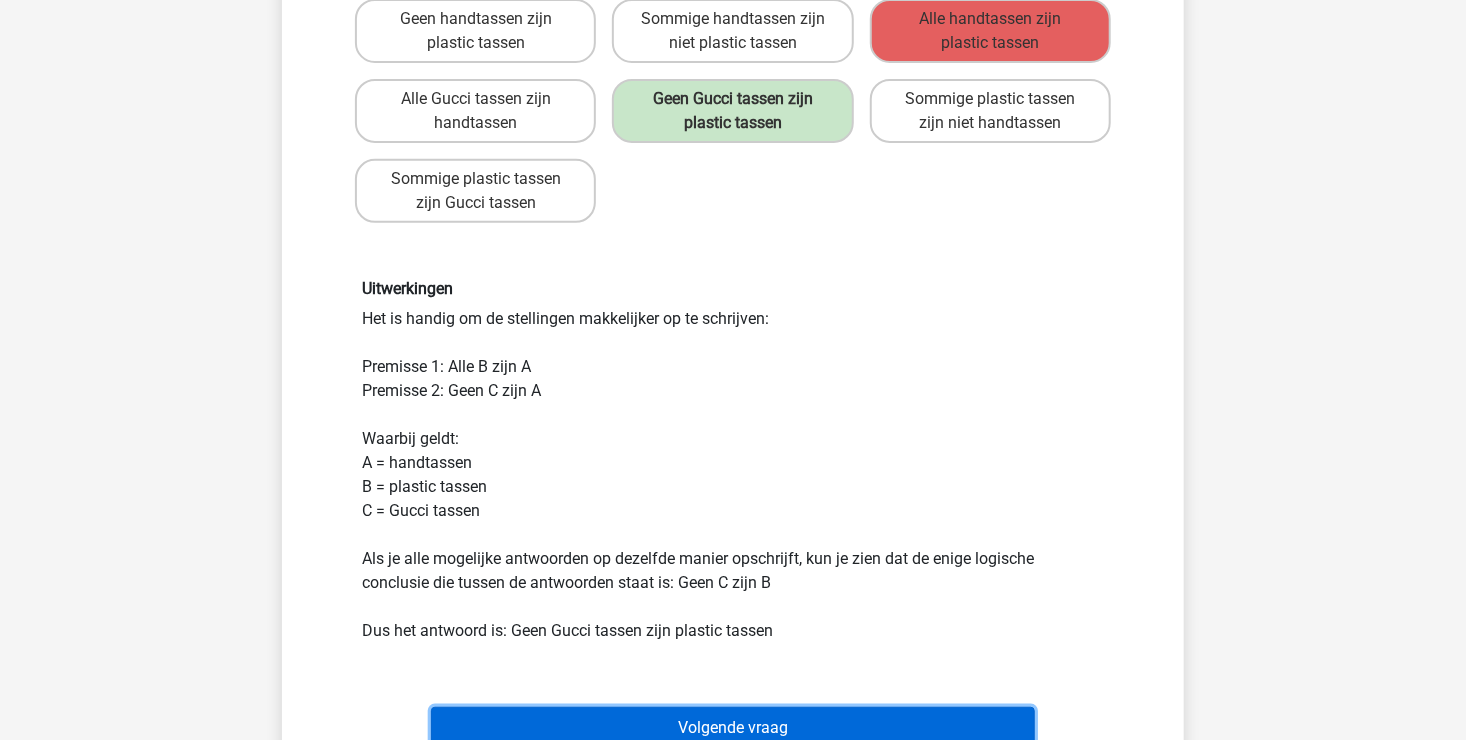 click on "Volgende vraag" at bounding box center [733, 728] 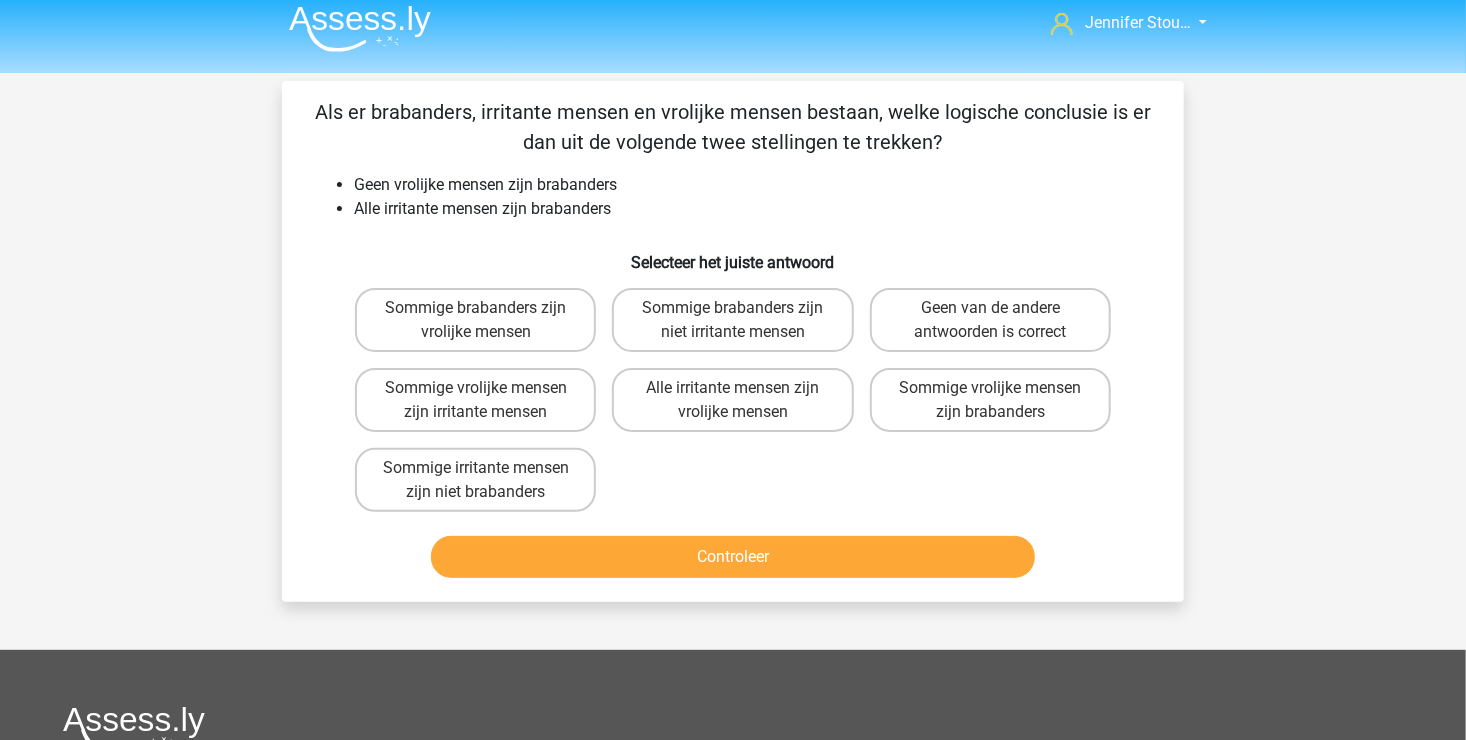 scroll, scrollTop: 0, scrollLeft: 0, axis: both 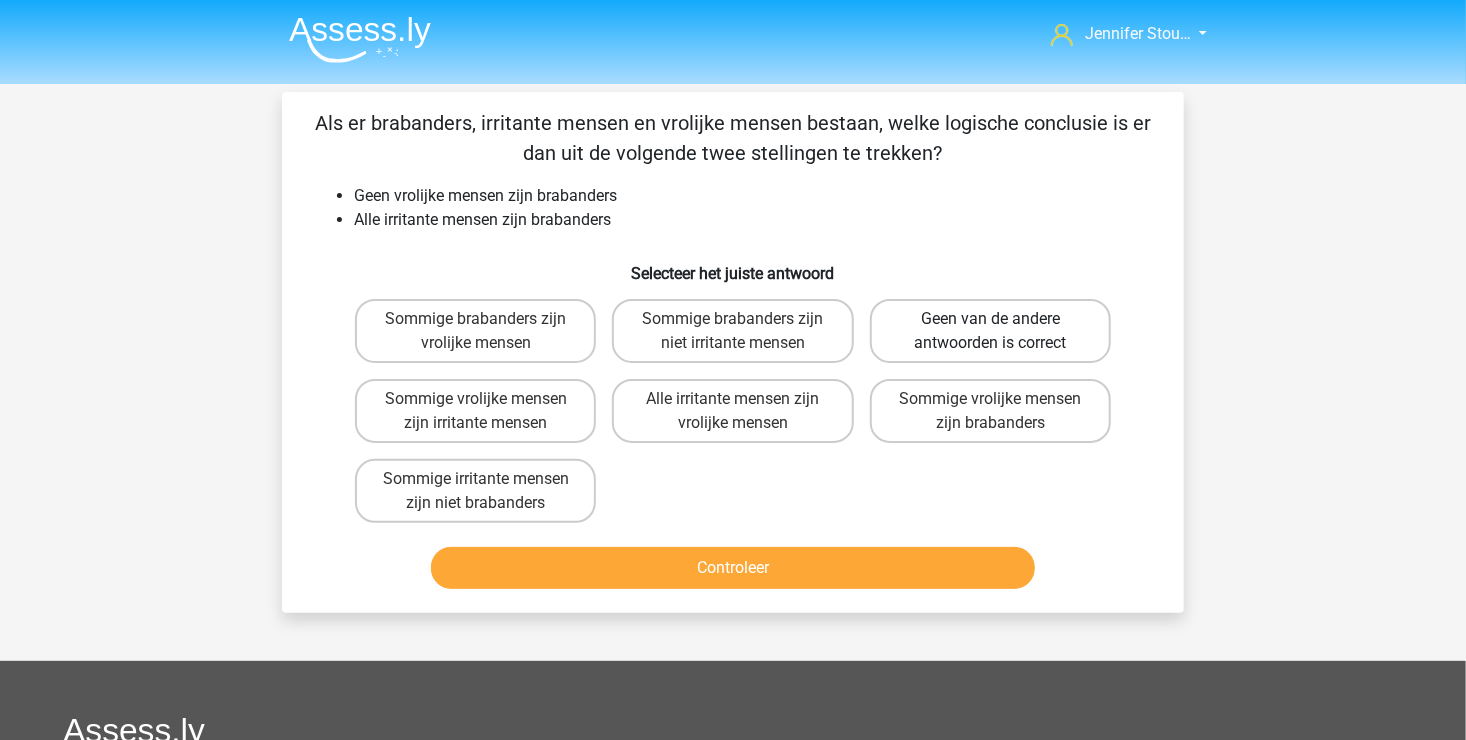 click on "Geen van de andere antwoorden is correct" at bounding box center [990, 331] 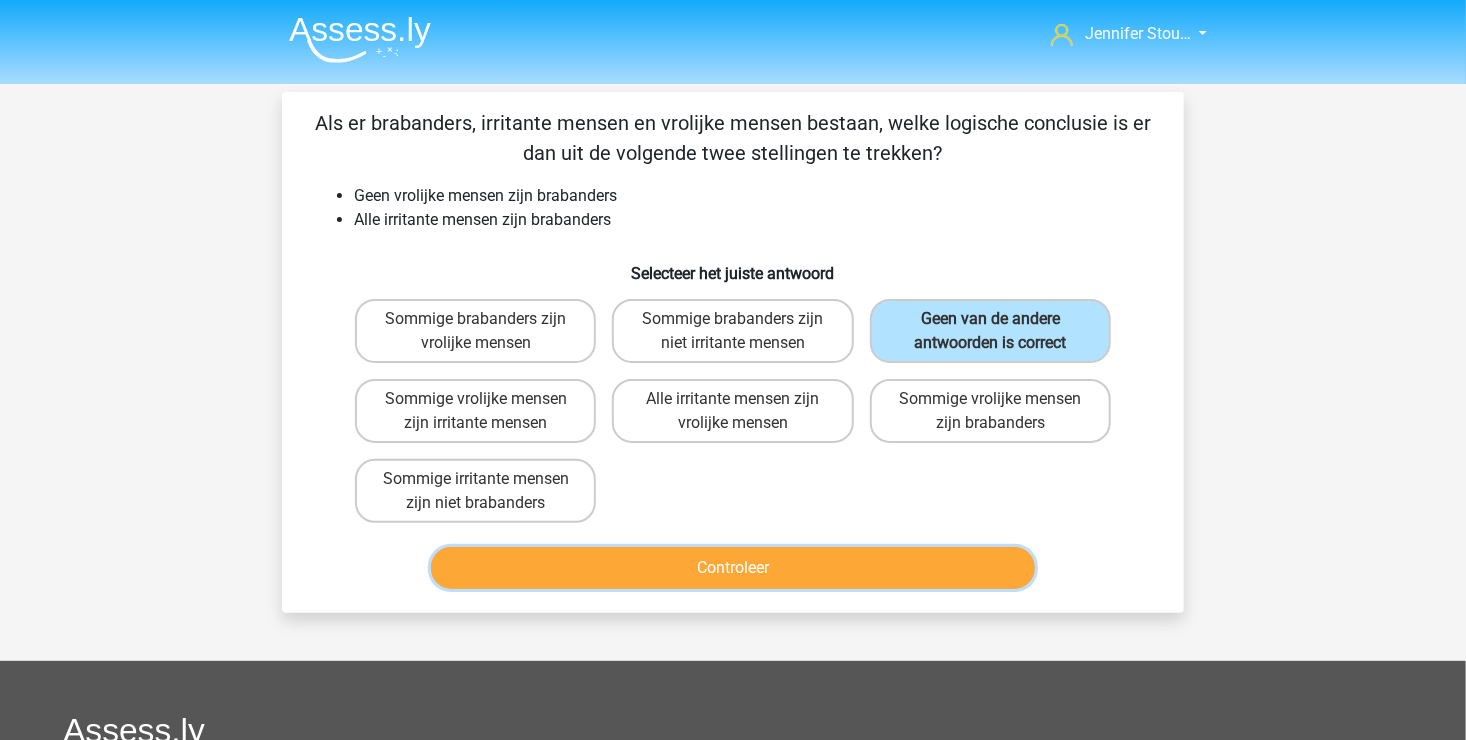 click on "Controleer" at bounding box center (733, 568) 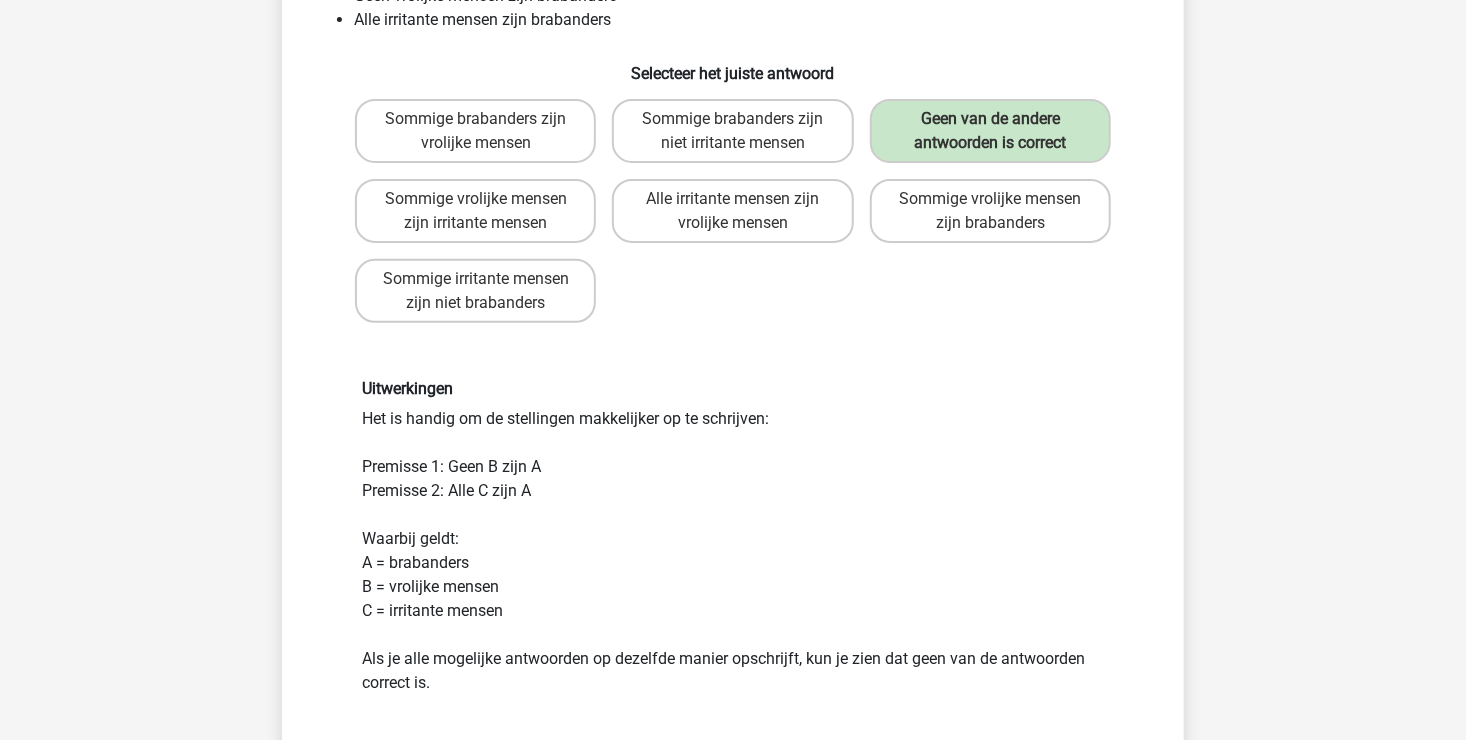 scroll, scrollTop: 300, scrollLeft: 0, axis: vertical 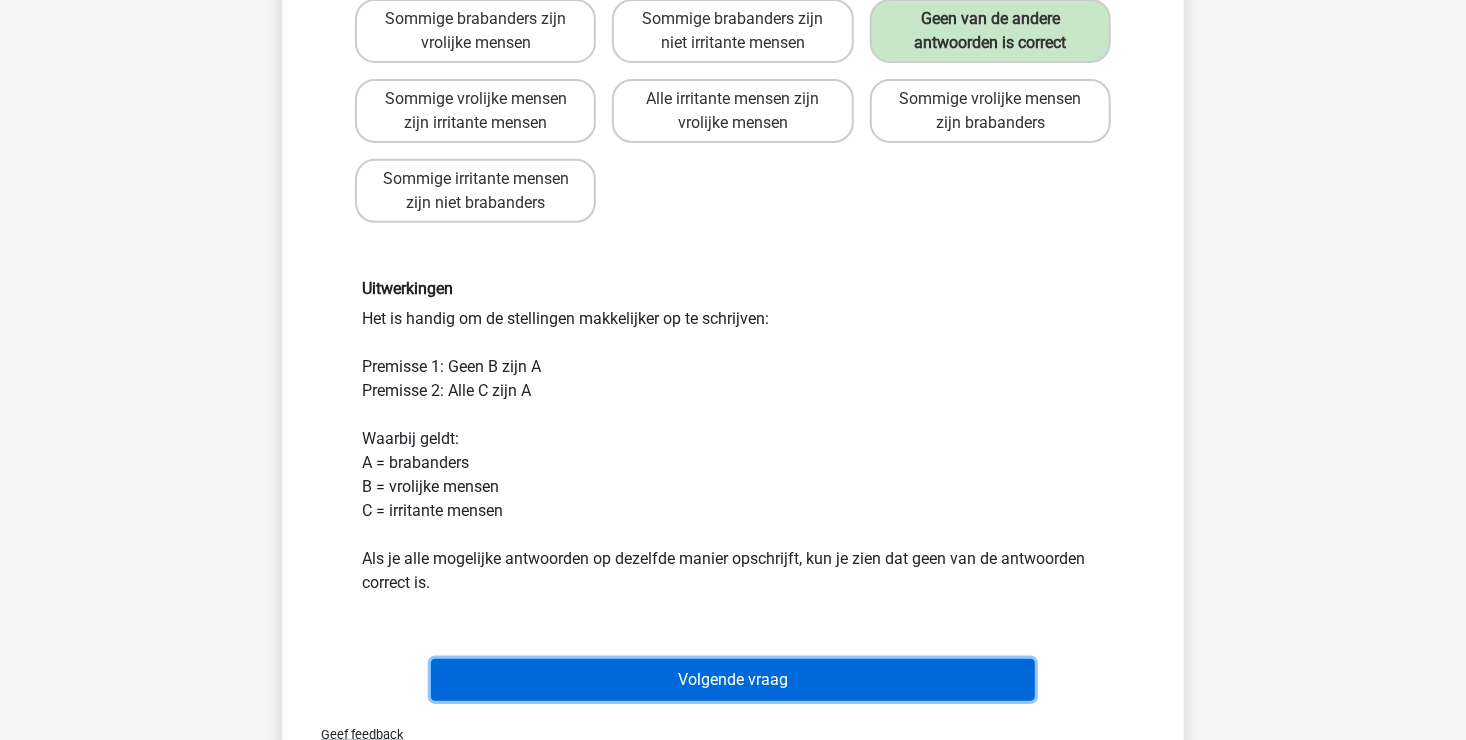 click on "Volgende vraag" at bounding box center (733, 680) 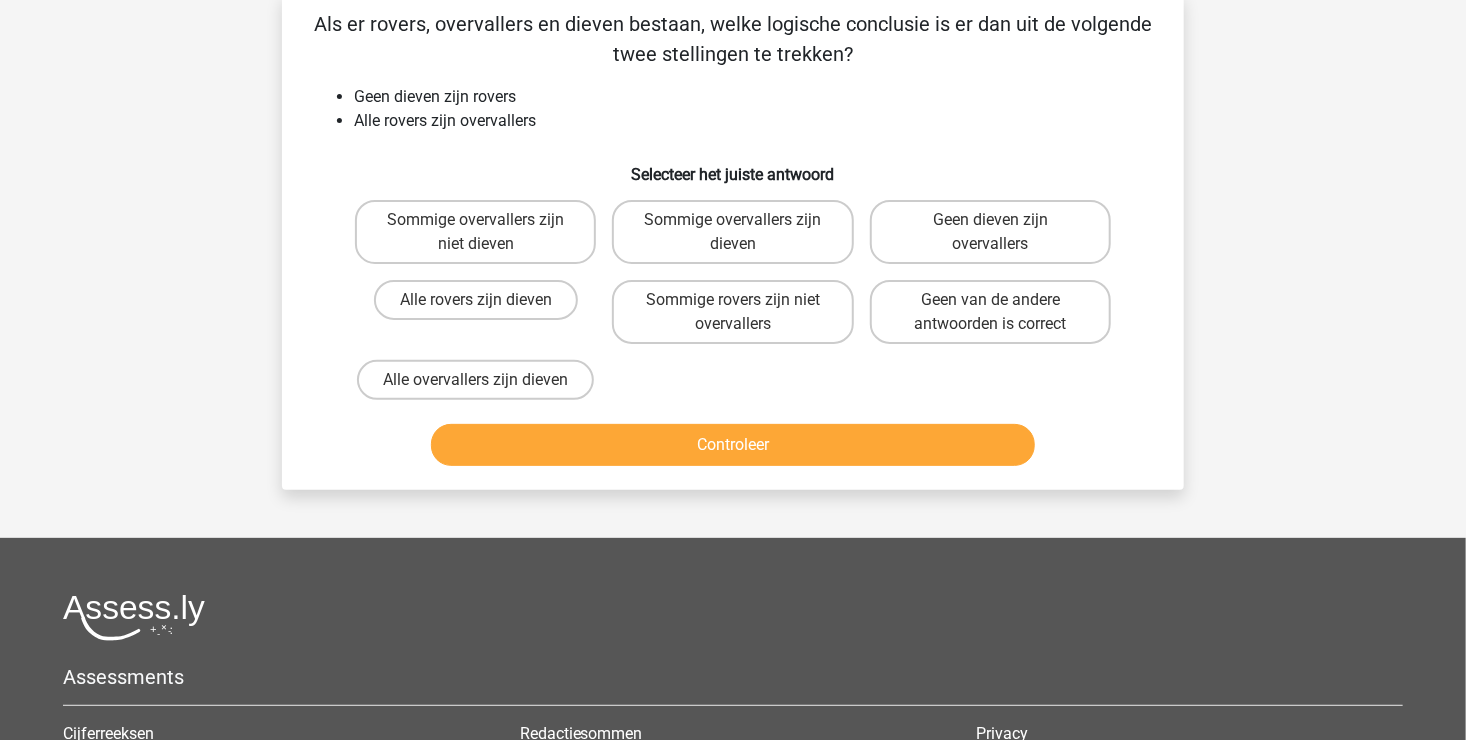 scroll, scrollTop: 92, scrollLeft: 0, axis: vertical 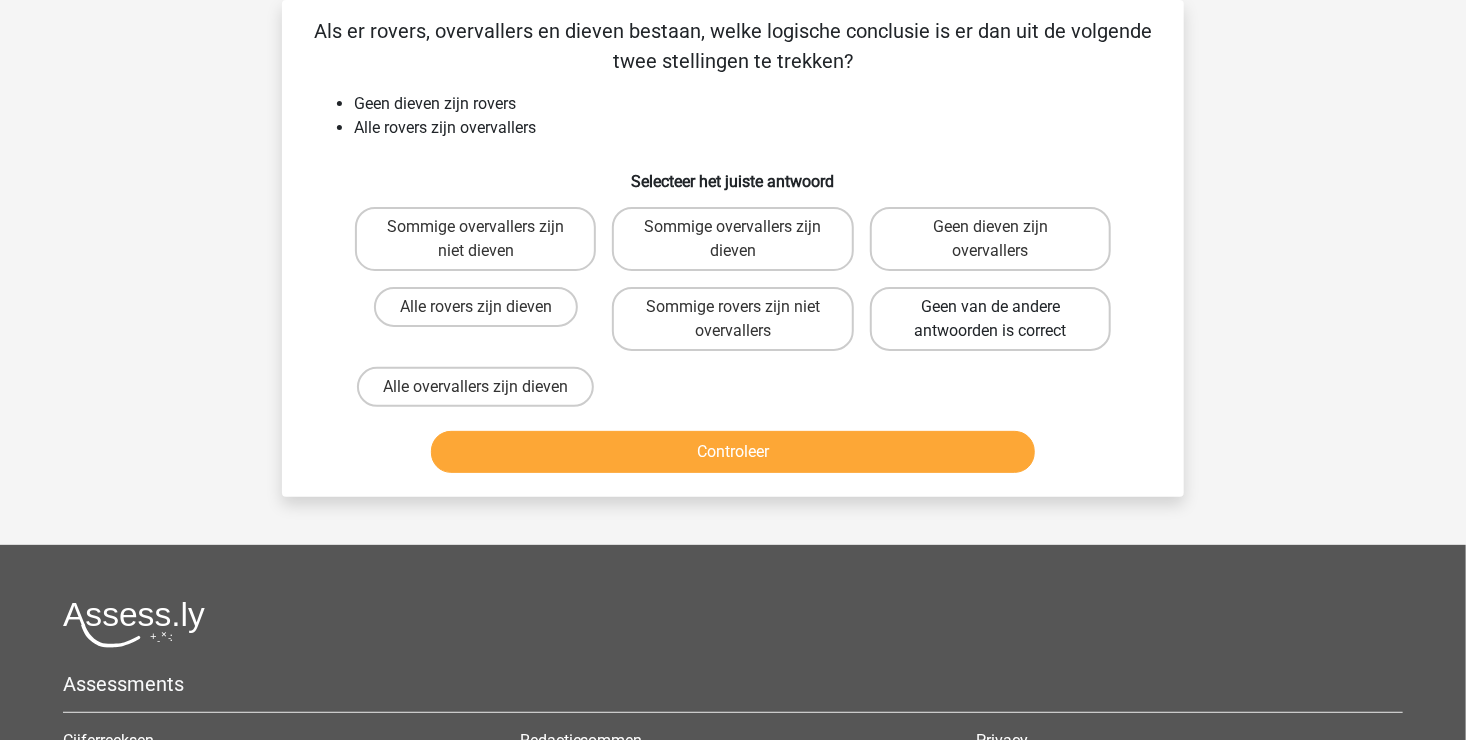 click on "Geen van de andere antwoorden is correct" at bounding box center [990, 319] 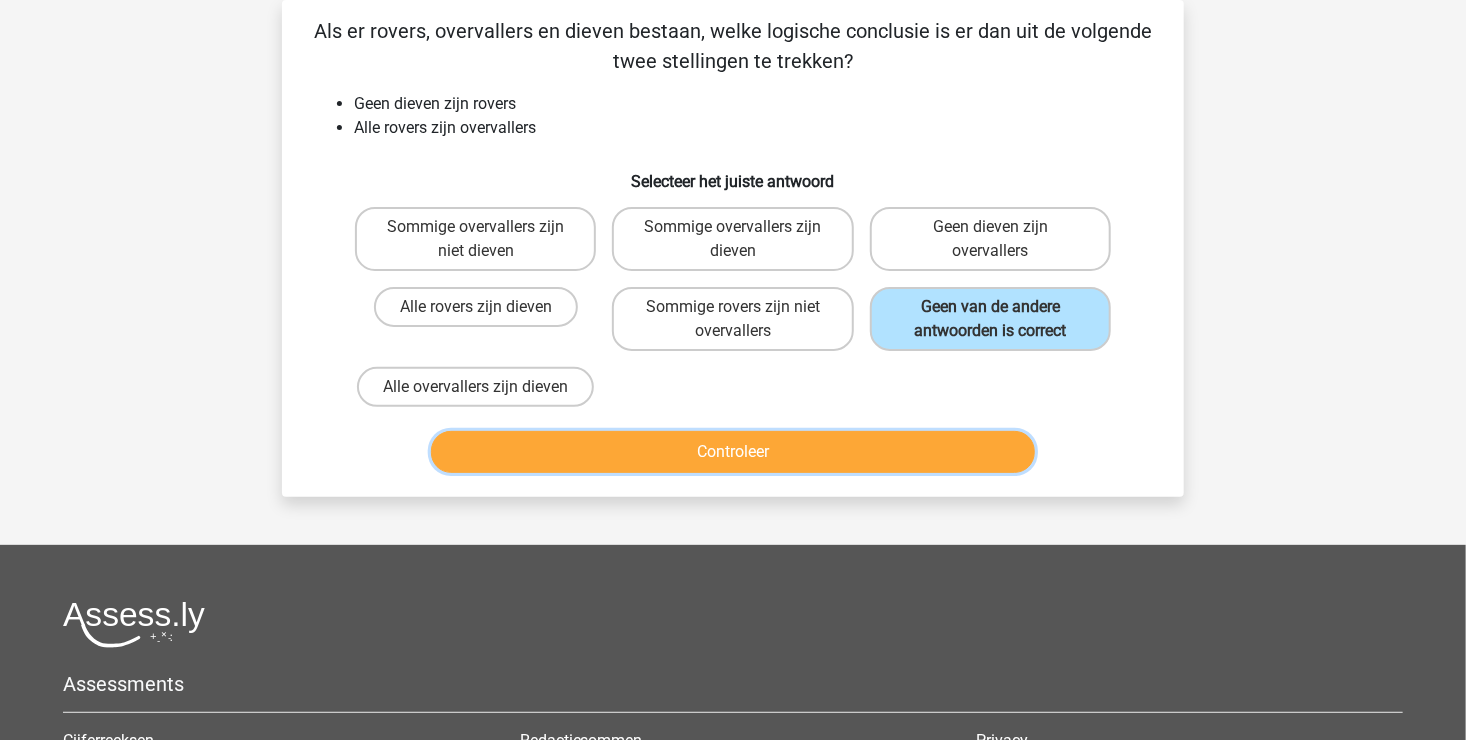 click on "Controleer" at bounding box center (733, 452) 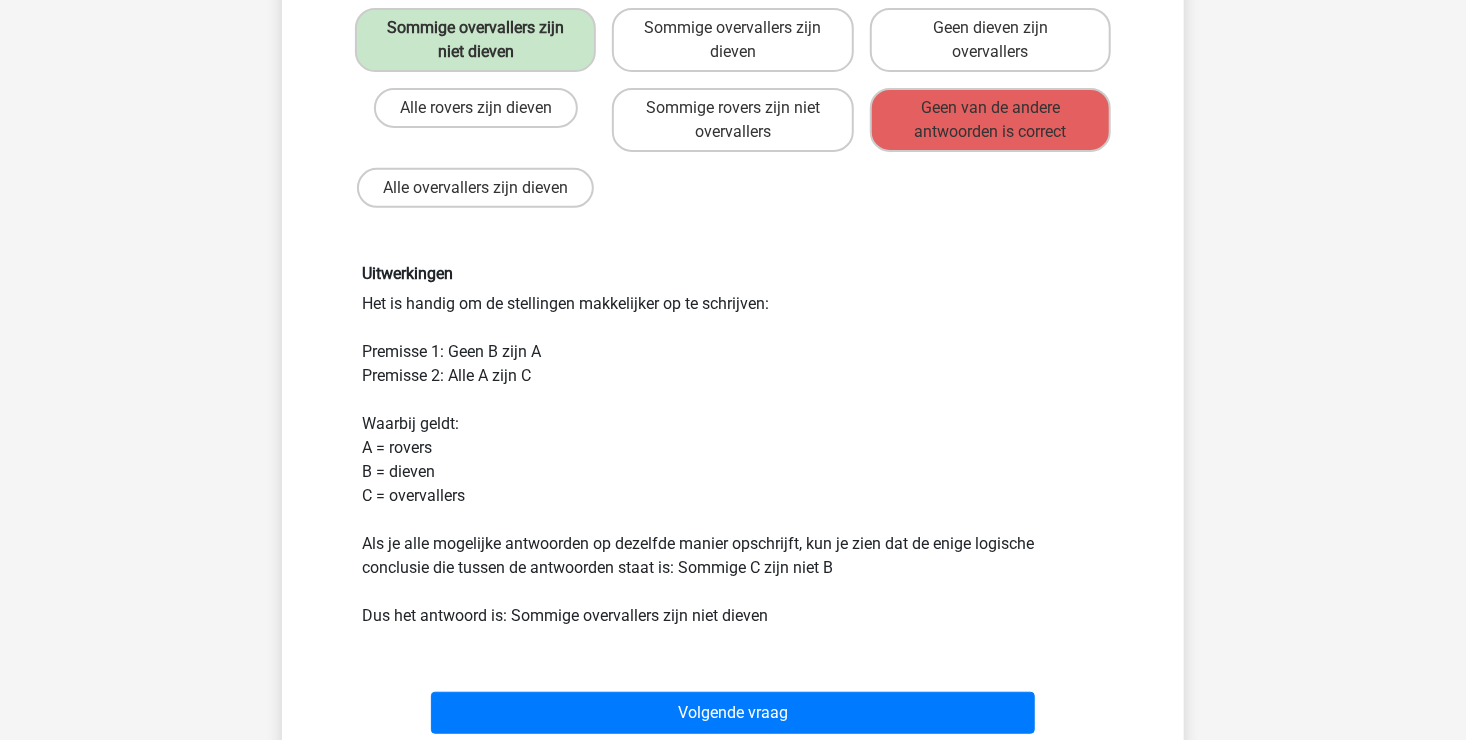 scroll, scrollTop: 292, scrollLeft: 0, axis: vertical 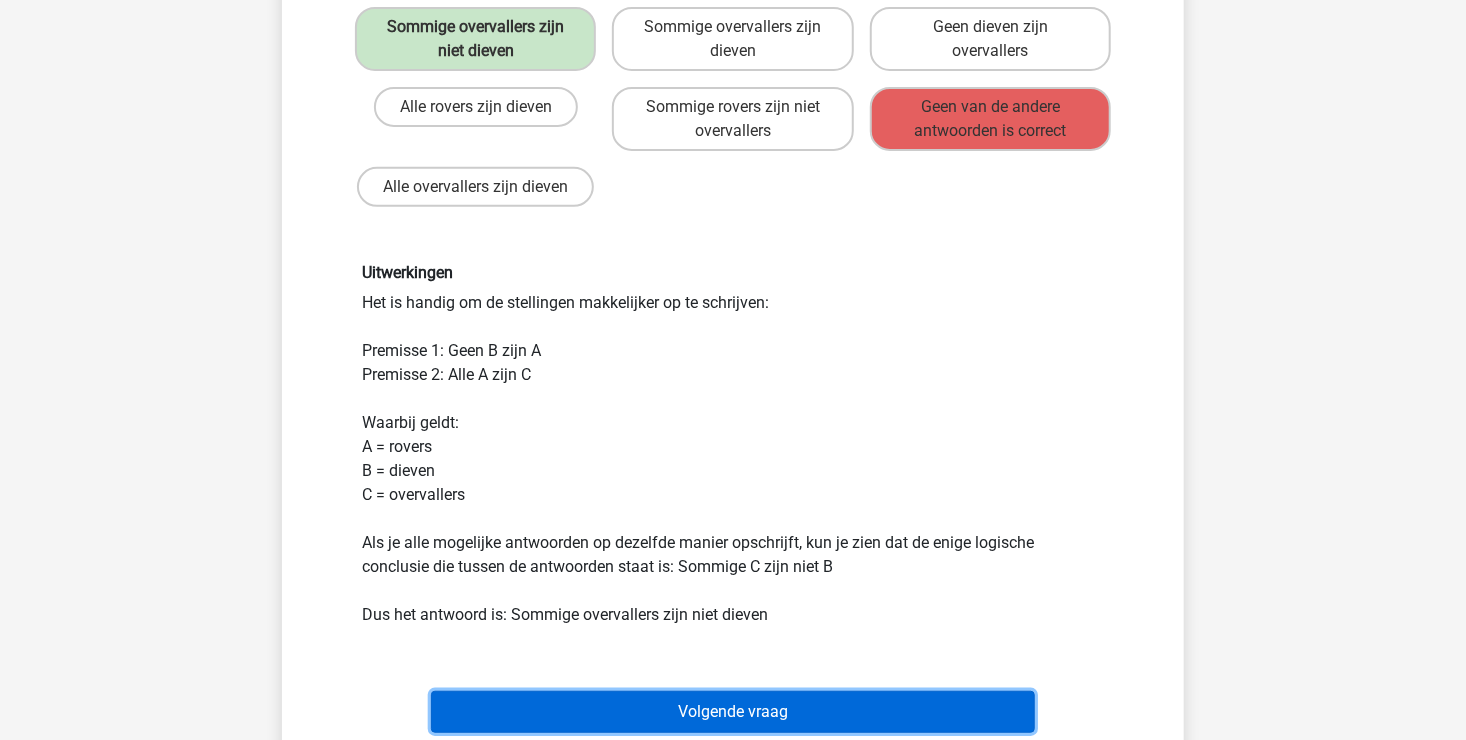 click on "Volgende vraag" at bounding box center (733, 712) 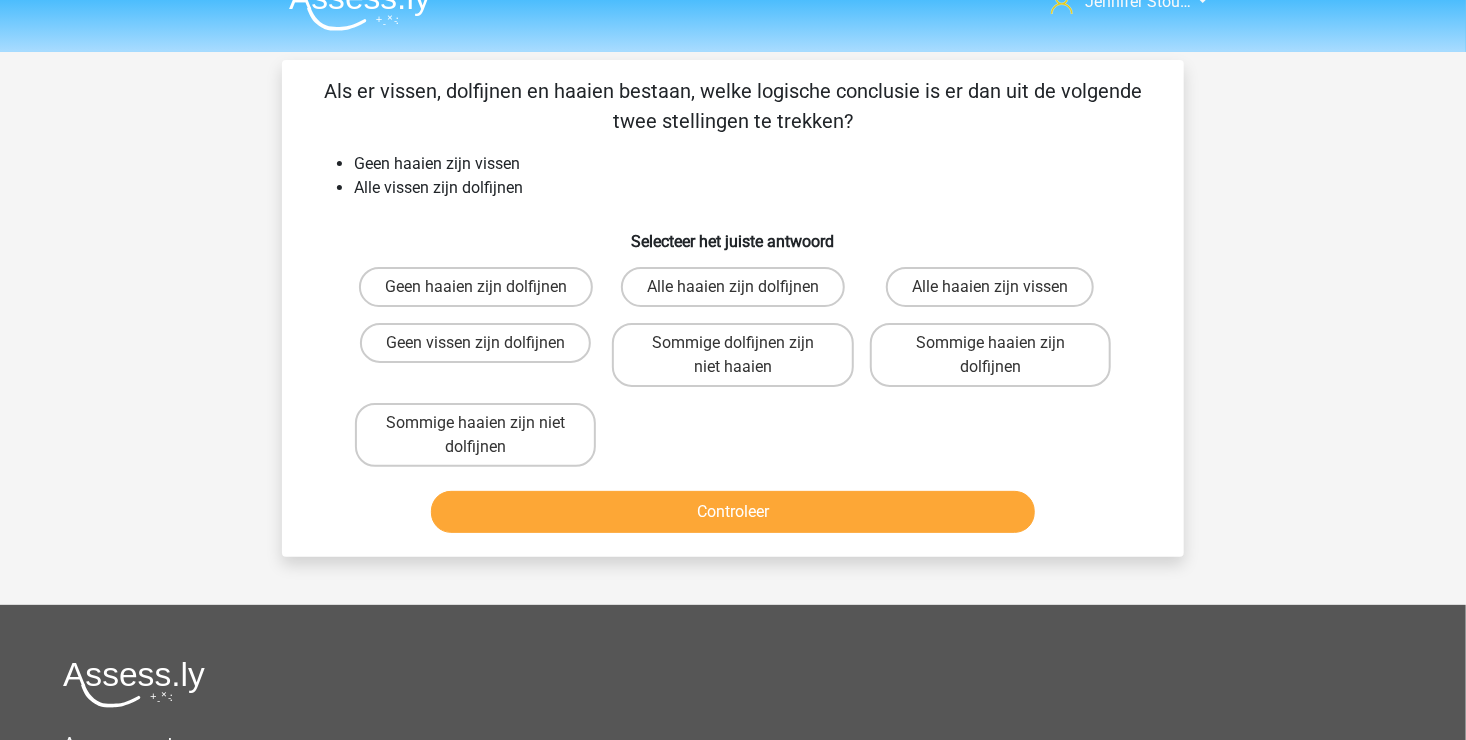 scroll, scrollTop: 0, scrollLeft: 0, axis: both 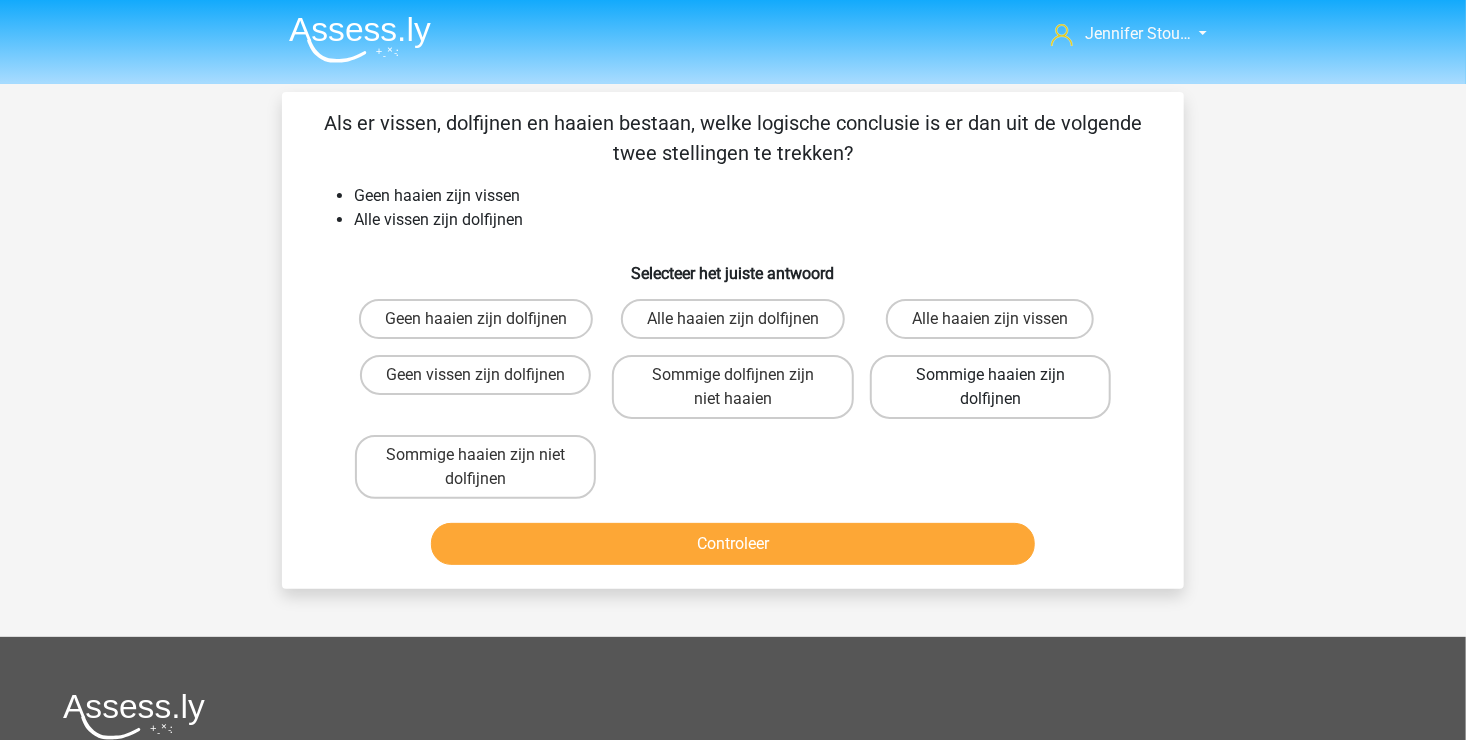 click on "Sommige haaien zijn dolfijnen" at bounding box center [990, 387] 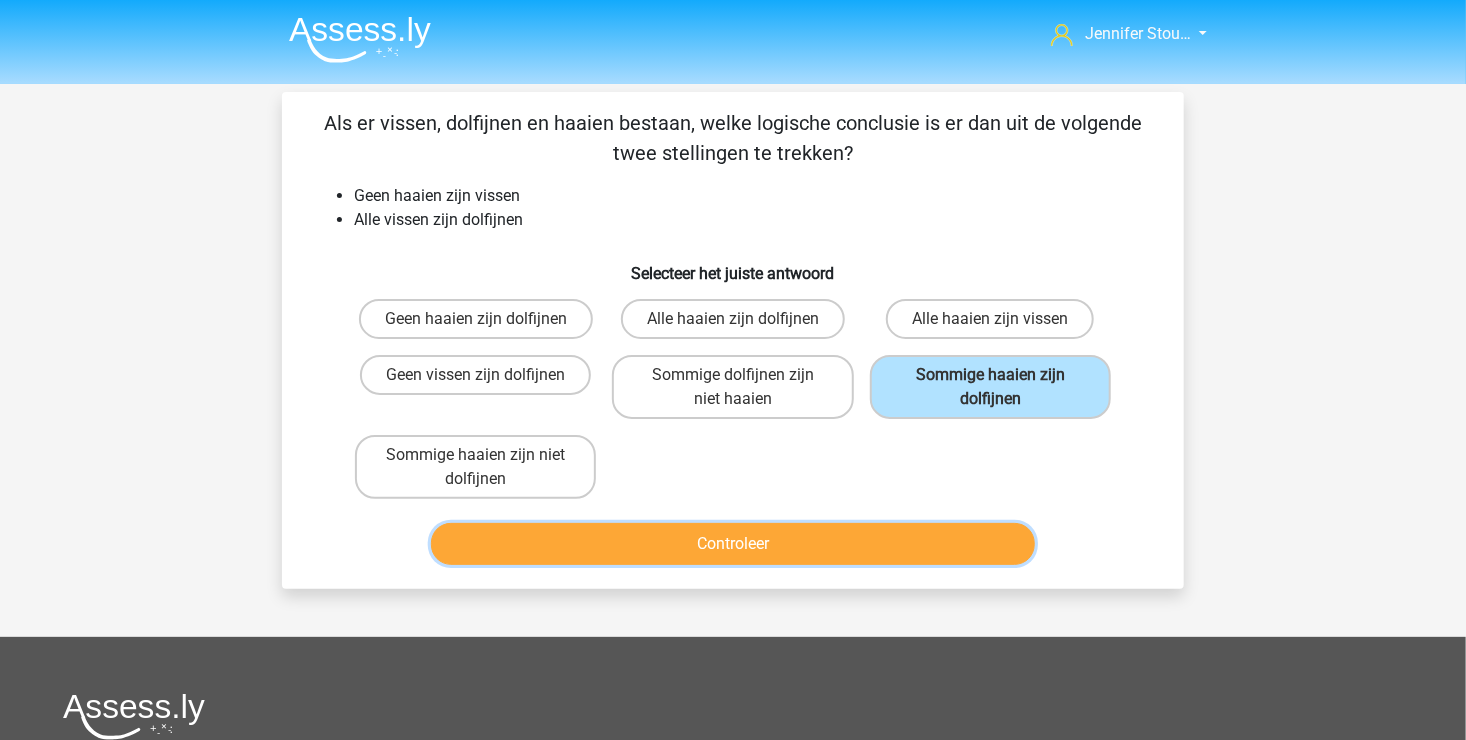click on "Controleer" at bounding box center [733, 544] 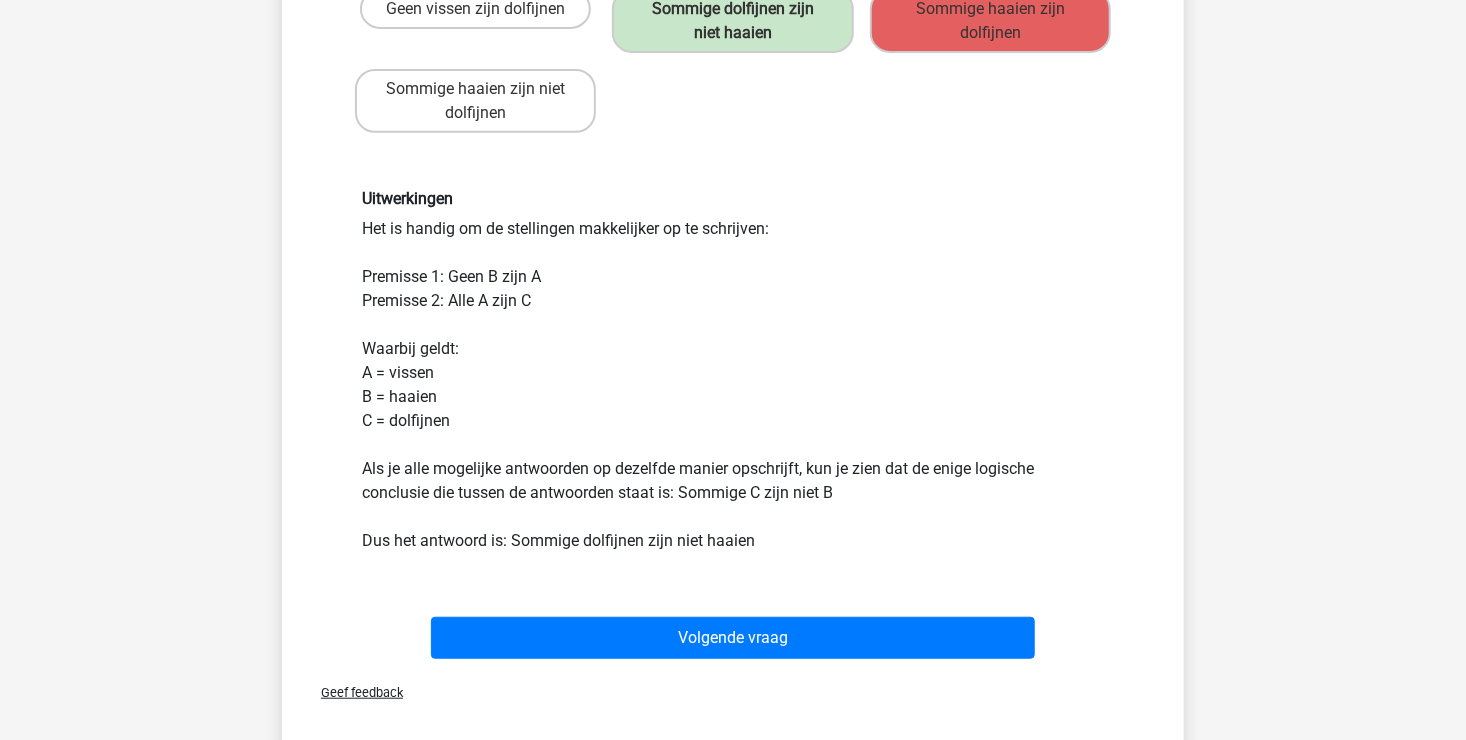 scroll, scrollTop: 400, scrollLeft: 0, axis: vertical 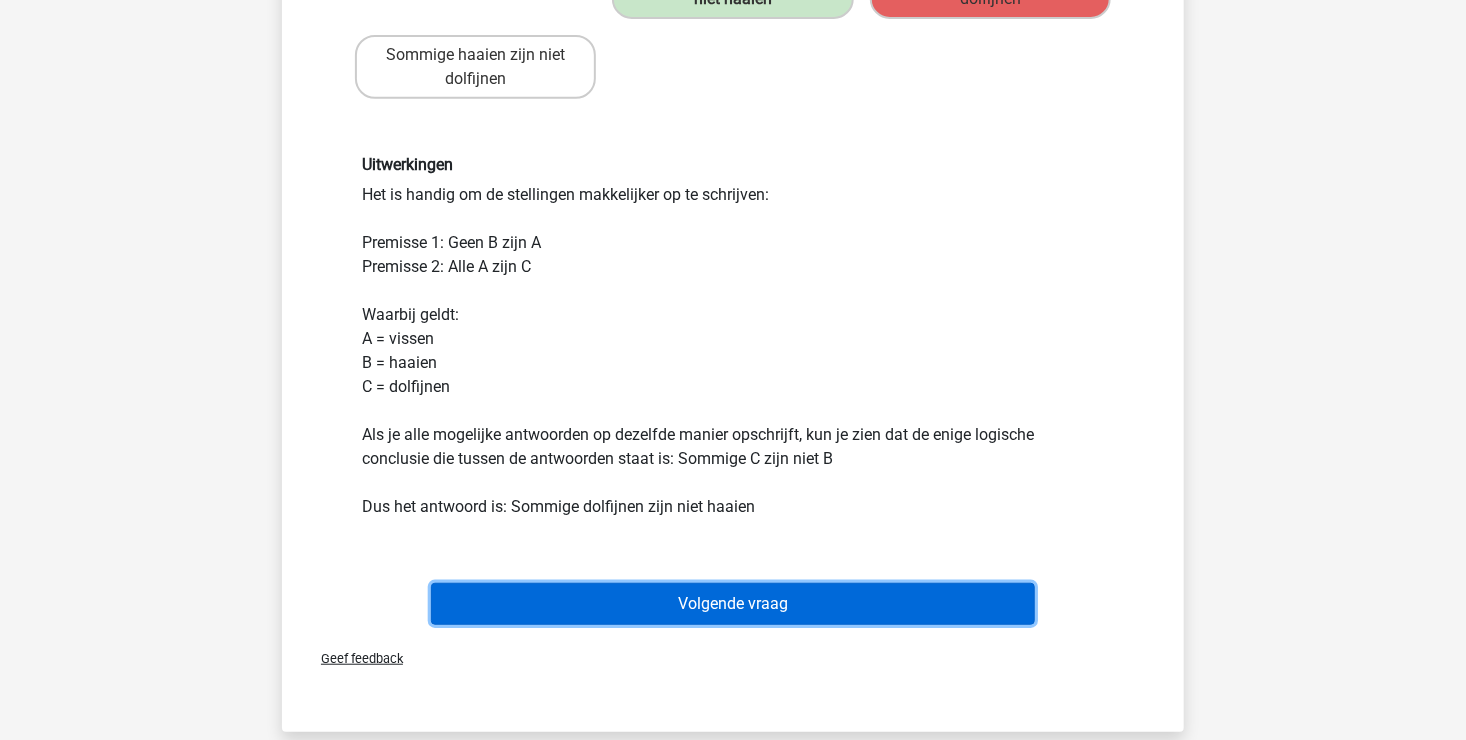 click on "Volgende vraag" at bounding box center [733, 604] 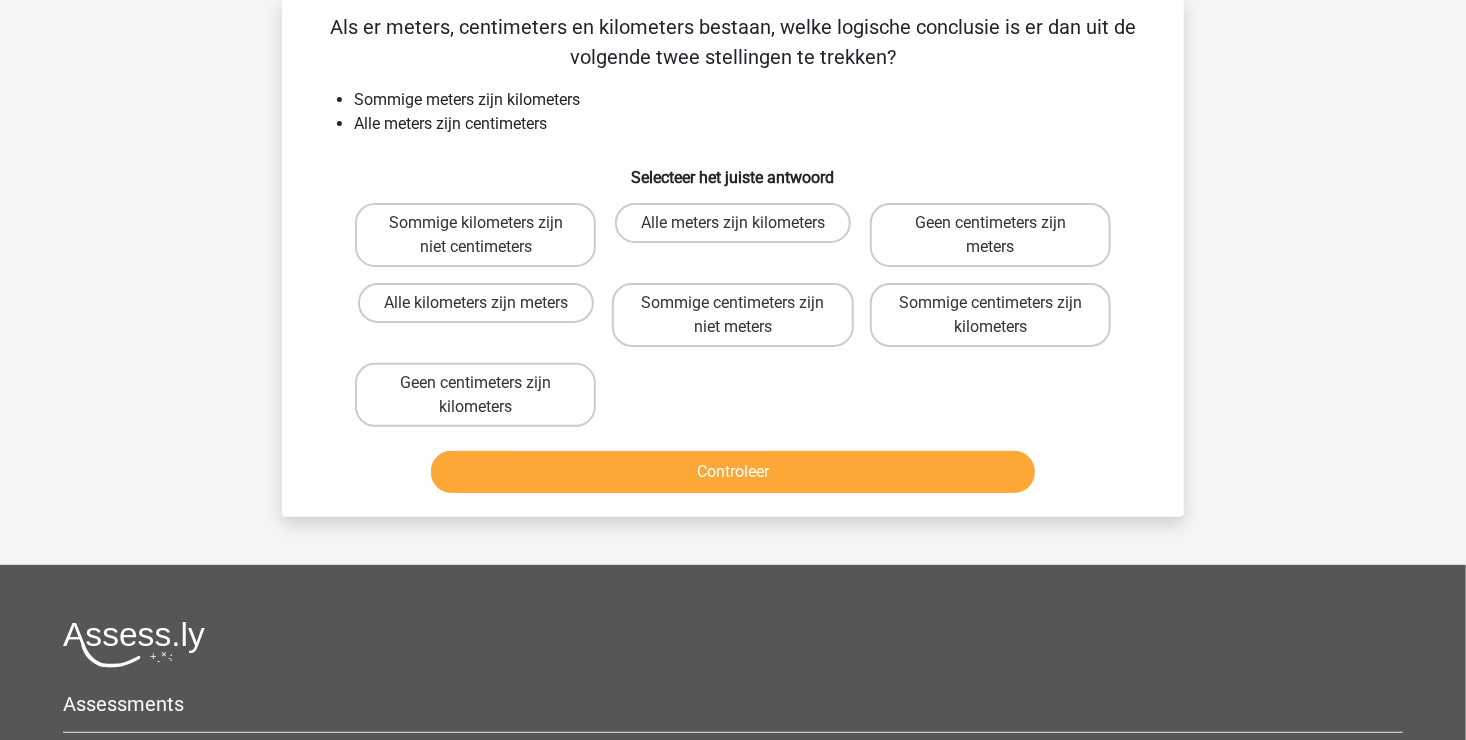 scroll, scrollTop: 92, scrollLeft: 0, axis: vertical 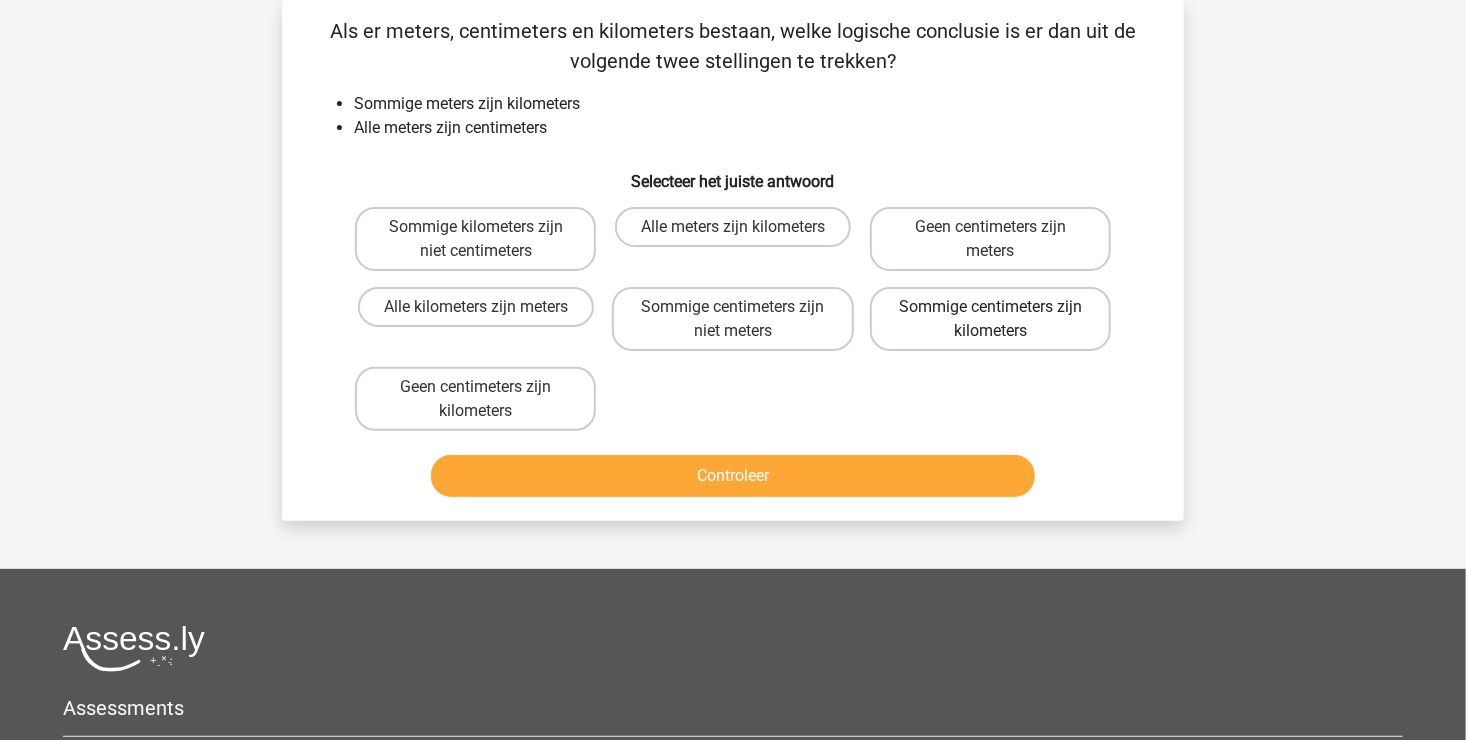 click on "Sommige centimeters zijn kilometers" at bounding box center [990, 319] 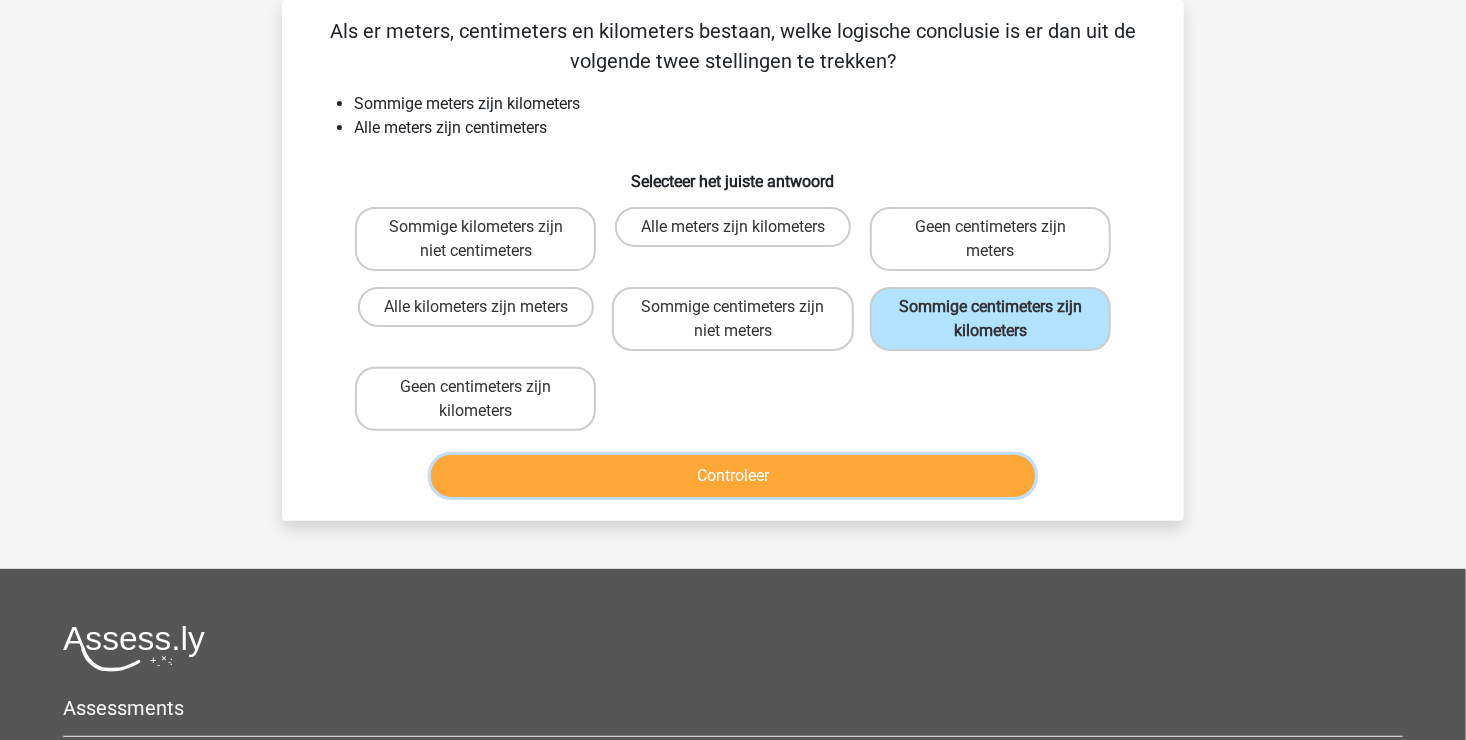 click on "Controleer" at bounding box center [733, 476] 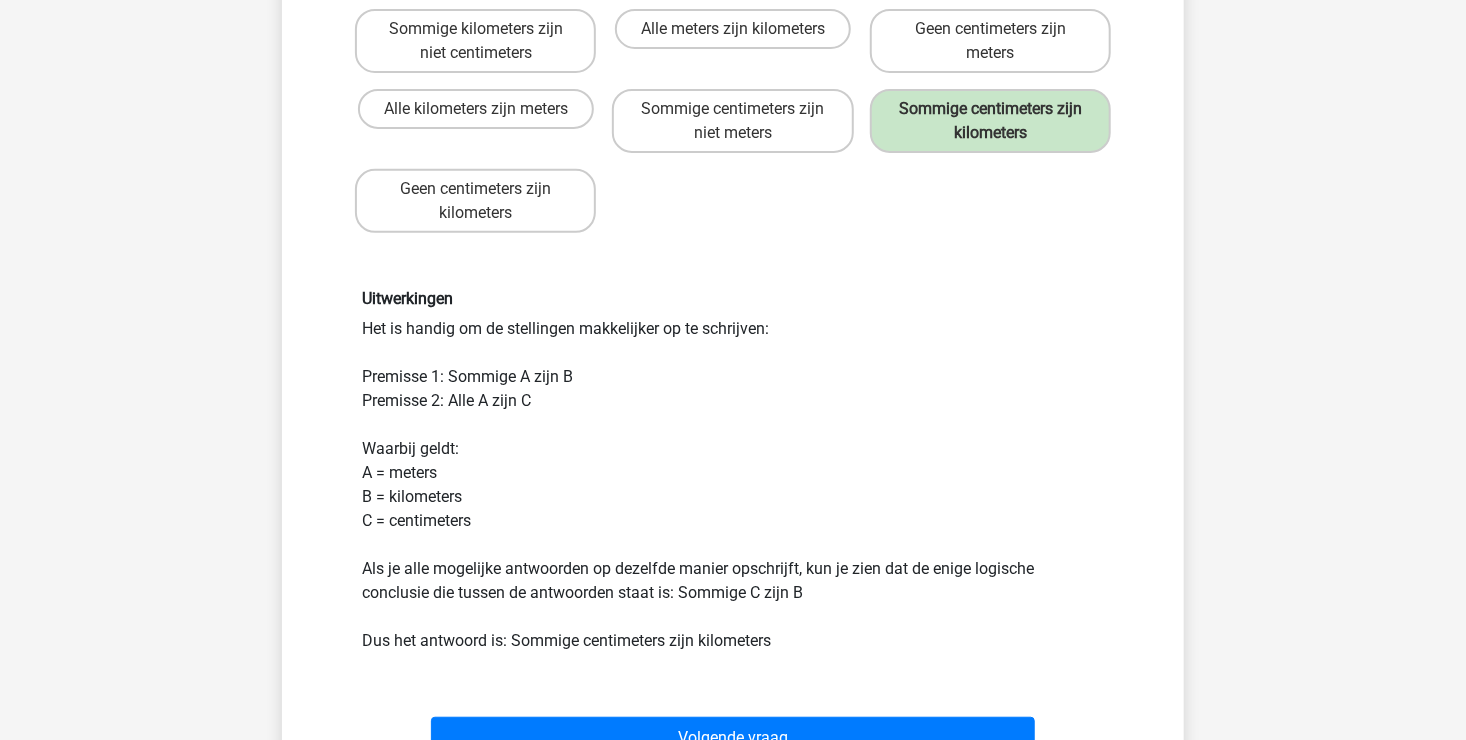 scroll, scrollTop: 292, scrollLeft: 0, axis: vertical 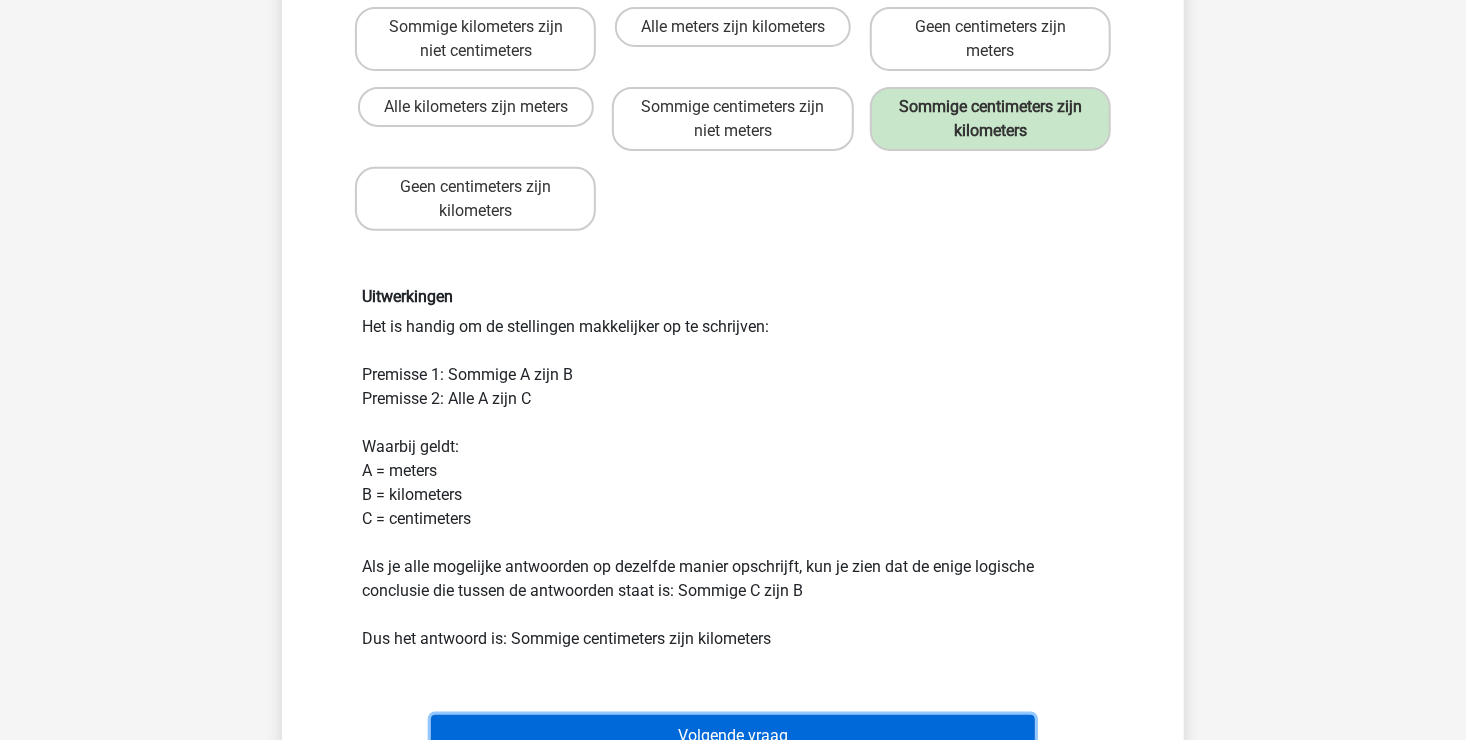 click on "Volgende vraag" at bounding box center (733, 736) 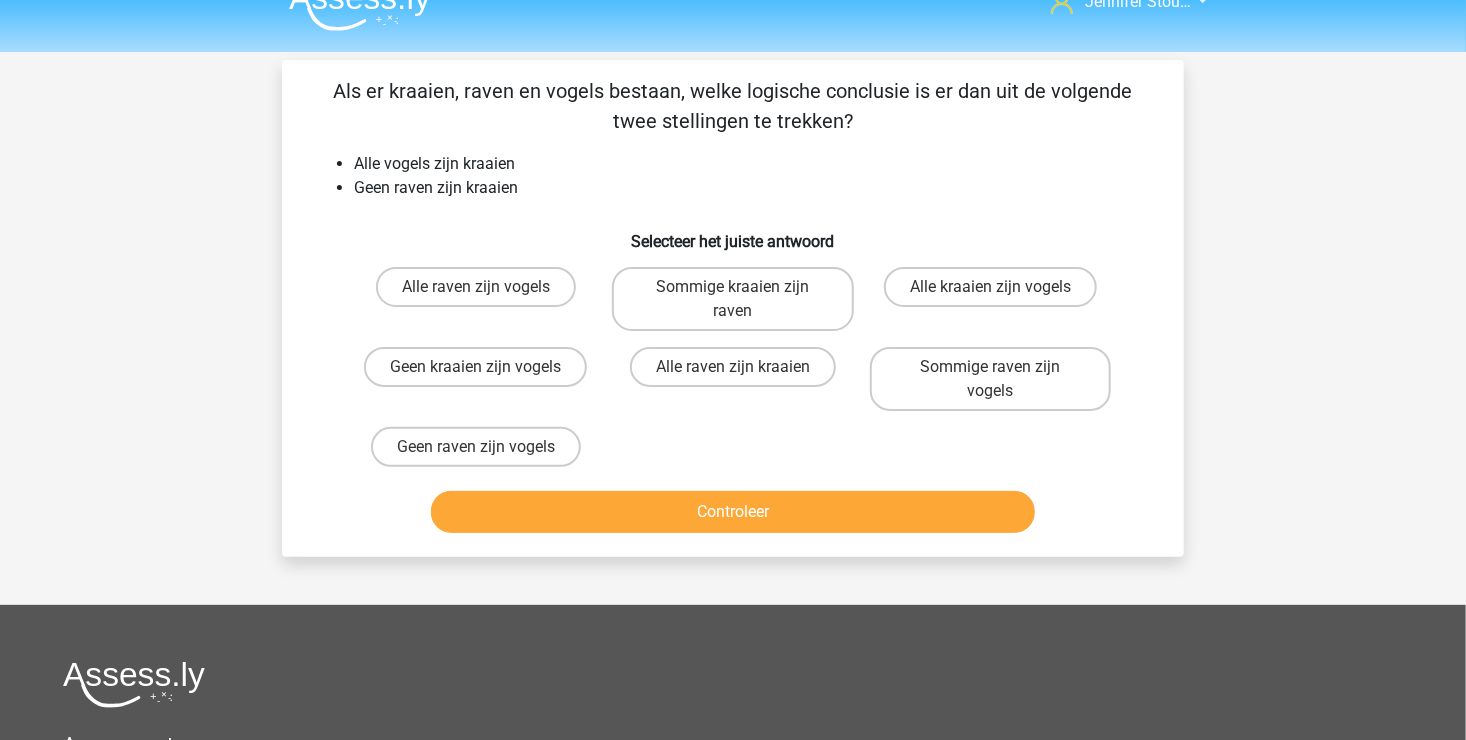 scroll, scrollTop: 0, scrollLeft: 0, axis: both 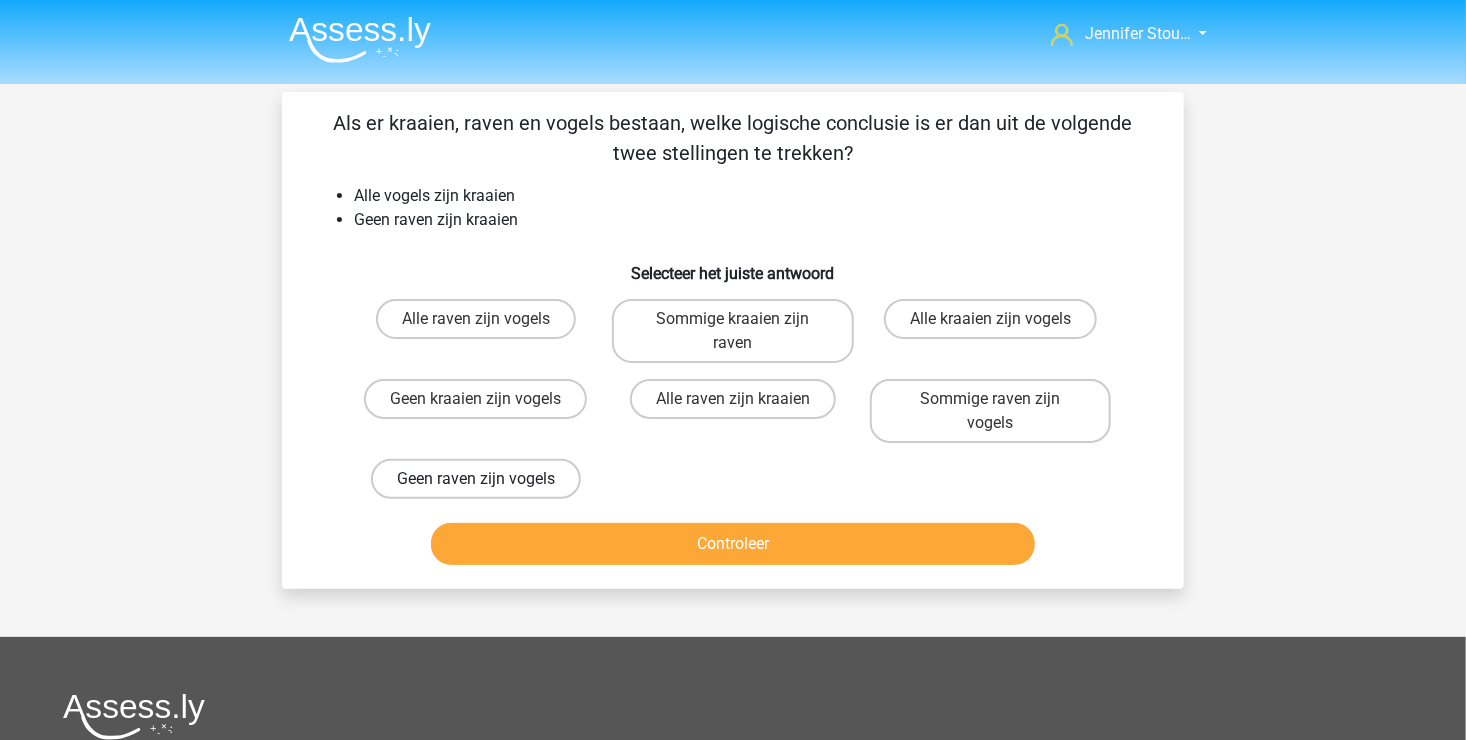 click on "Geen raven zijn vogels" at bounding box center [476, 479] 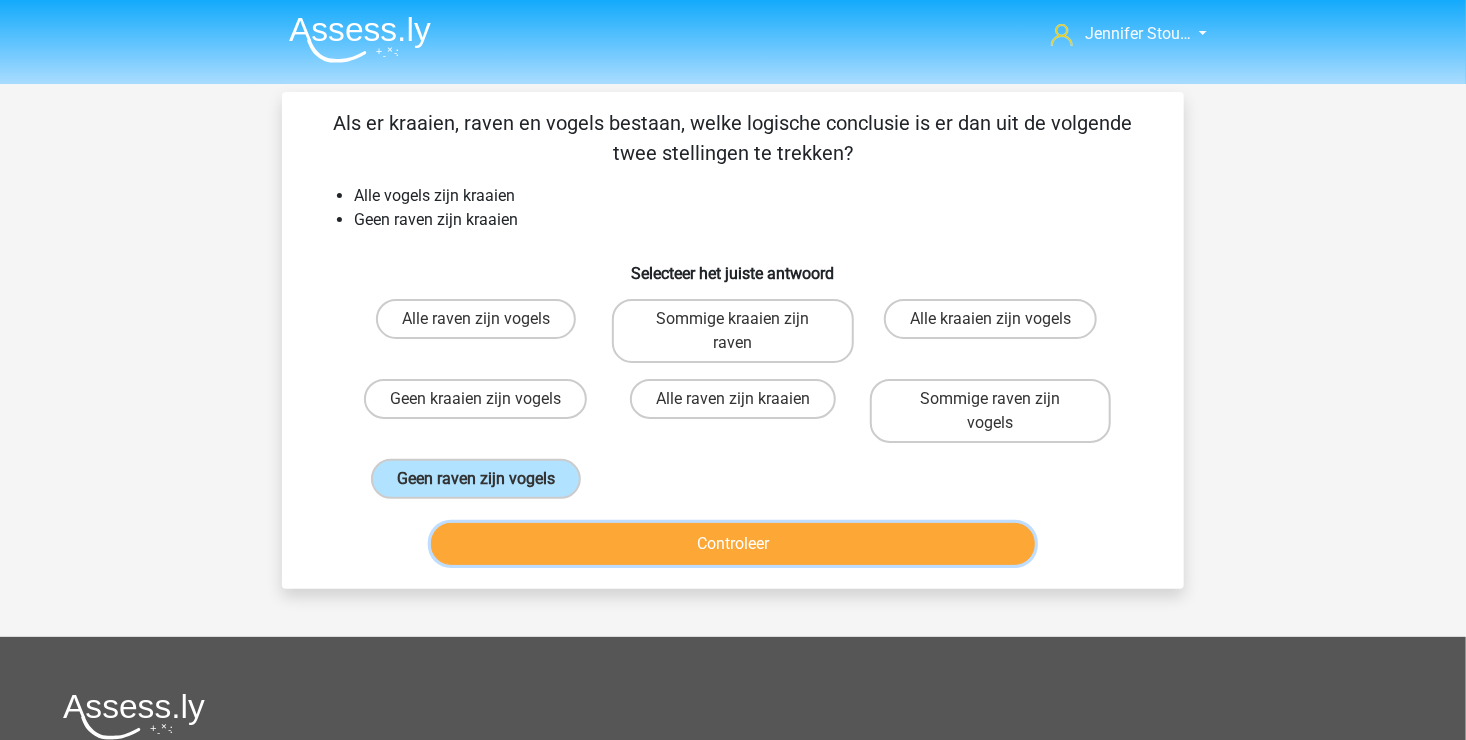 click on "Controleer" at bounding box center [733, 544] 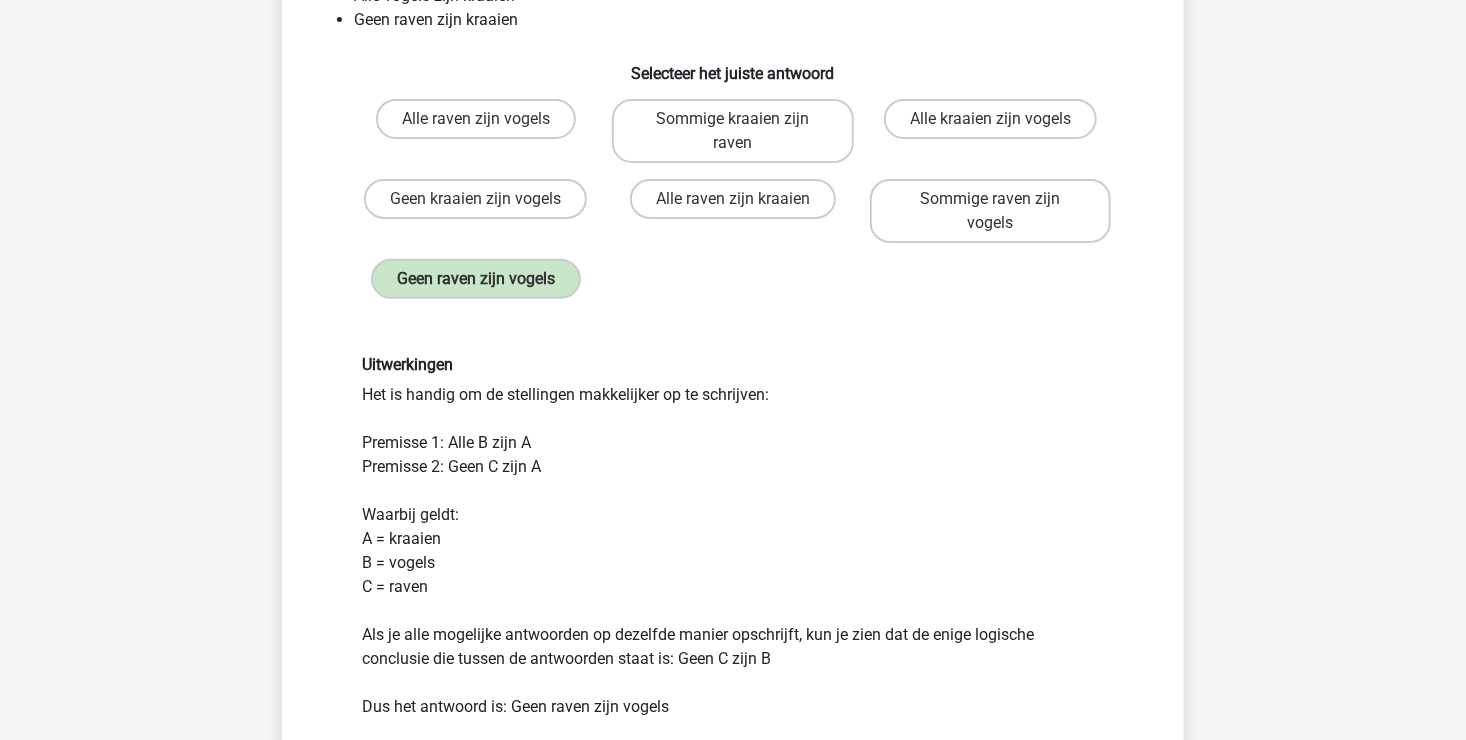 scroll, scrollTop: 400, scrollLeft: 0, axis: vertical 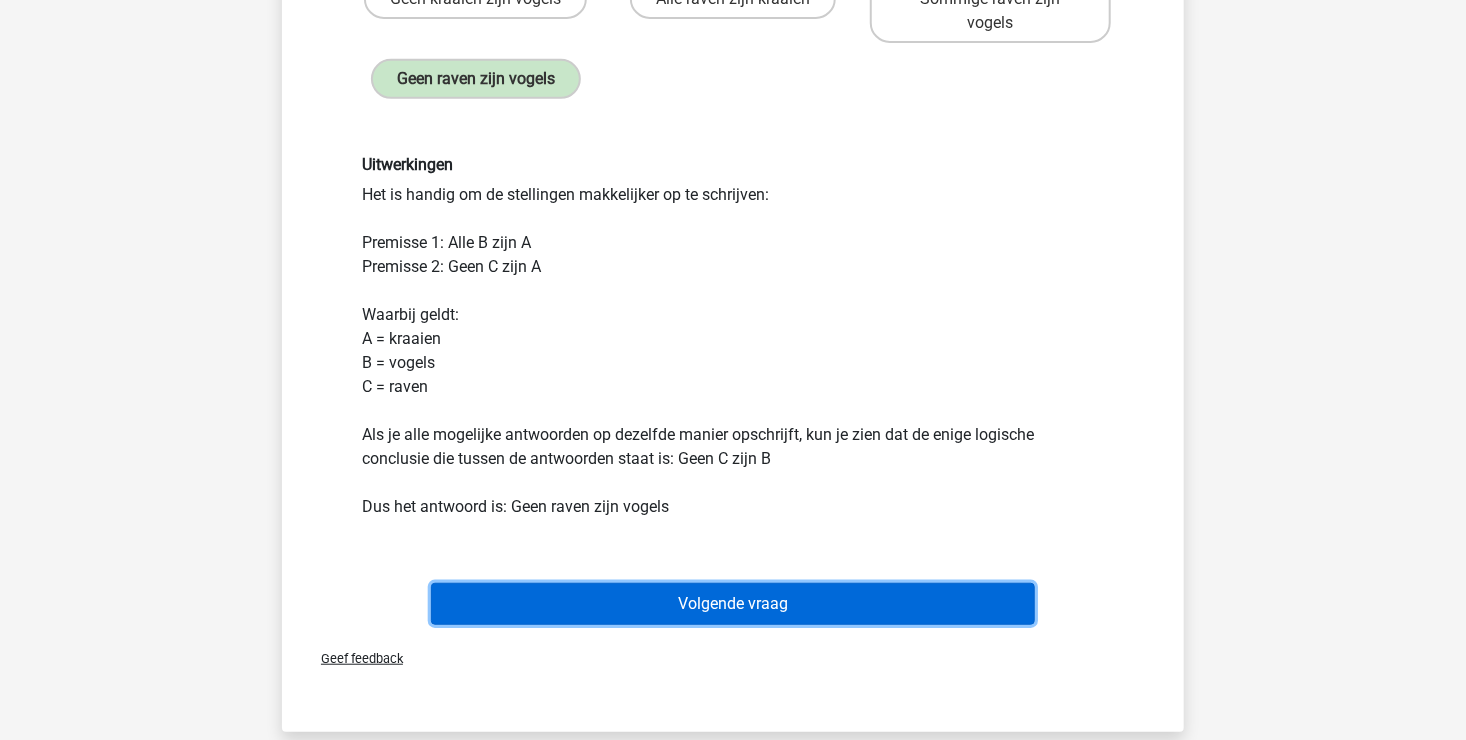 click on "Volgende vraag" at bounding box center (733, 604) 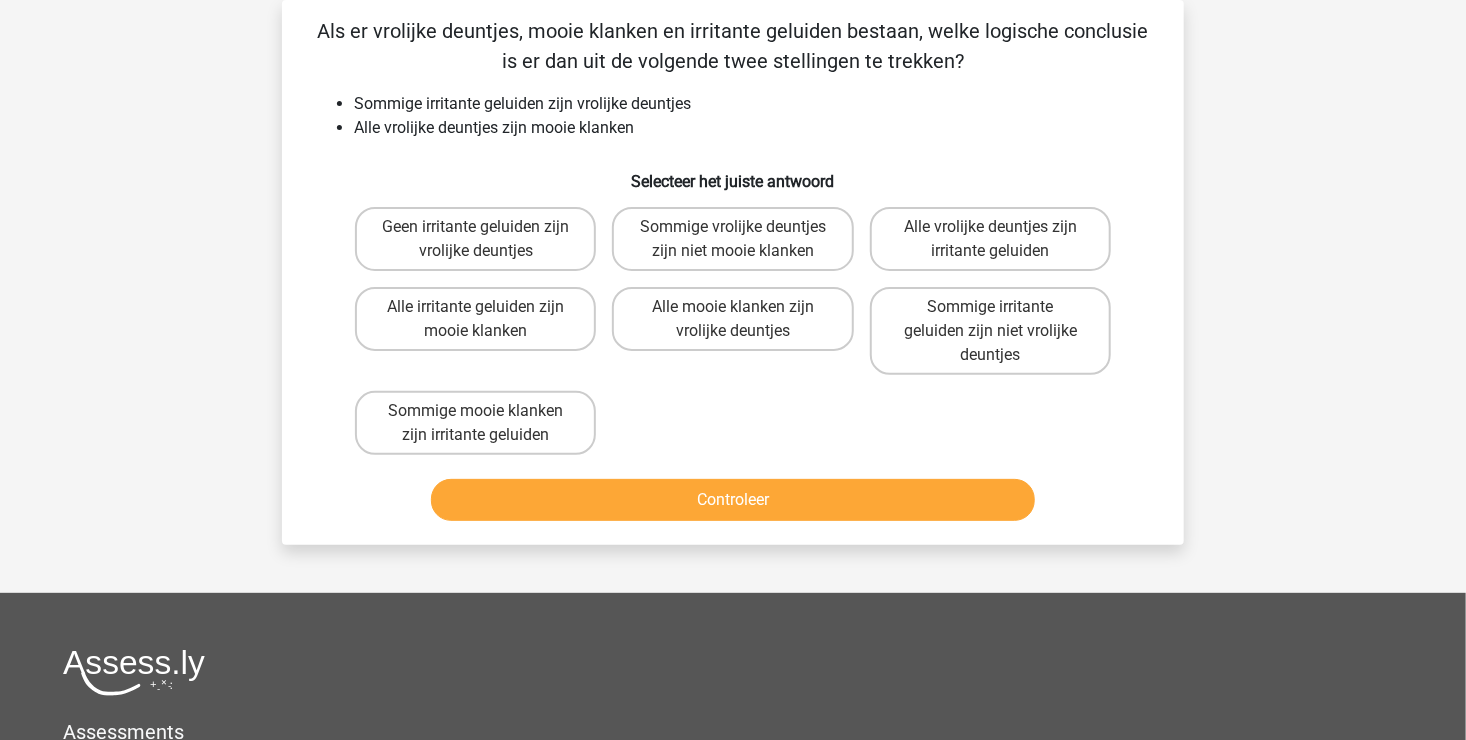 scroll, scrollTop: 0, scrollLeft: 0, axis: both 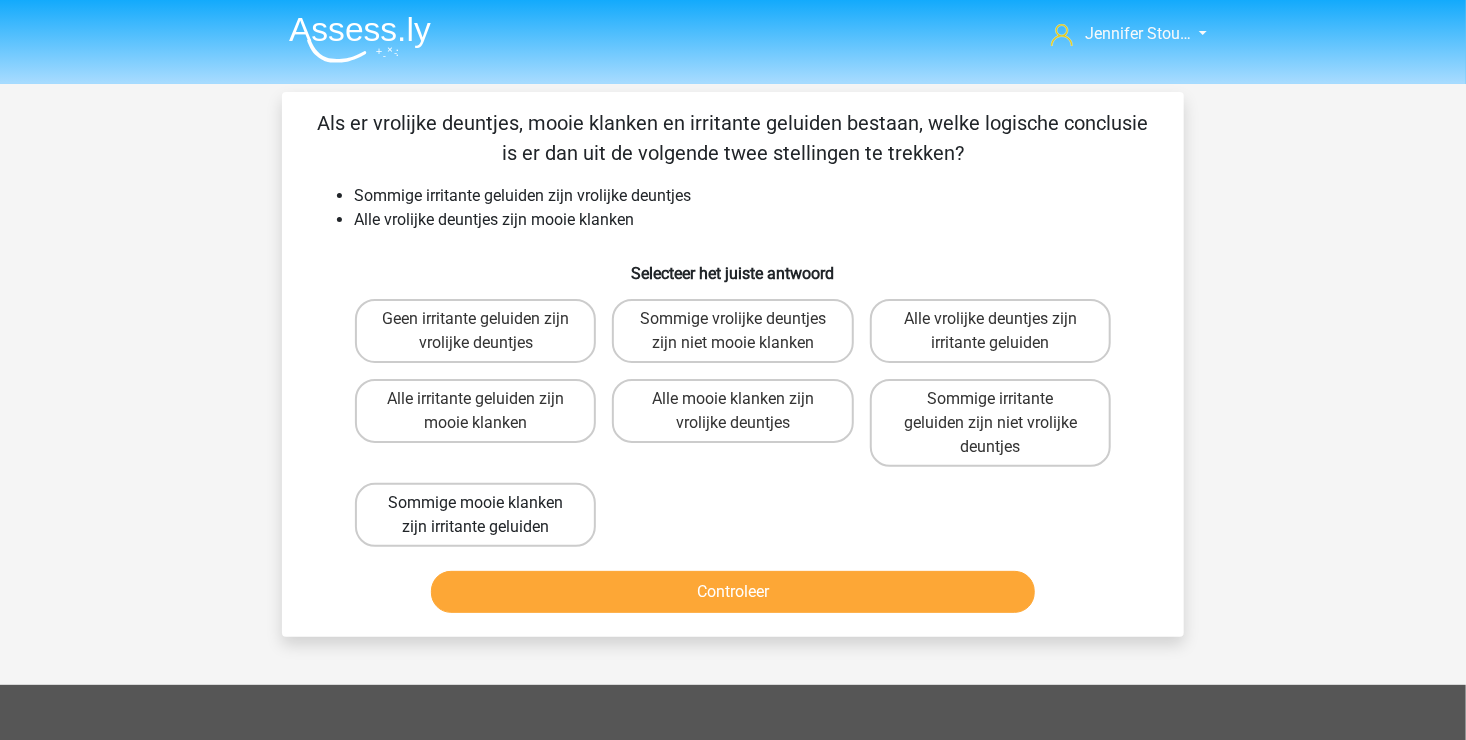 click on "Sommige mooie klanken zijn irritante geluiden" at bounding box center (475, 515) 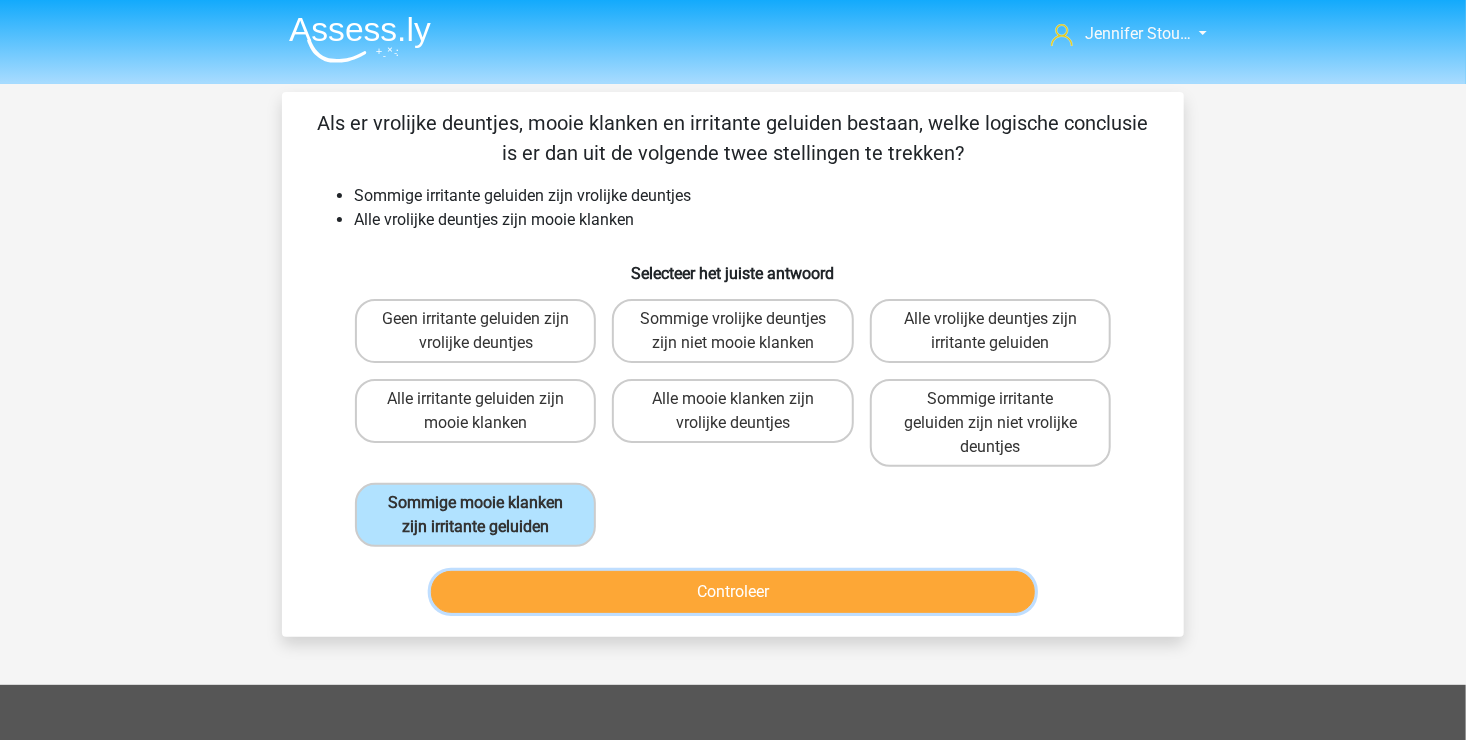 click on "Controleer" at bounding box center (733, 592) 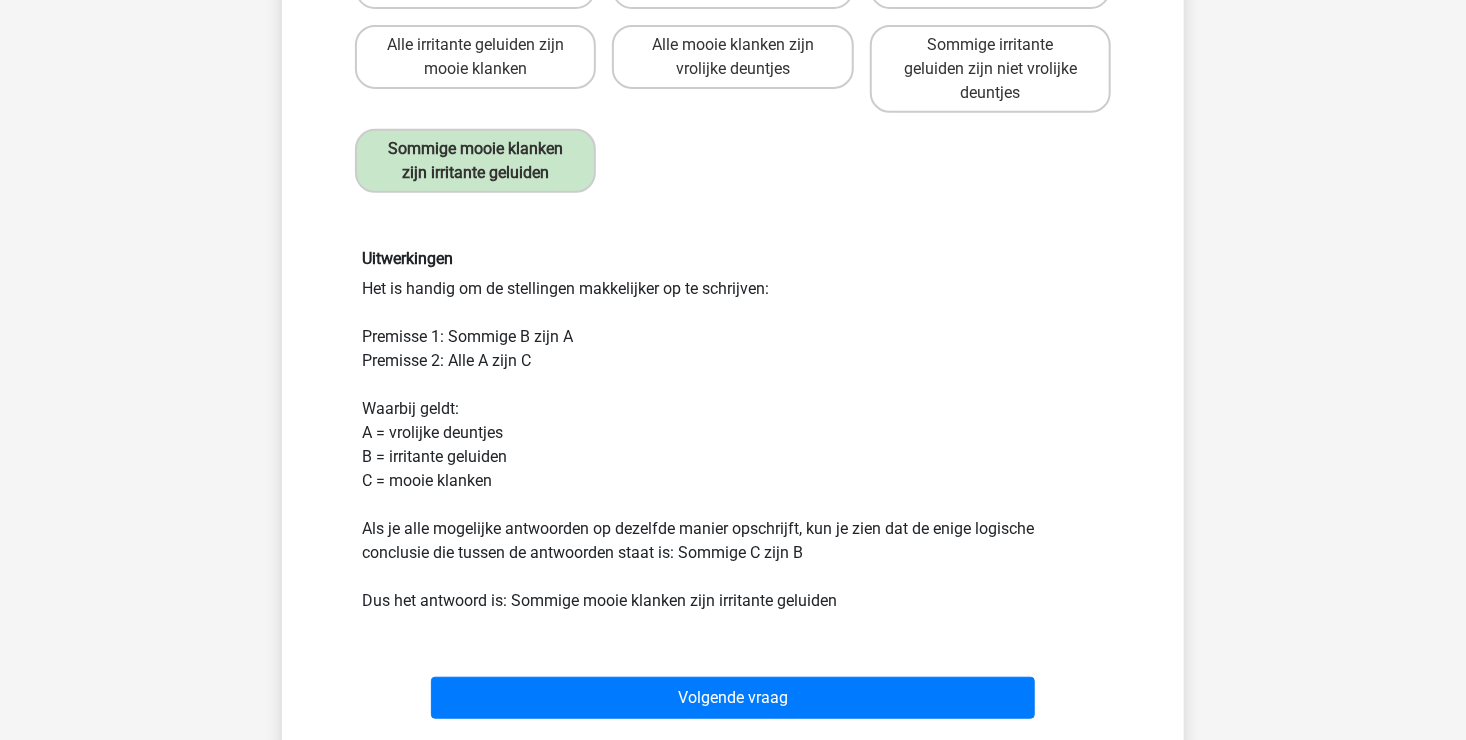 scroll, scrollTop: 400, scrollLeft: 0, axis: vertical 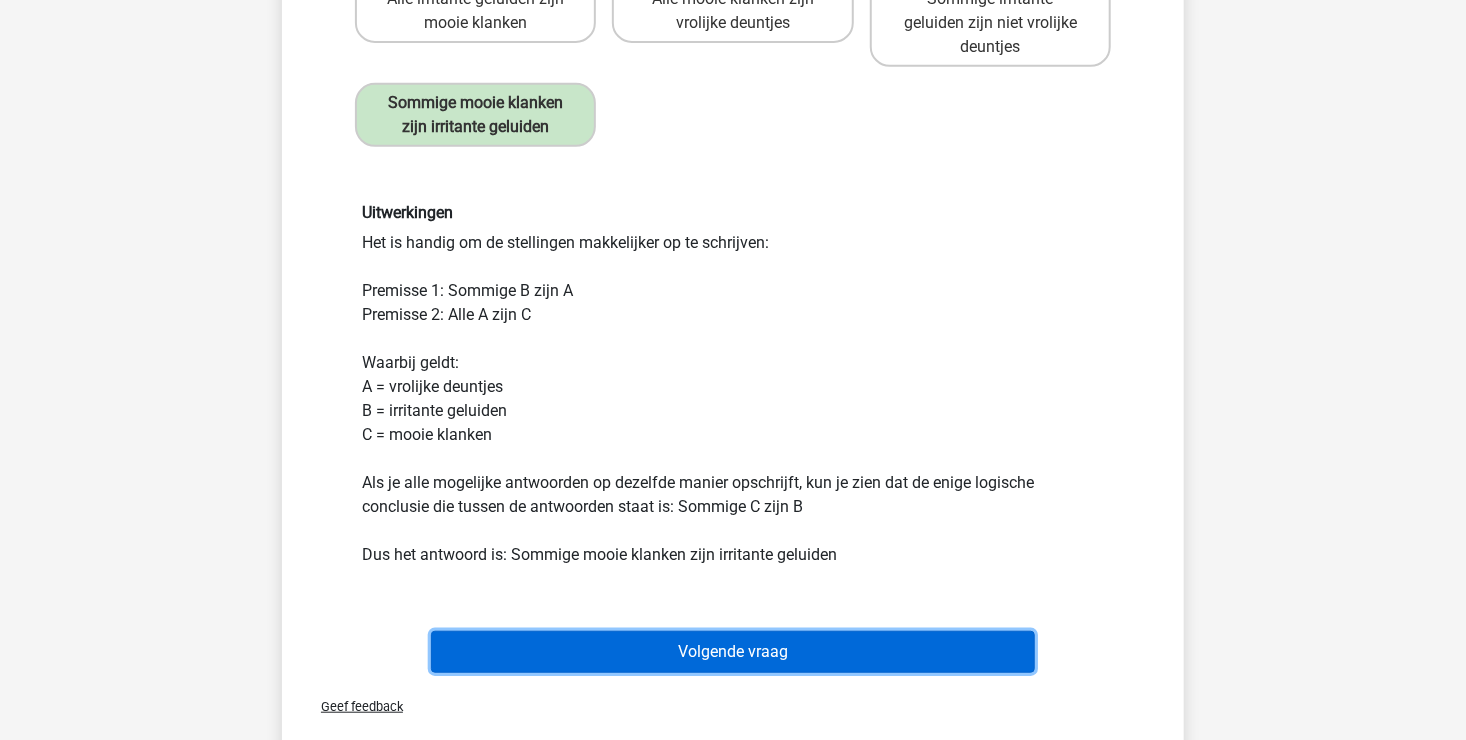 click on "Volgende vraag" at bounding box center (733, 652) 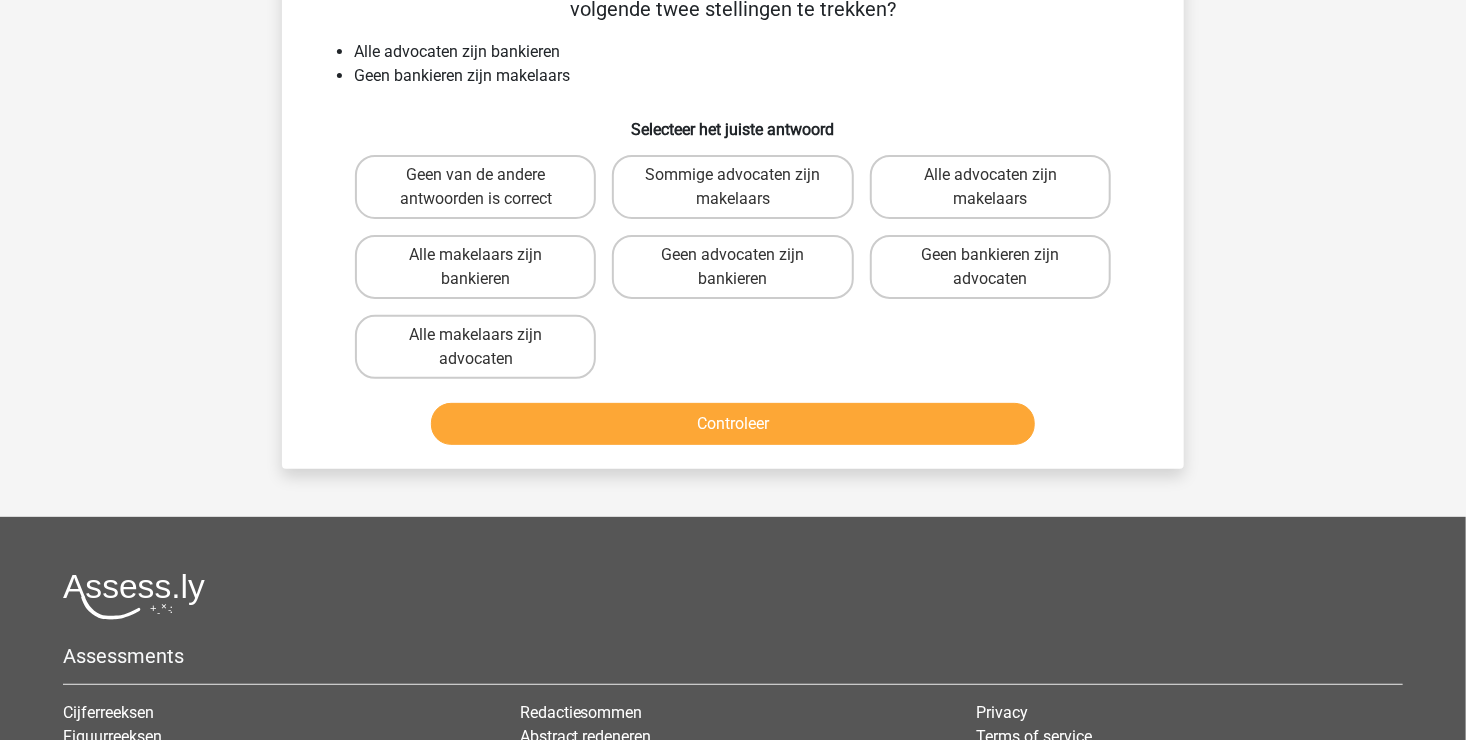 scroll, scrollTop: 92, scrollLeft: 0, axis: vertical 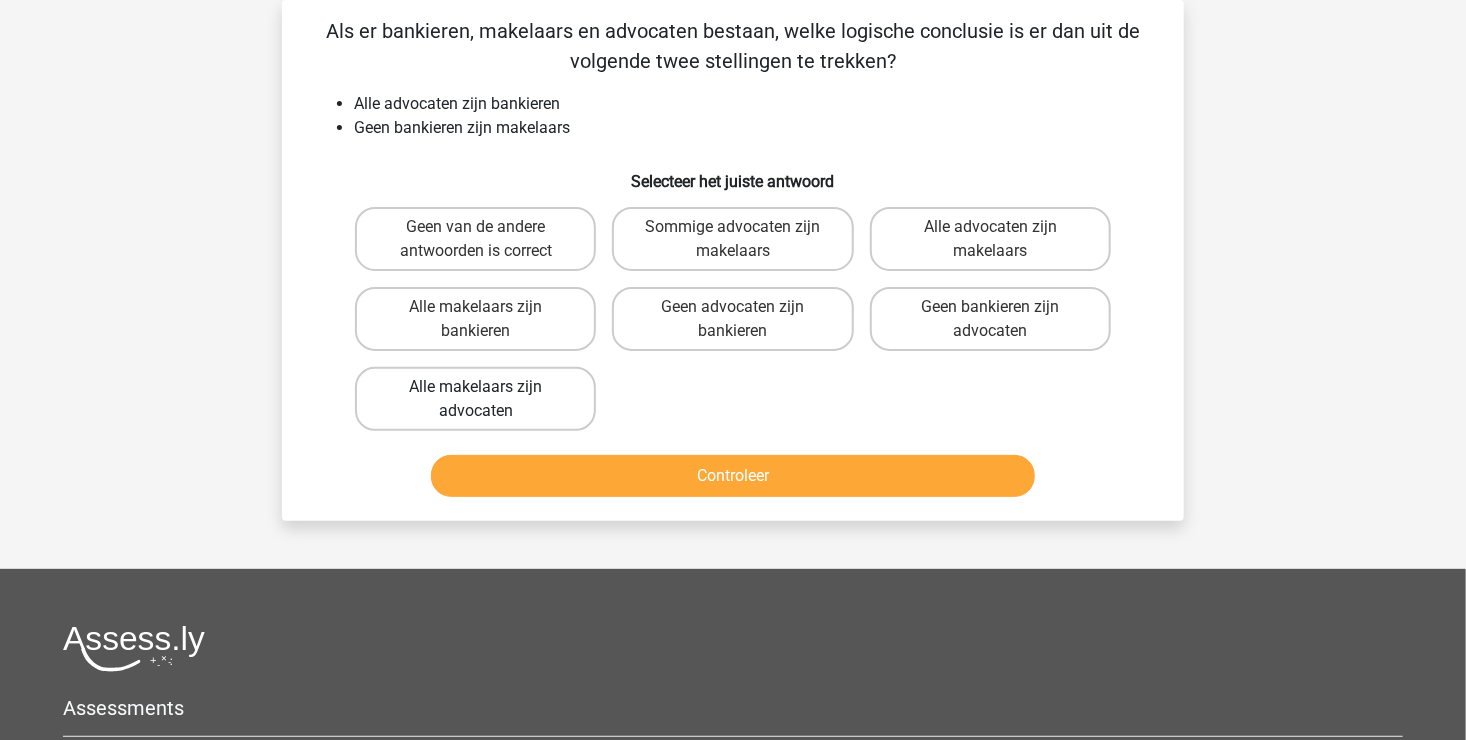 click on "Alle makelaars zijn advocaten" at bounding box center [475, 399] 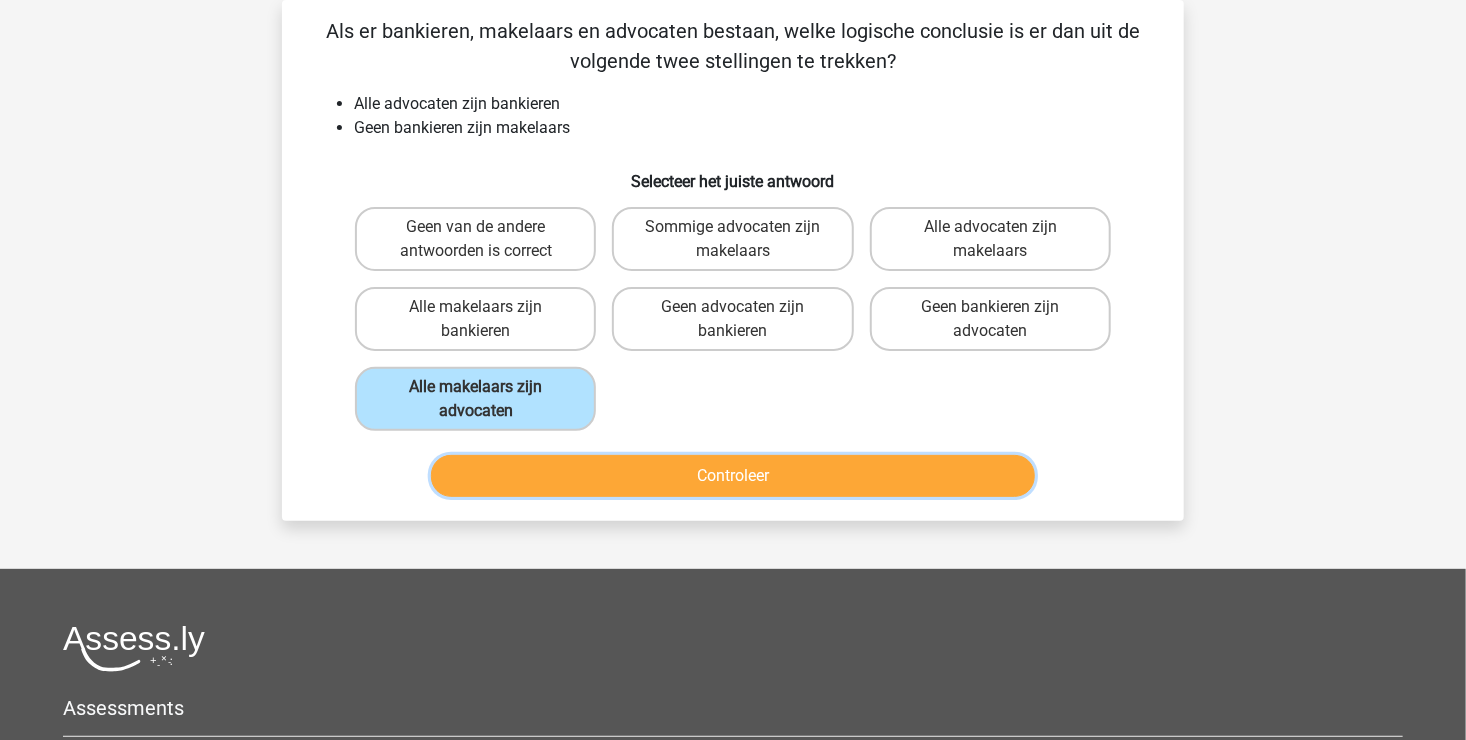 click on "Controleer" at bounding box center [733, 476] 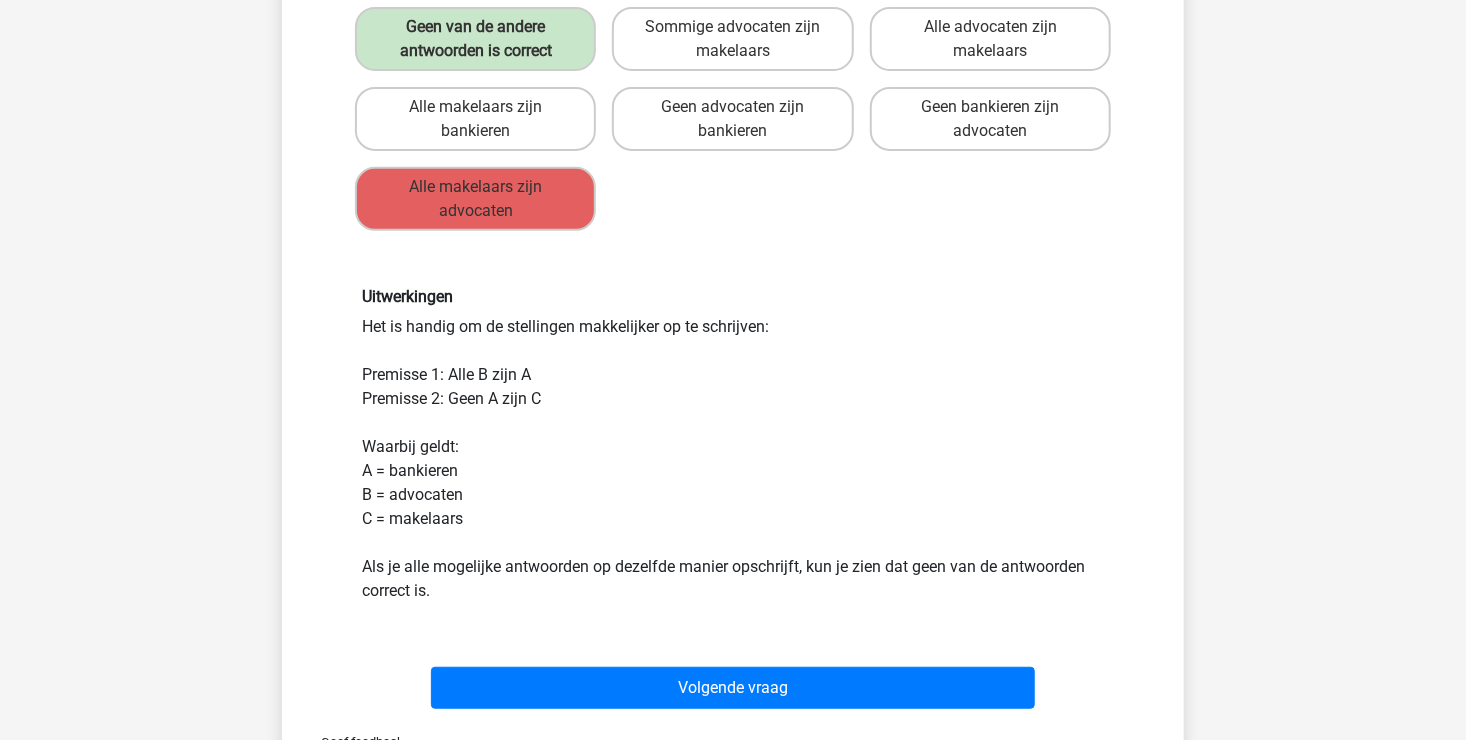 scroll, scrollTop: 392, scrollLeft: 0, axis: vertical 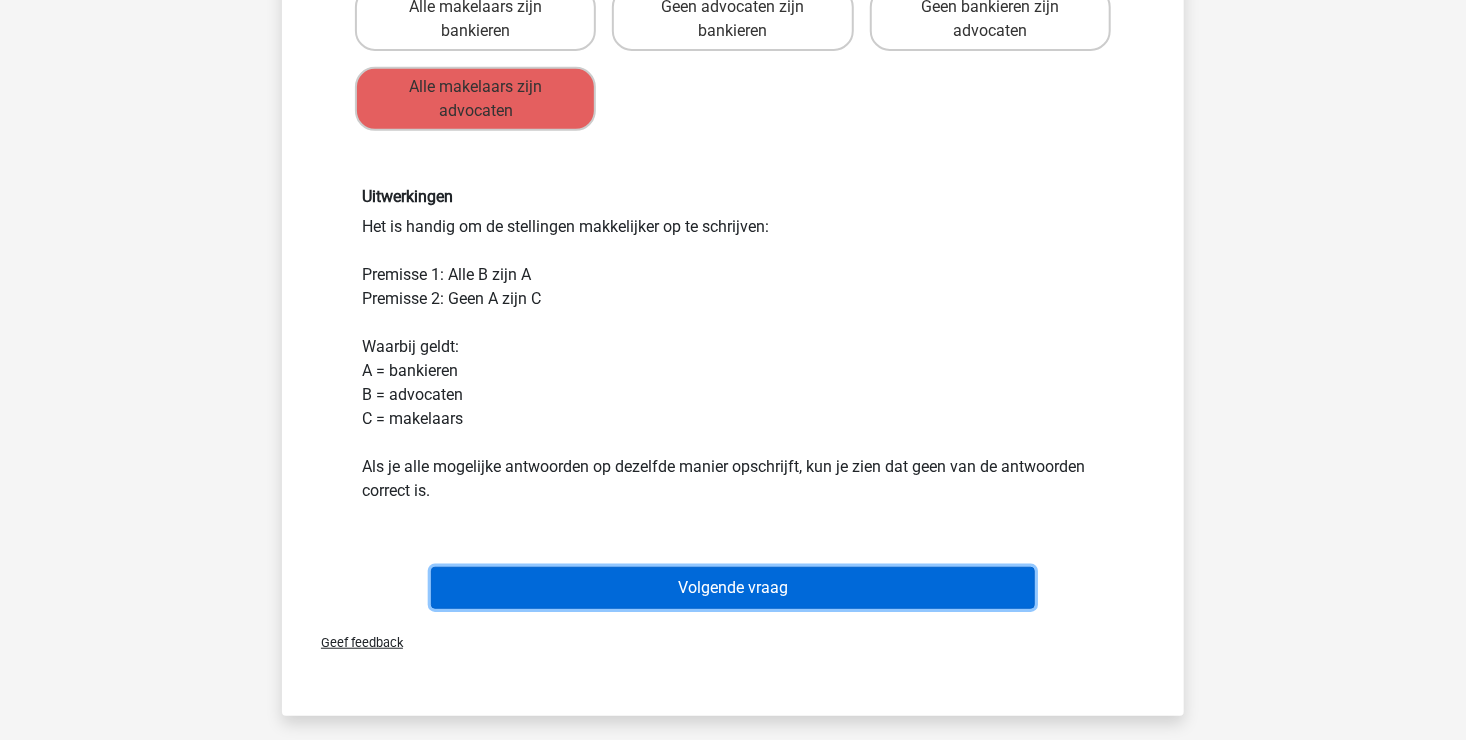 click on "Volgende vraag" at bounding box center [733, 588] 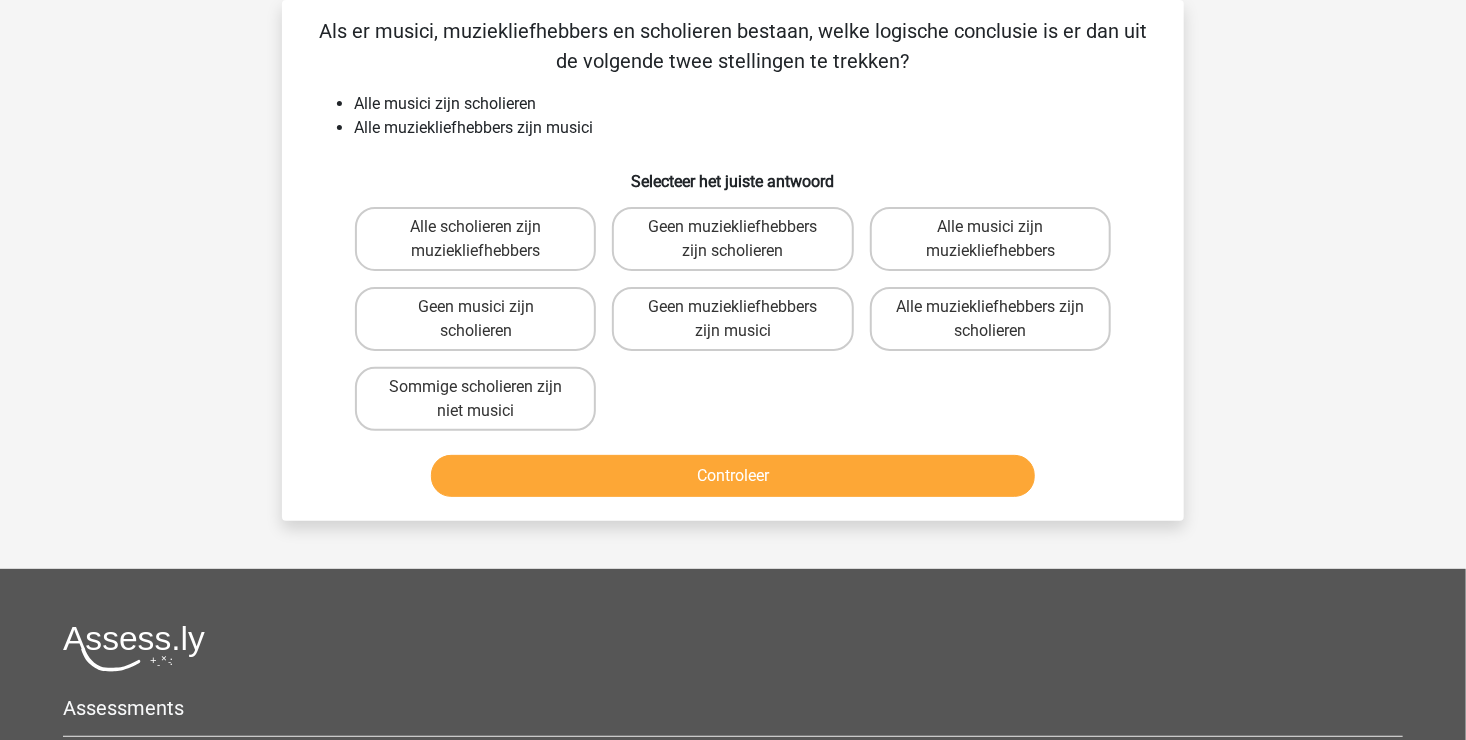 scroll, scrollTop: 0, scrollLeft: 0, axis: both 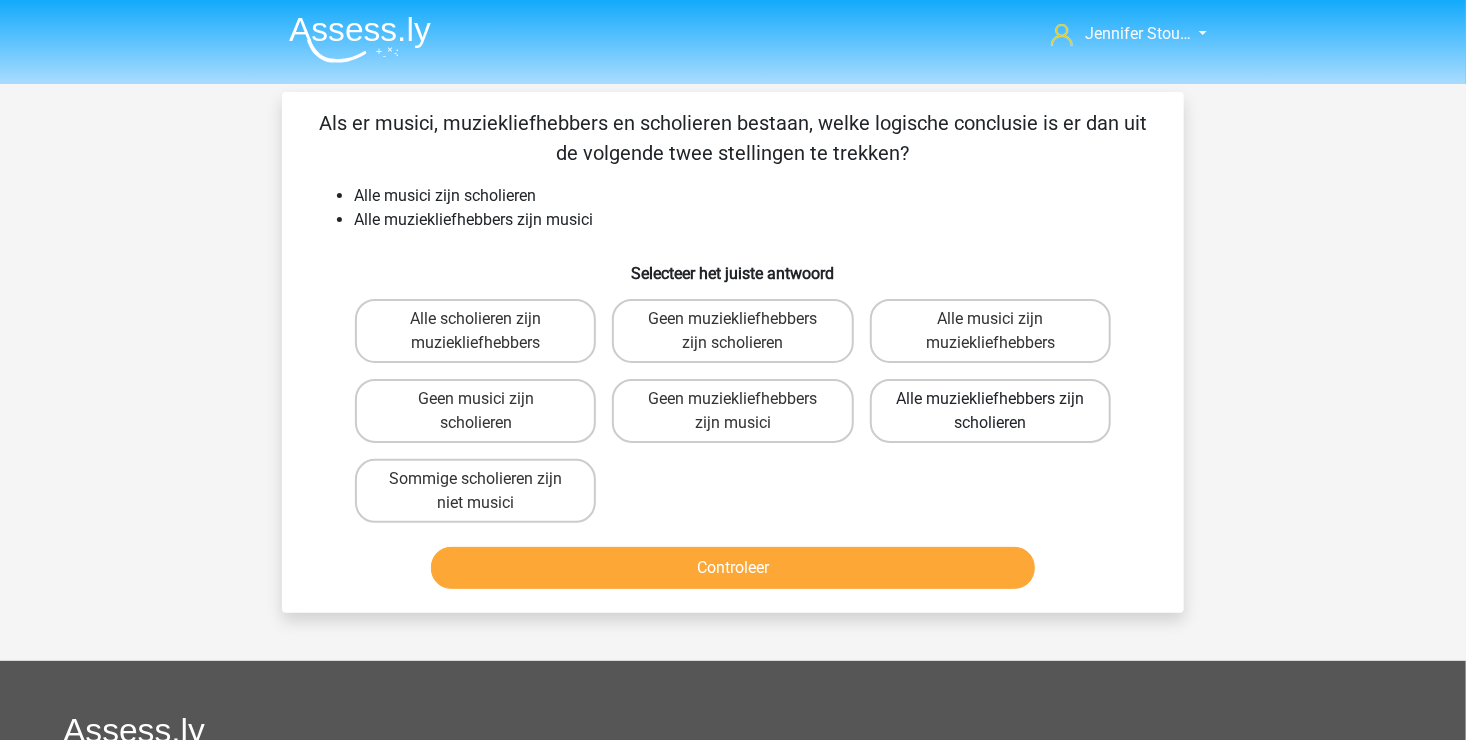 click on "Alle muziekliefhebbers zijn scholieren" at bounding box center [990, 411] 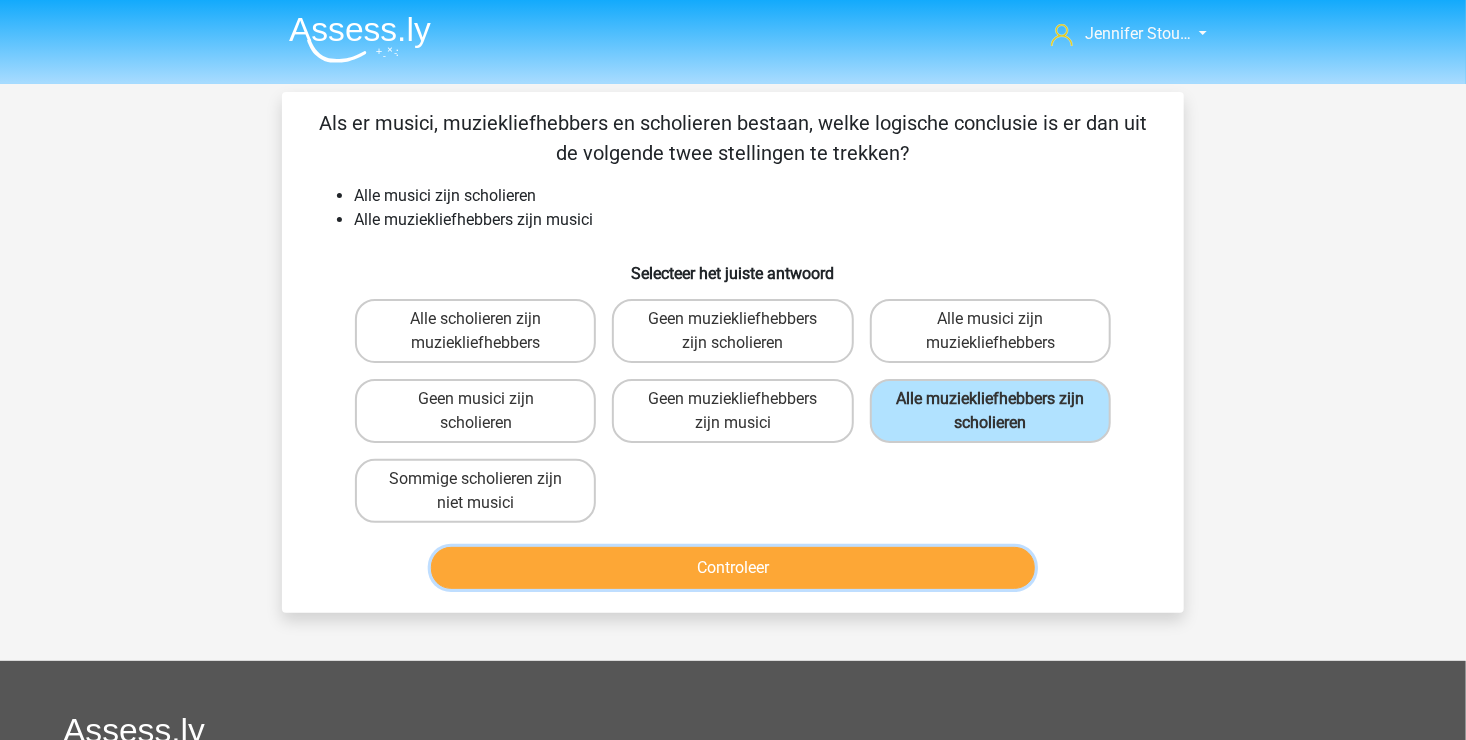 click on "Controleer" at bounding box center (733, 568) 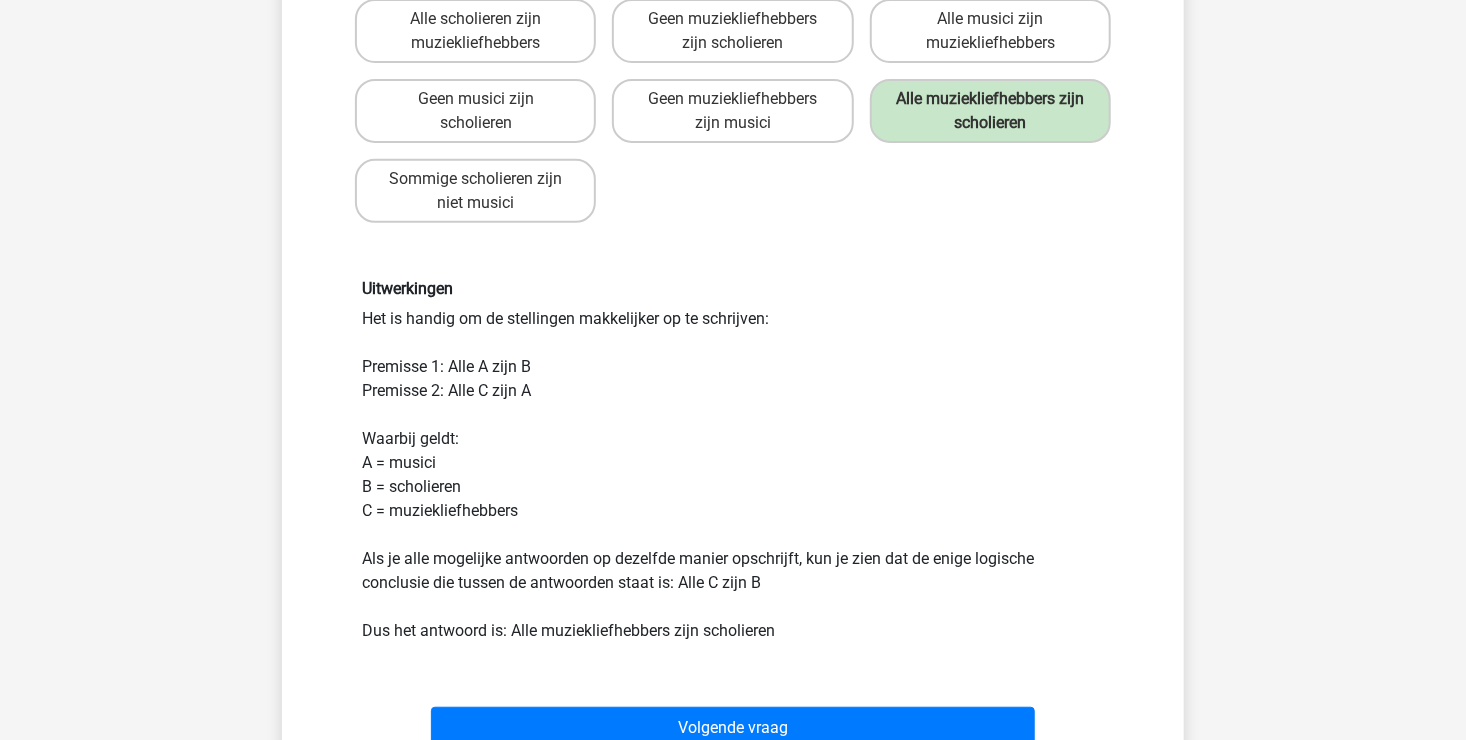 scroll, scrollTop: 400, scrollLeft: 0, axis: vertical 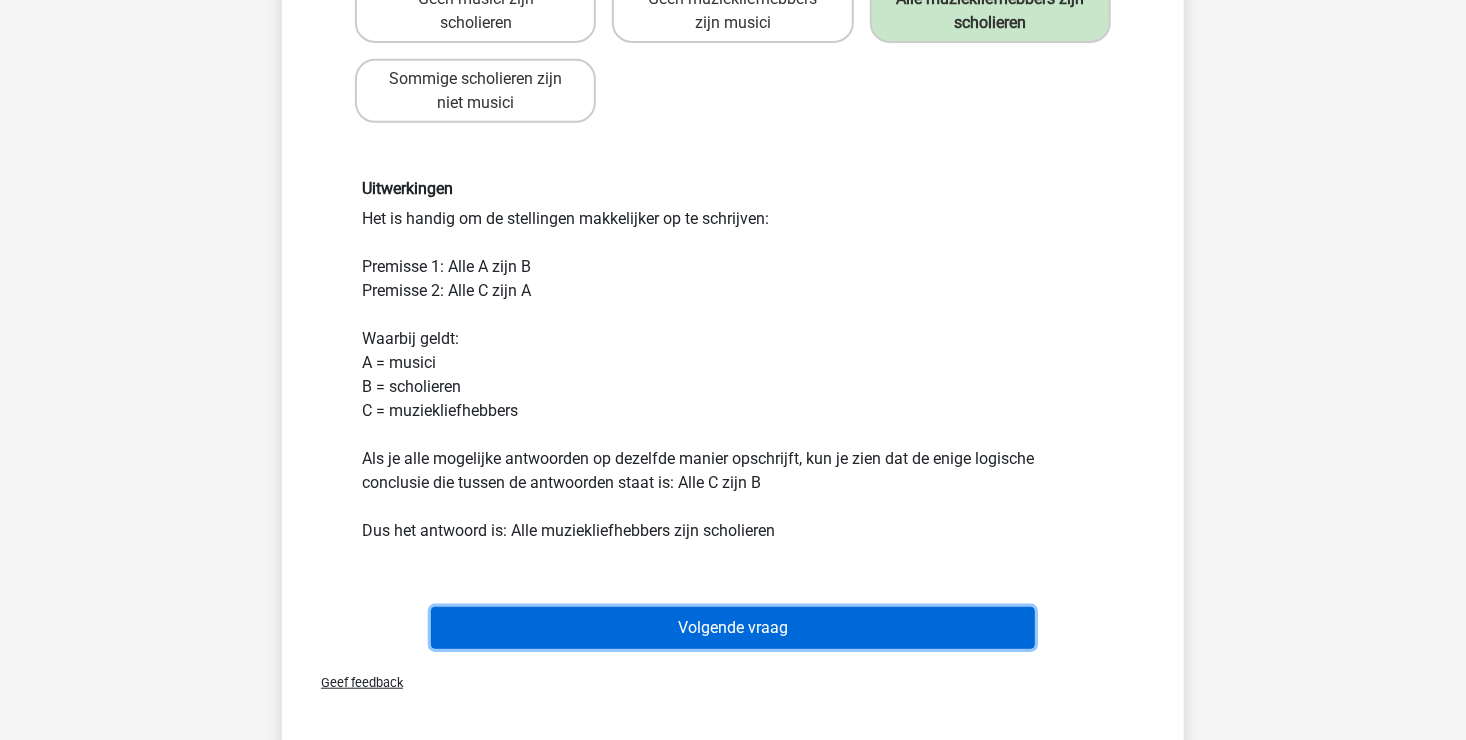 click on "Volgende vraag" at bounding box center [733, 628] 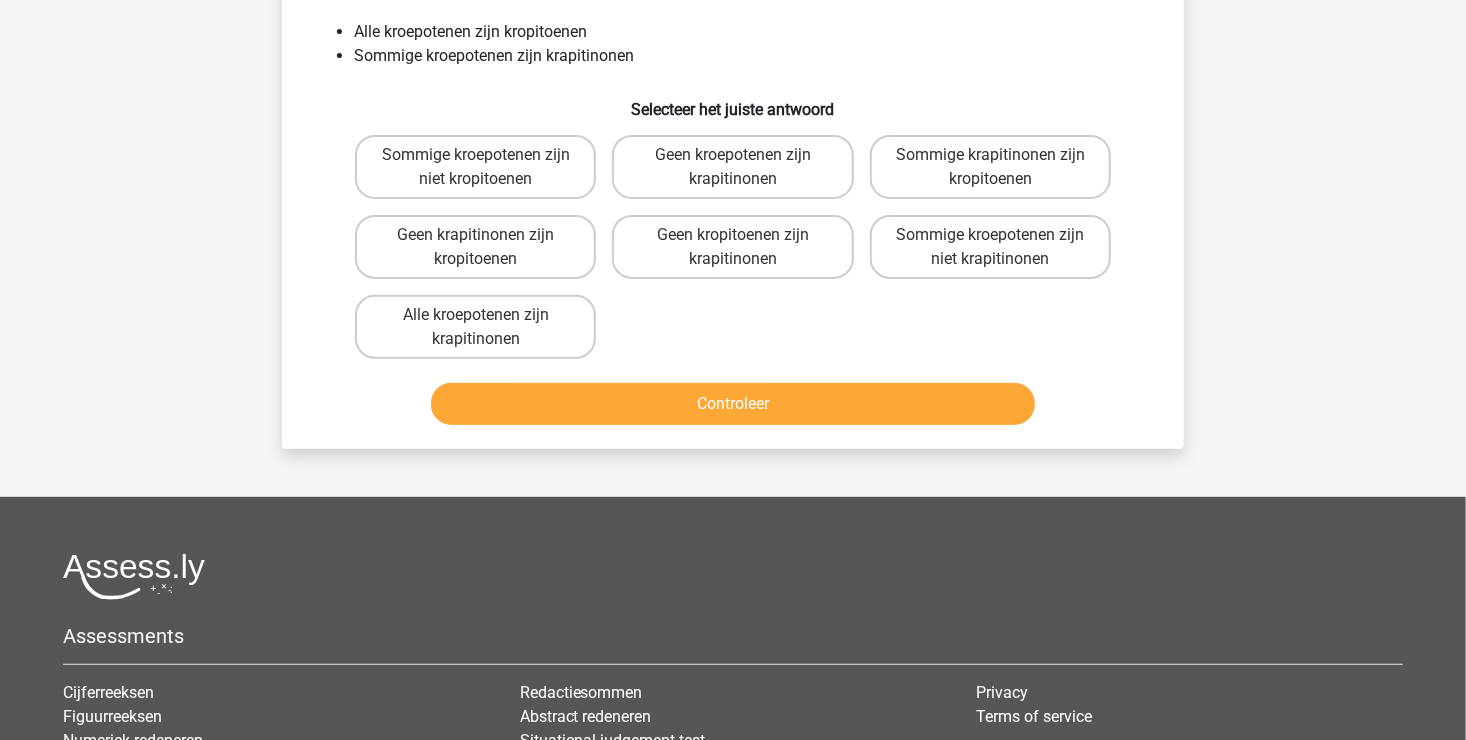 scroll, scrollTop: 92, scrollLeft: 0, axis: vertical 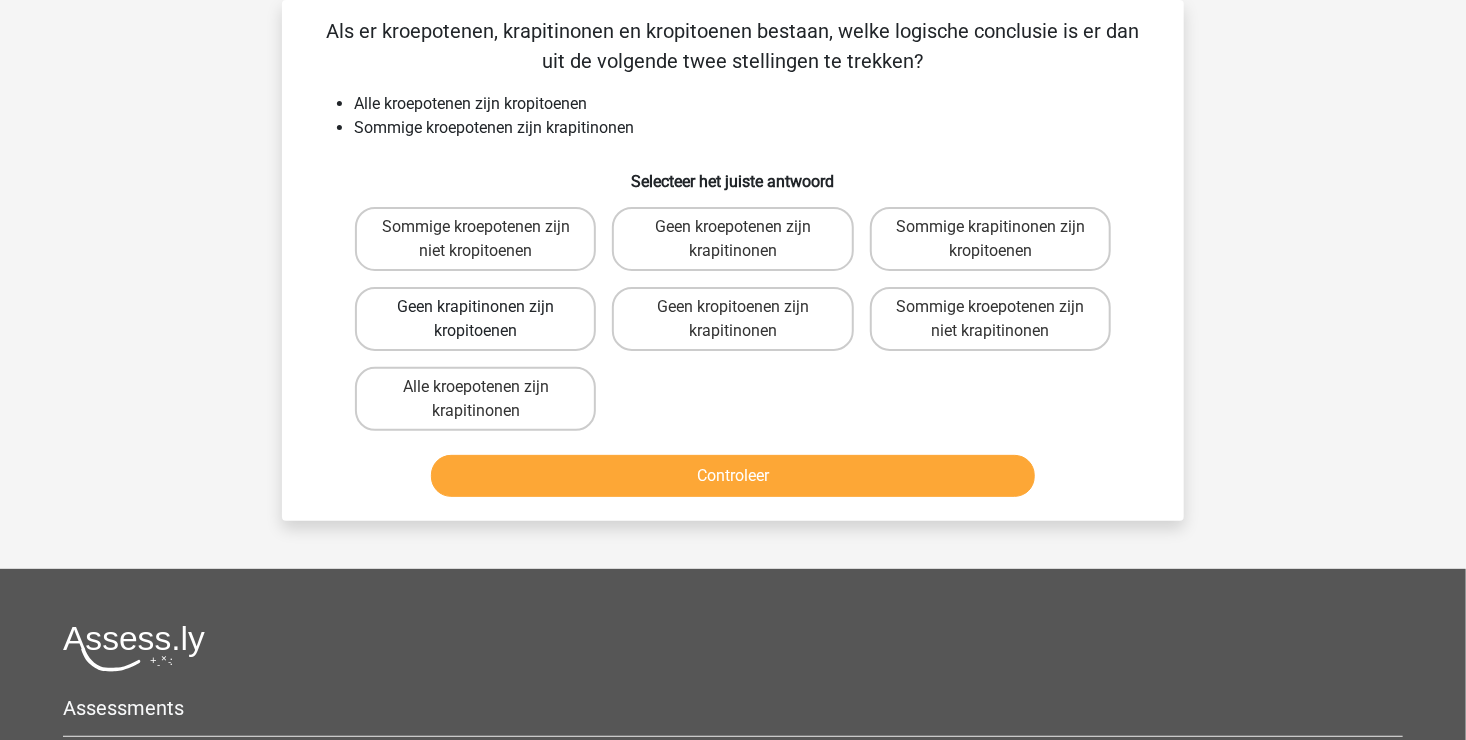 click on "Geen krapitinonen zijn kropitoenen" at bounding box center (475, 319) 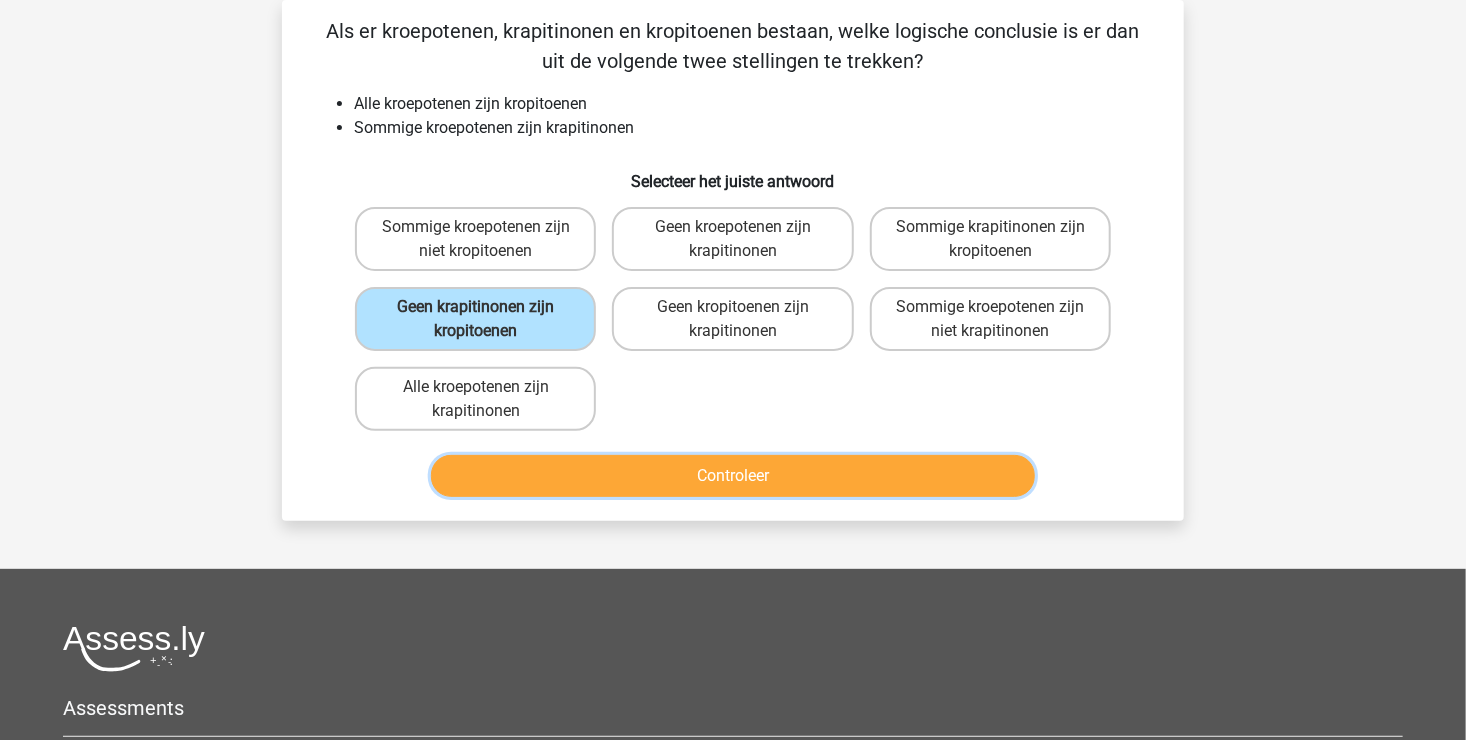 click on "Controleer" at bounding box center (733, 476) 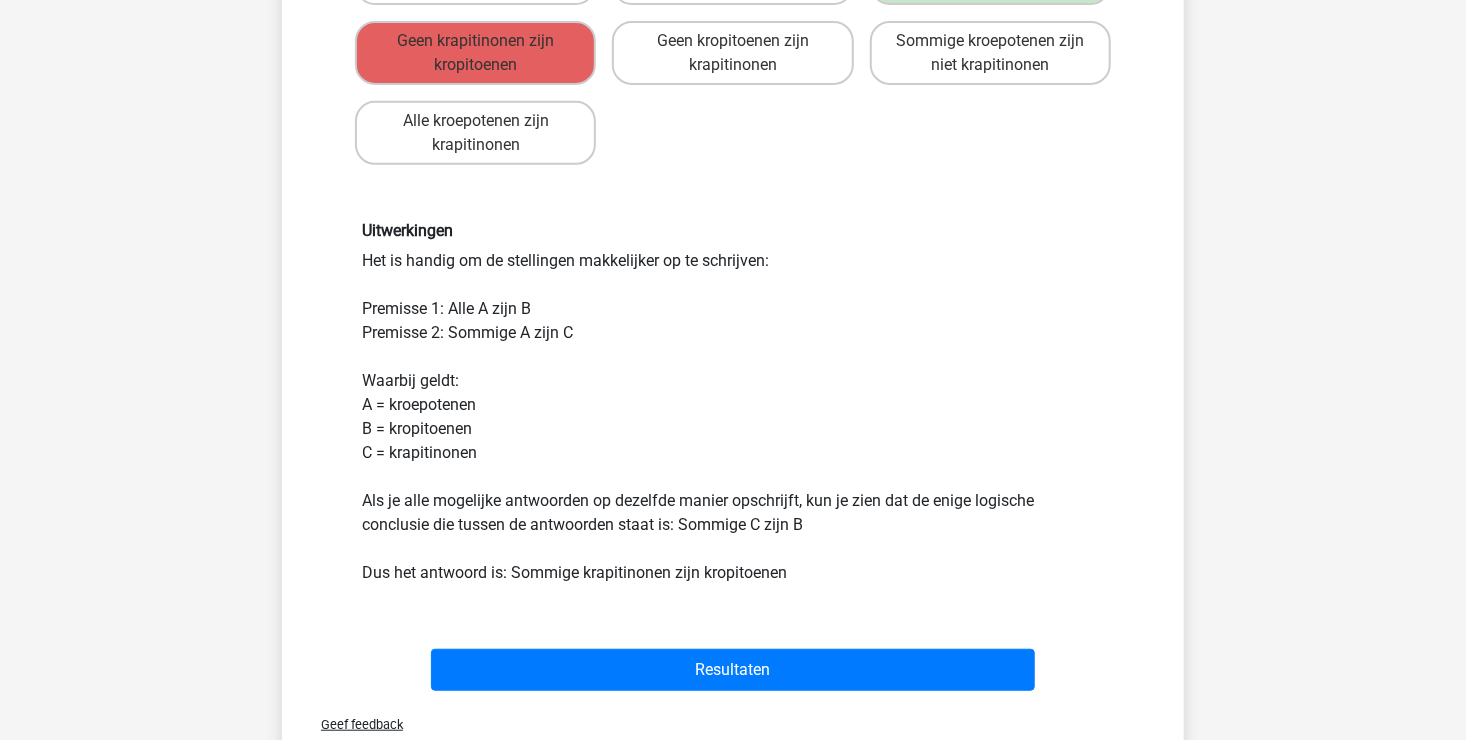 scroll, scrollTop: 392, scrollLeft: 0, axis: vertical 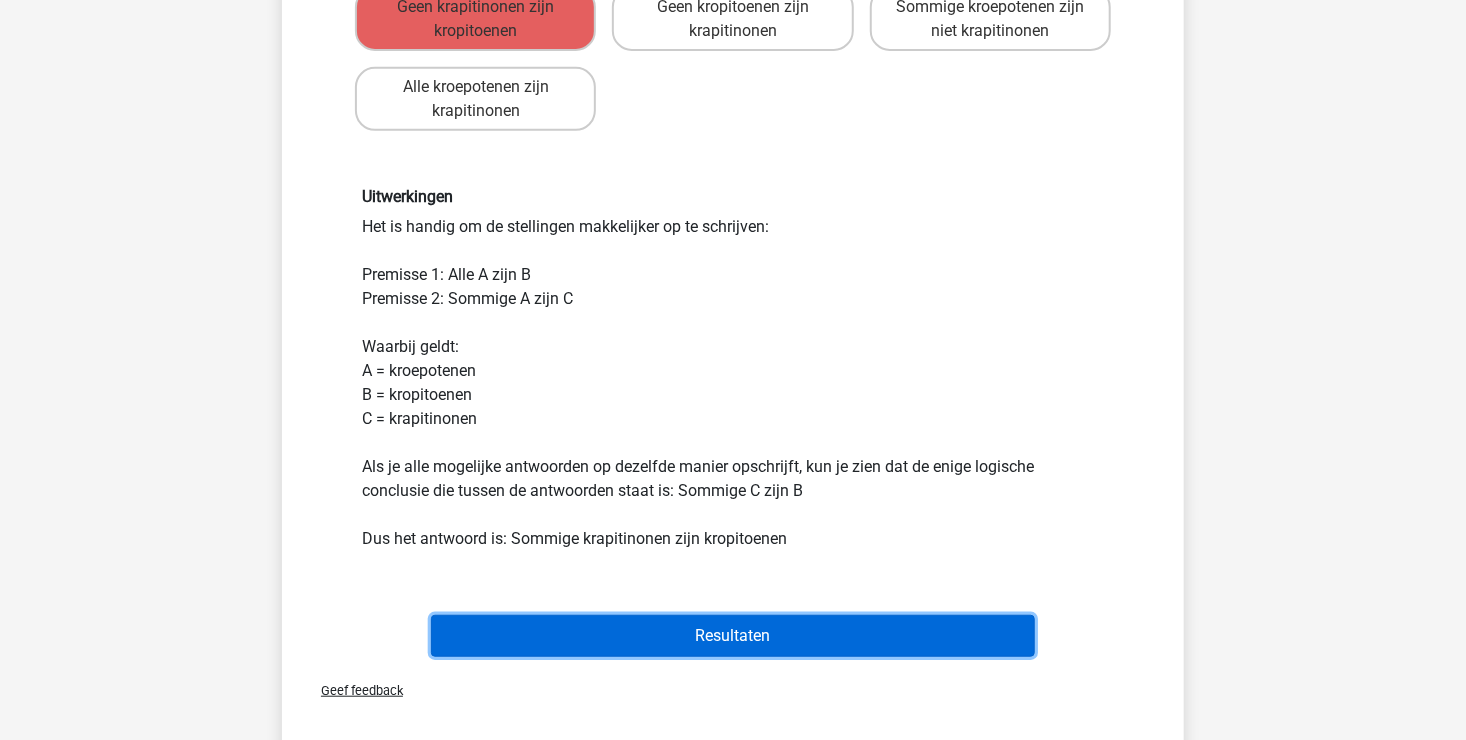 click on "Resultaten" at bounding box center (733, 636) 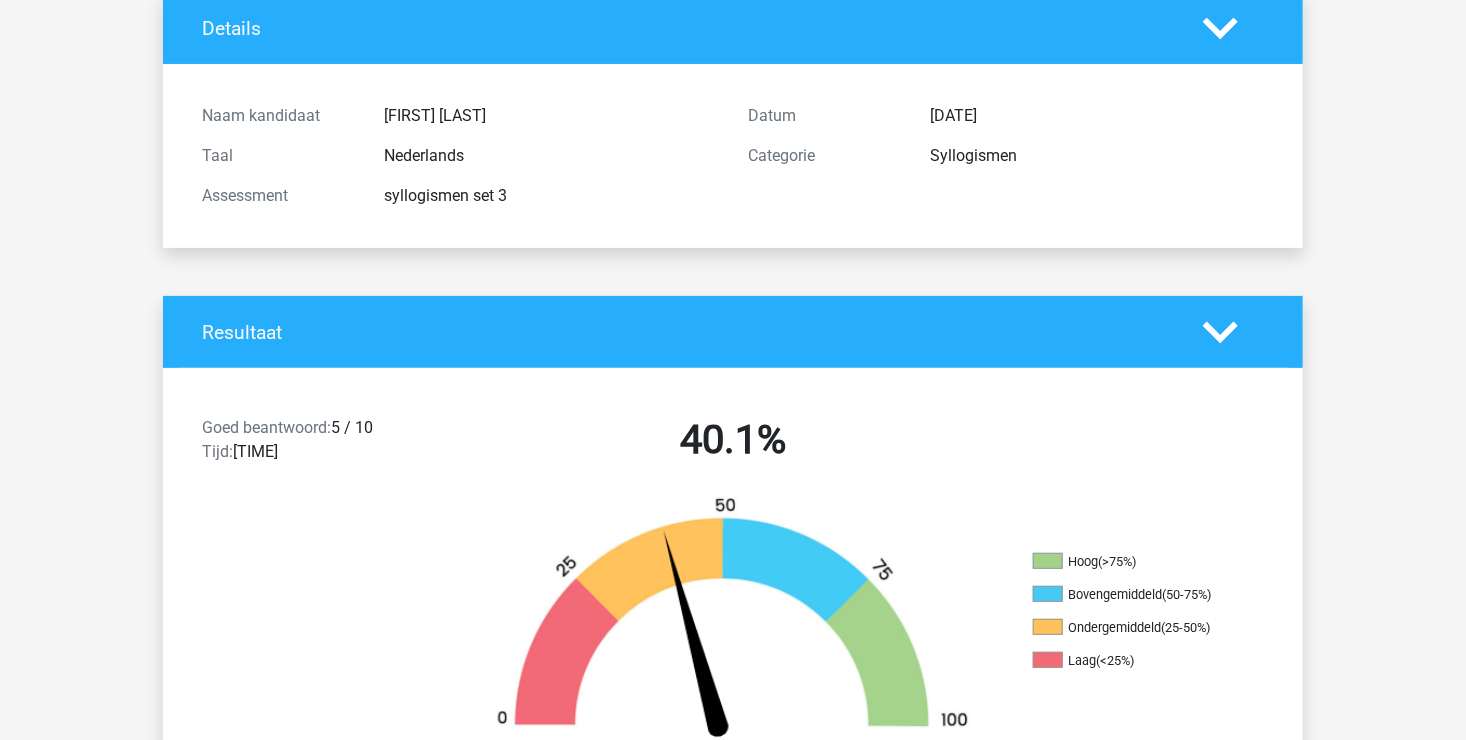 scroll, scrollTop: 0, scrollLeft: 0, axis: both 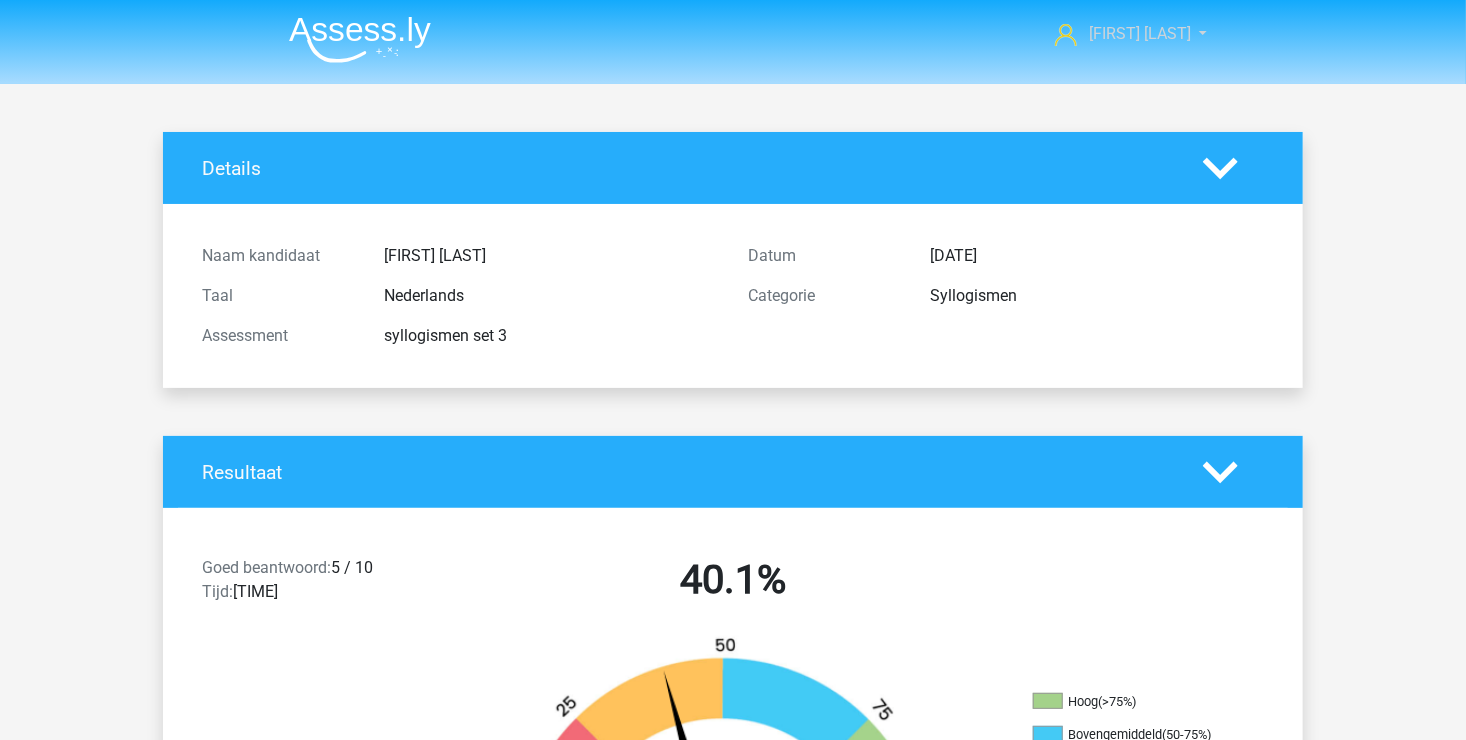click on "[FIRST] [LAST]" at bounding box center (1116, 34) 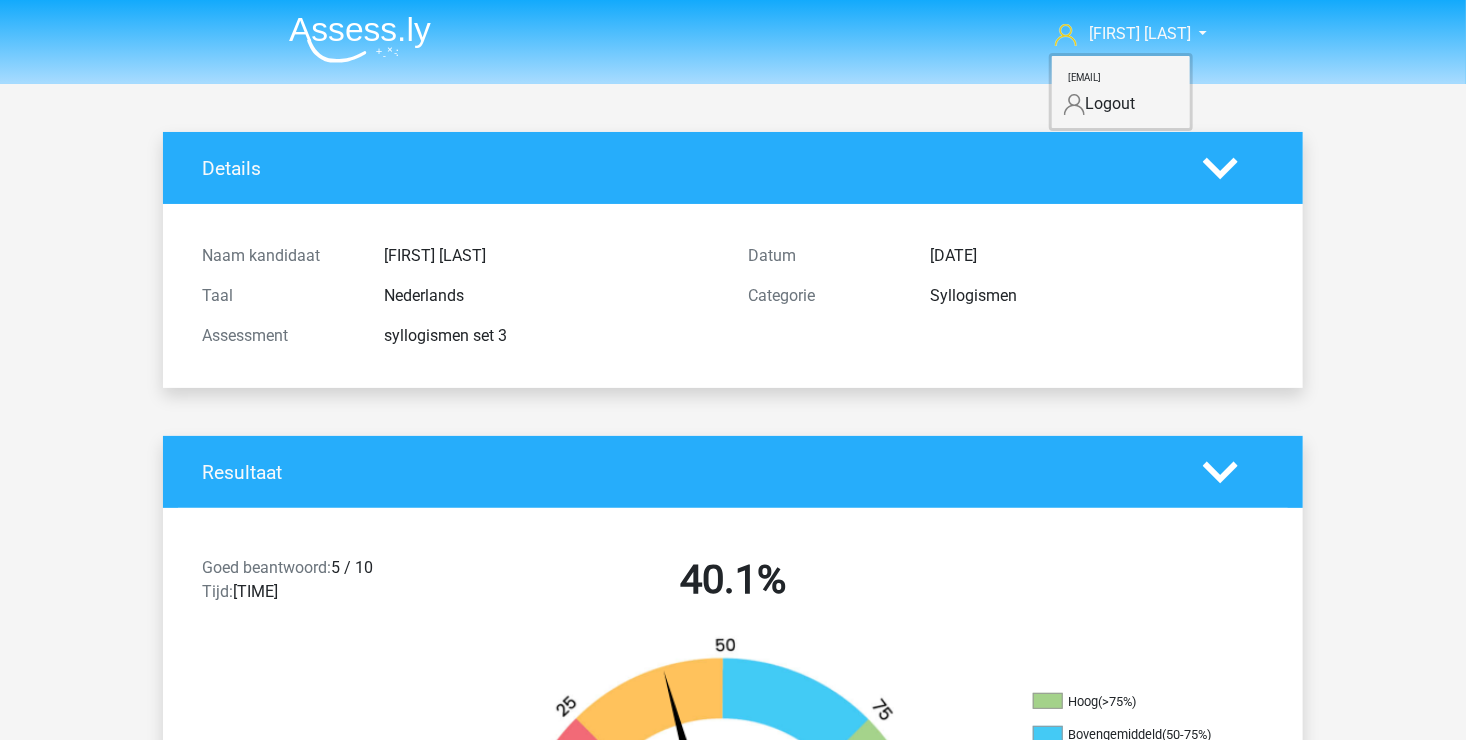 click on "Logout" at bounding box center [1121, 104] 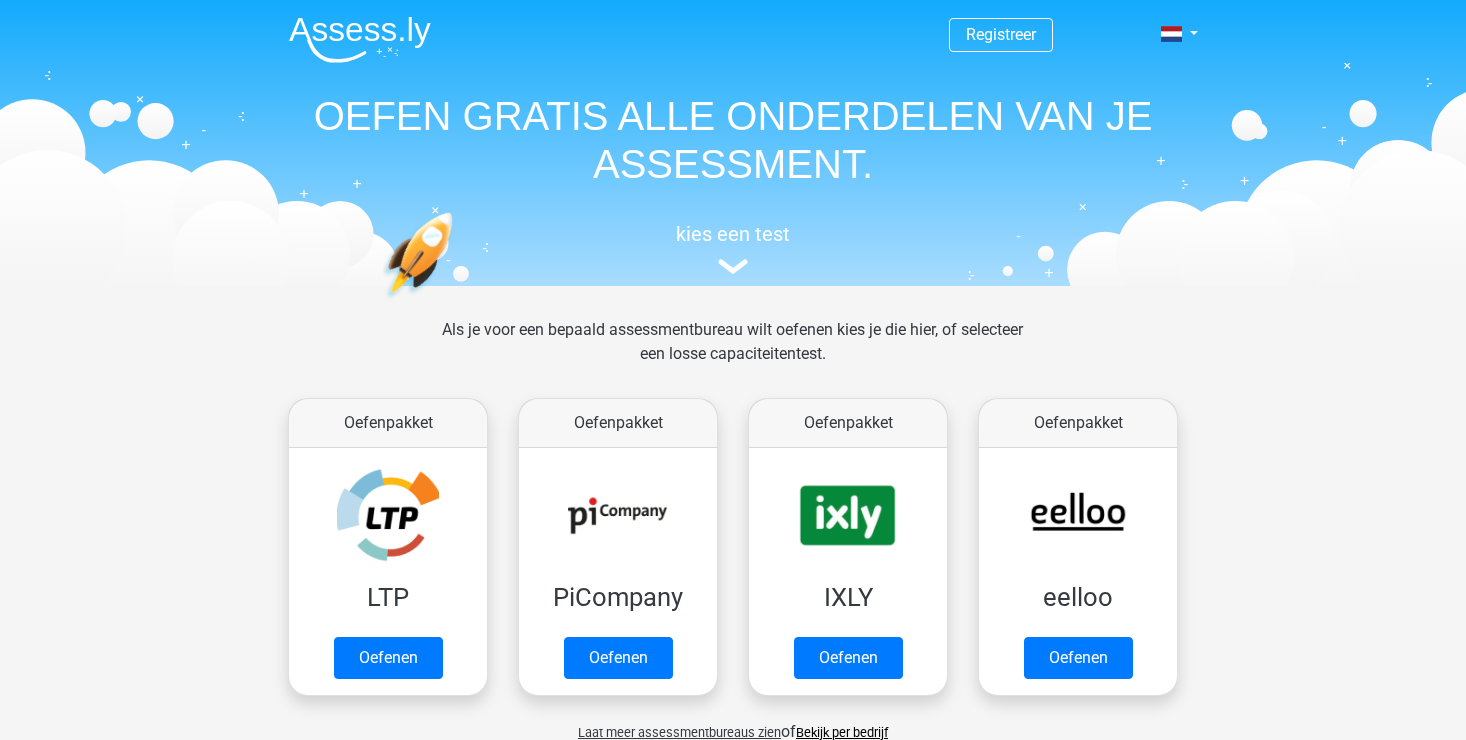 scroll, scrollTop: 0, scrollLeft: 0, axis: both 